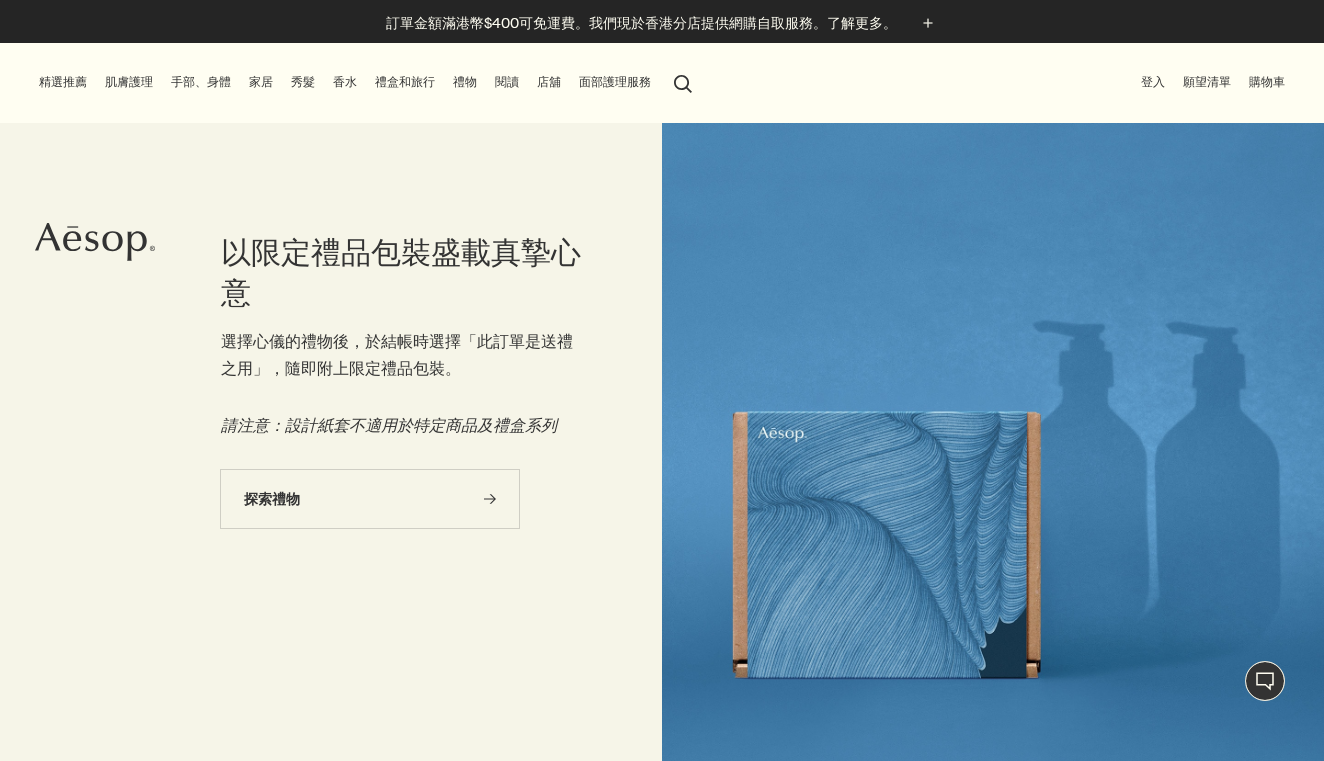 scroll, scrollTop: 0, scrollLeft: 0, axis: both 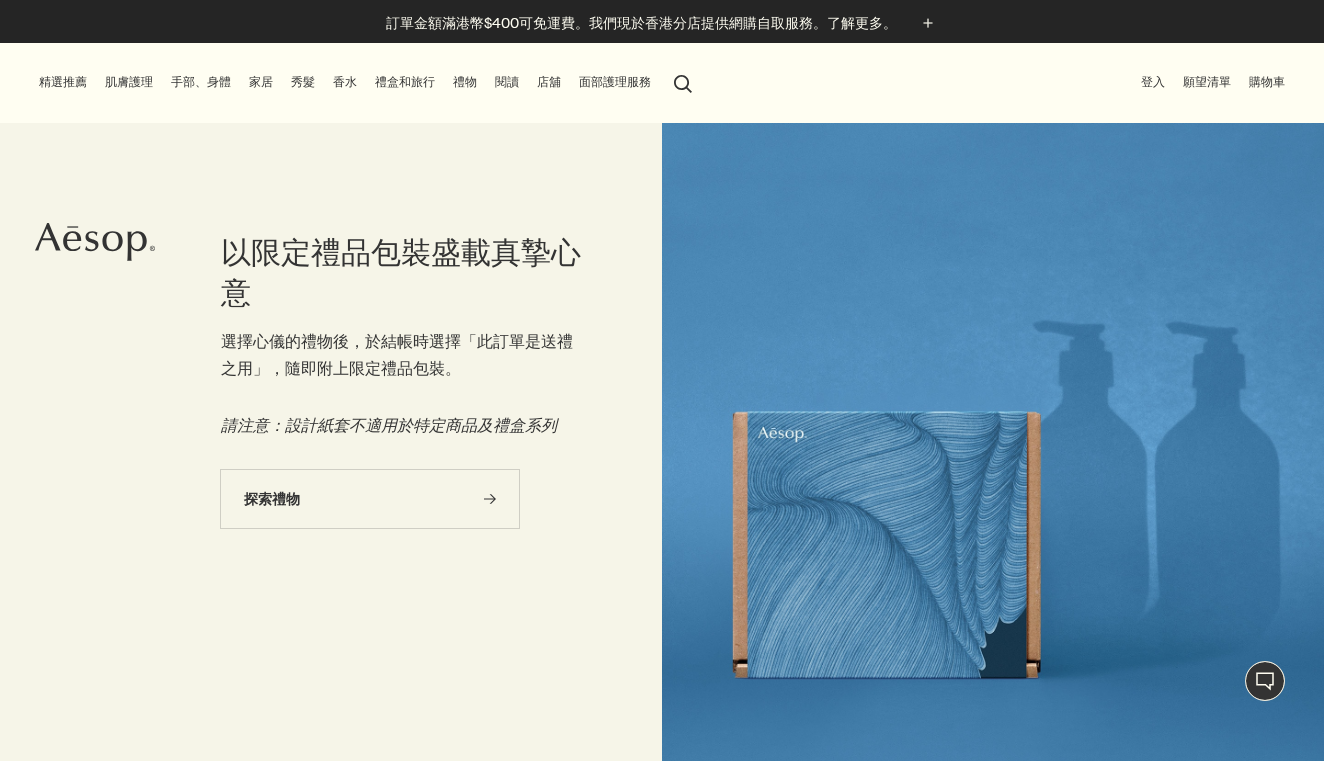click on "肌膚護理" at bounding box center [129, 82] 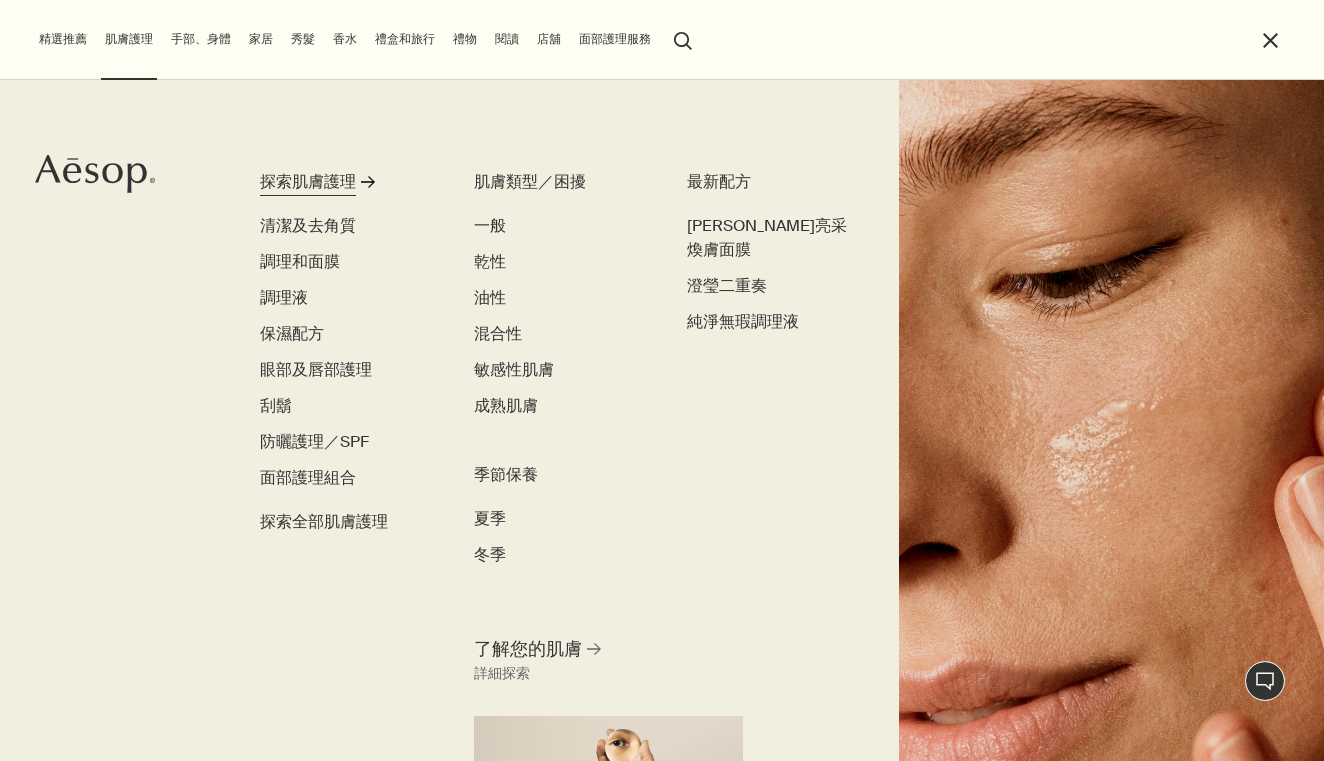 click on "探索肌膚護理" at bounding box center [308, 182] 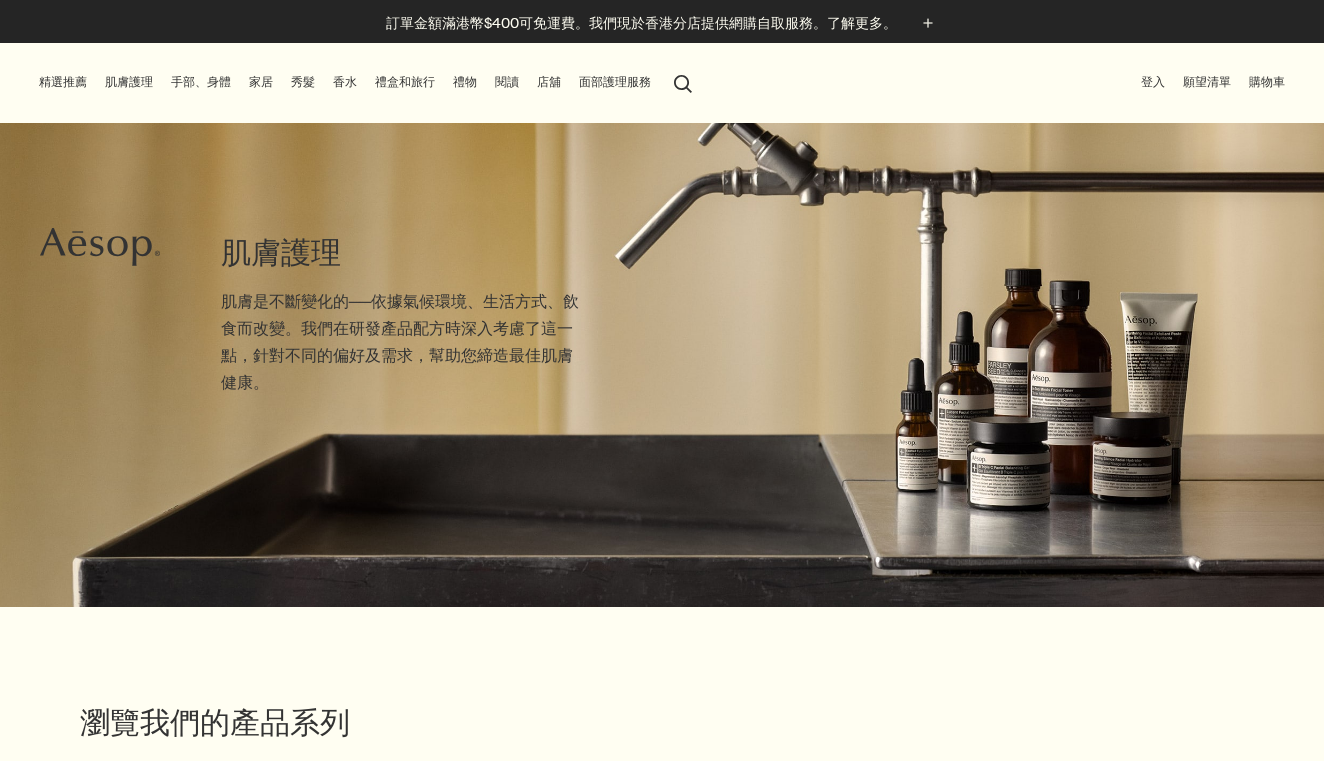 scroll, scrollTop: 0, scrollLeft: 0, axis: both 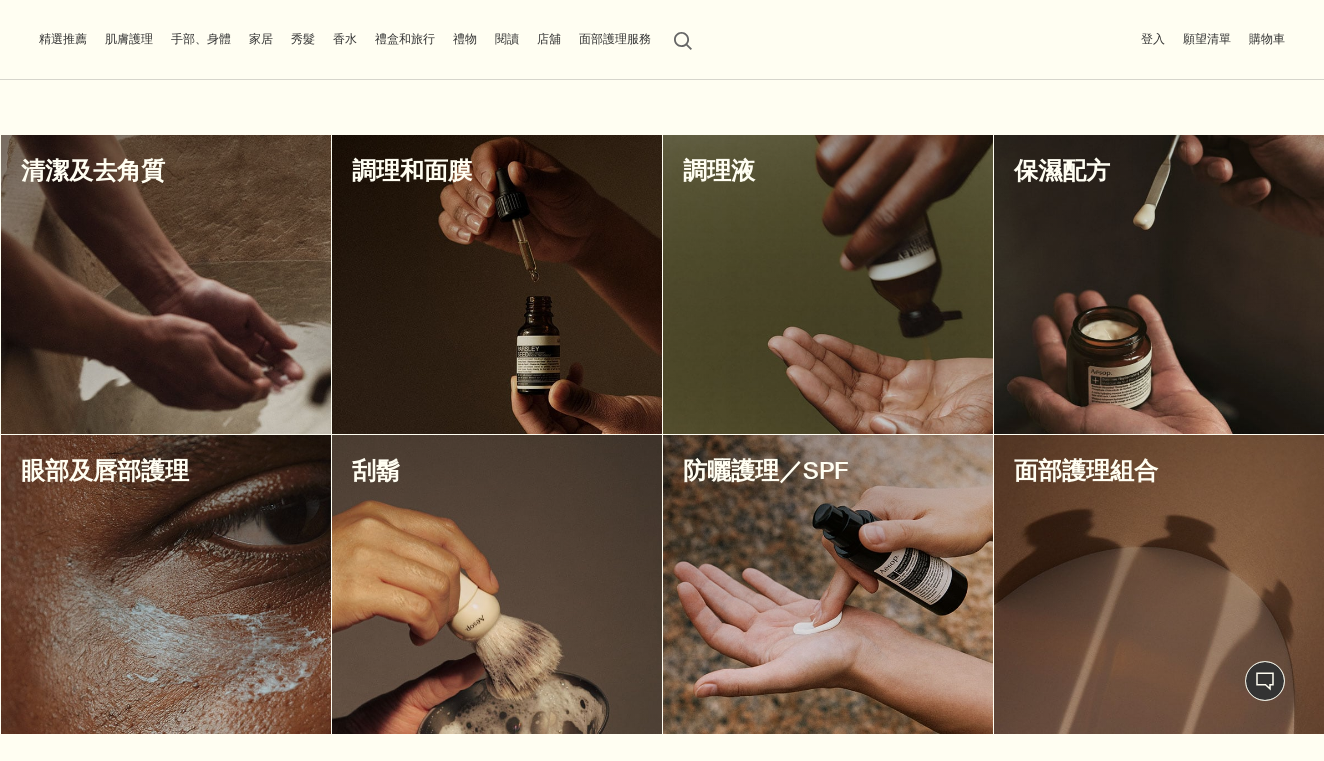 click at bounding box center [166, 284] 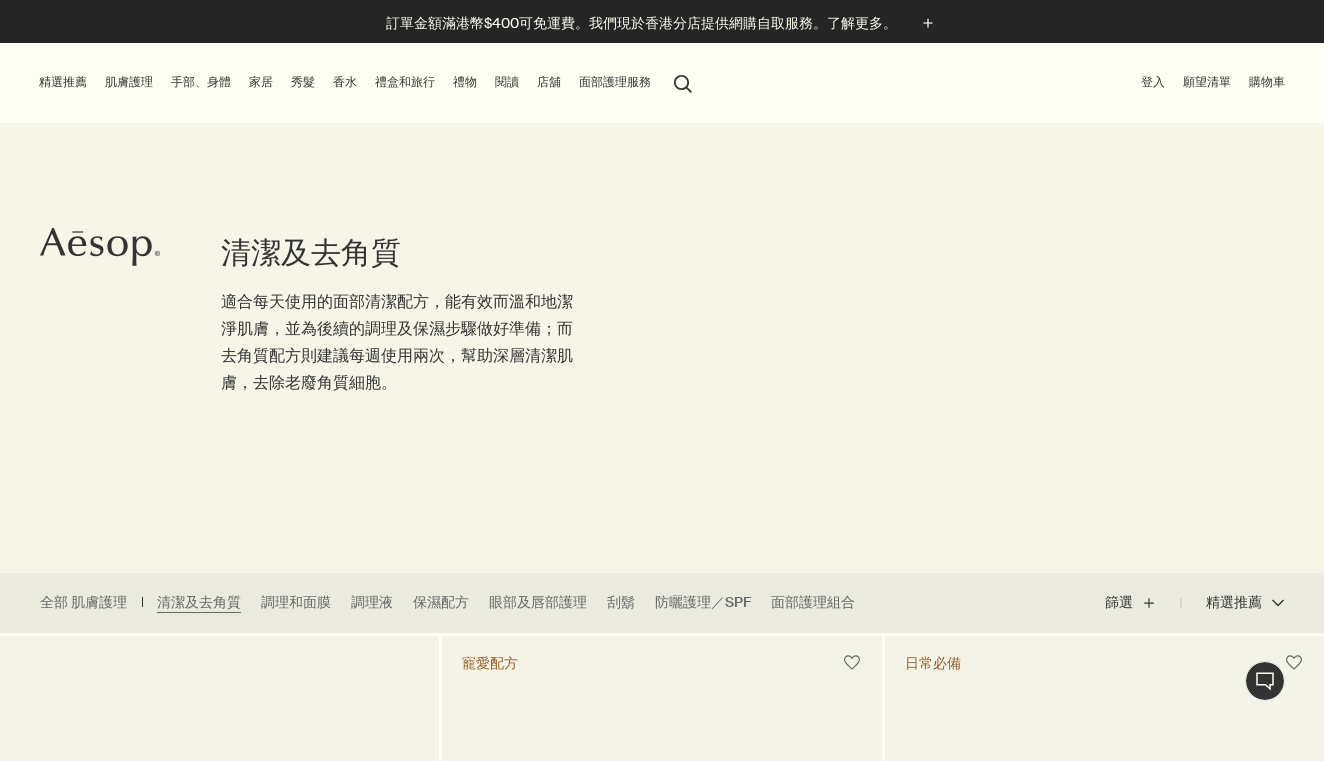 scroll, scrollTop: 0, scrollLeft: 0, axis: both 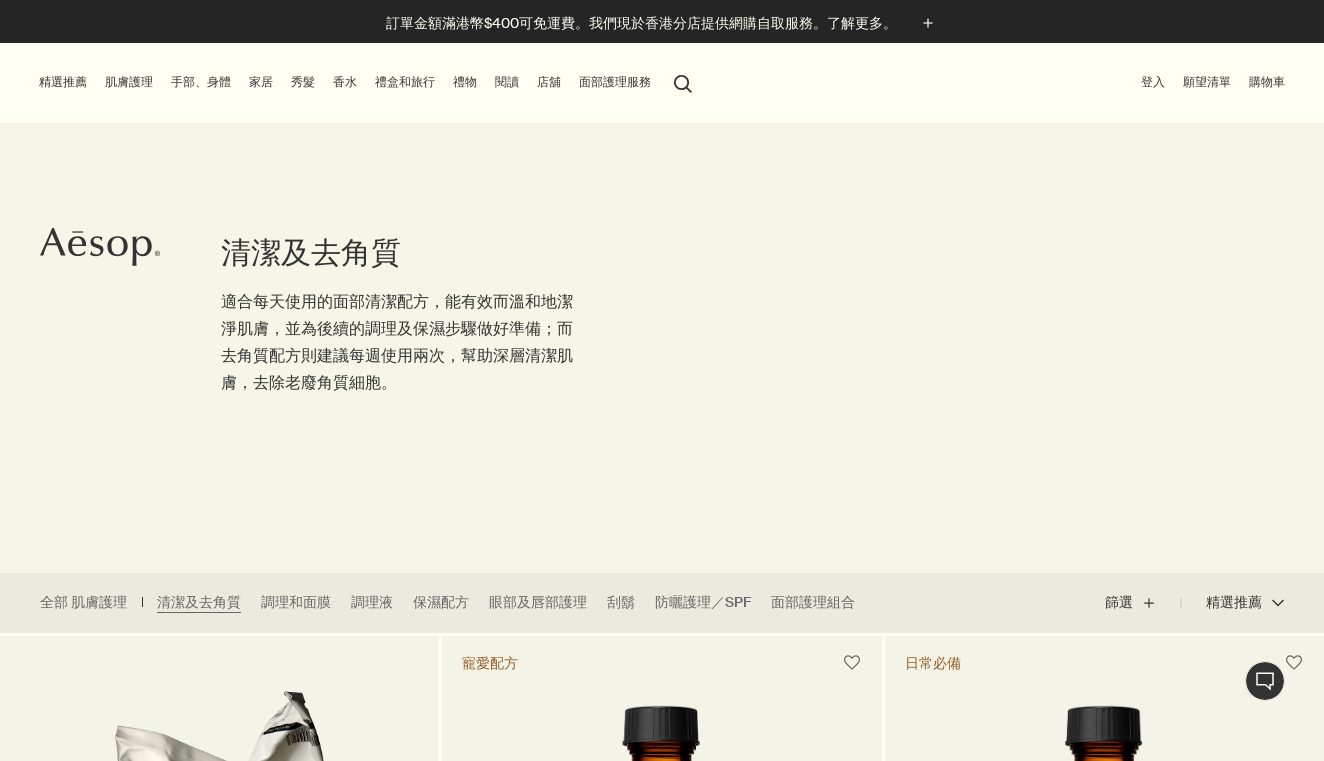 click on "登入" at bounding box center (1153, 82) 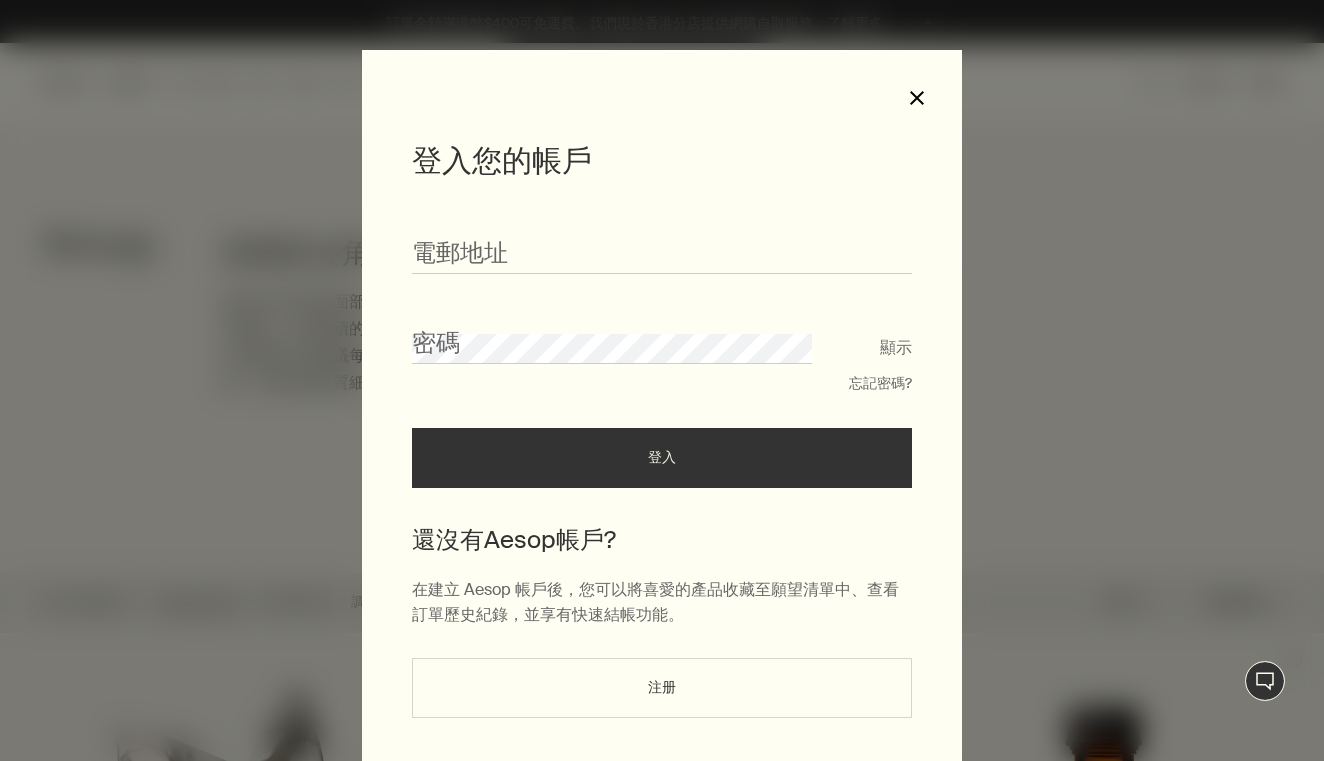 click on "close" at bounding box center [917, 98] 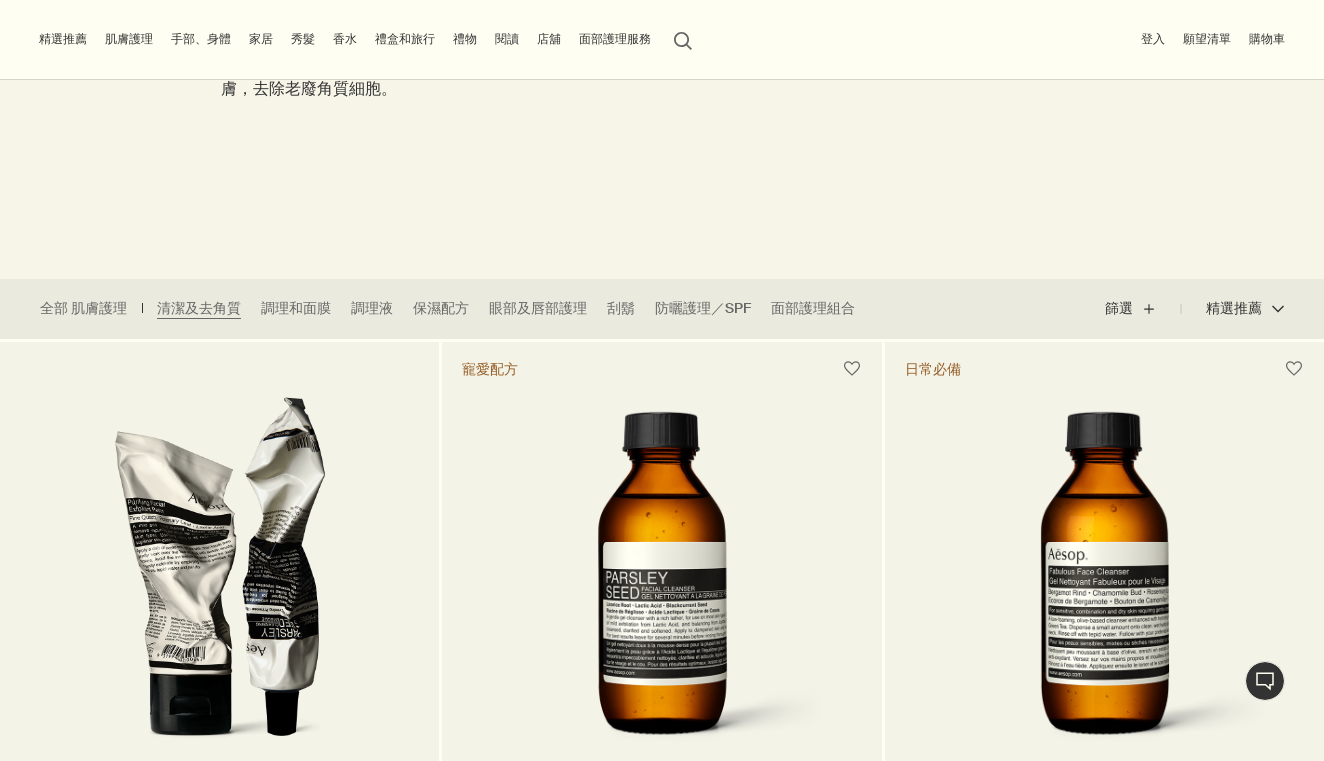 scroll, scrollTop: 243, scrollLeft: 0, axis: vertical 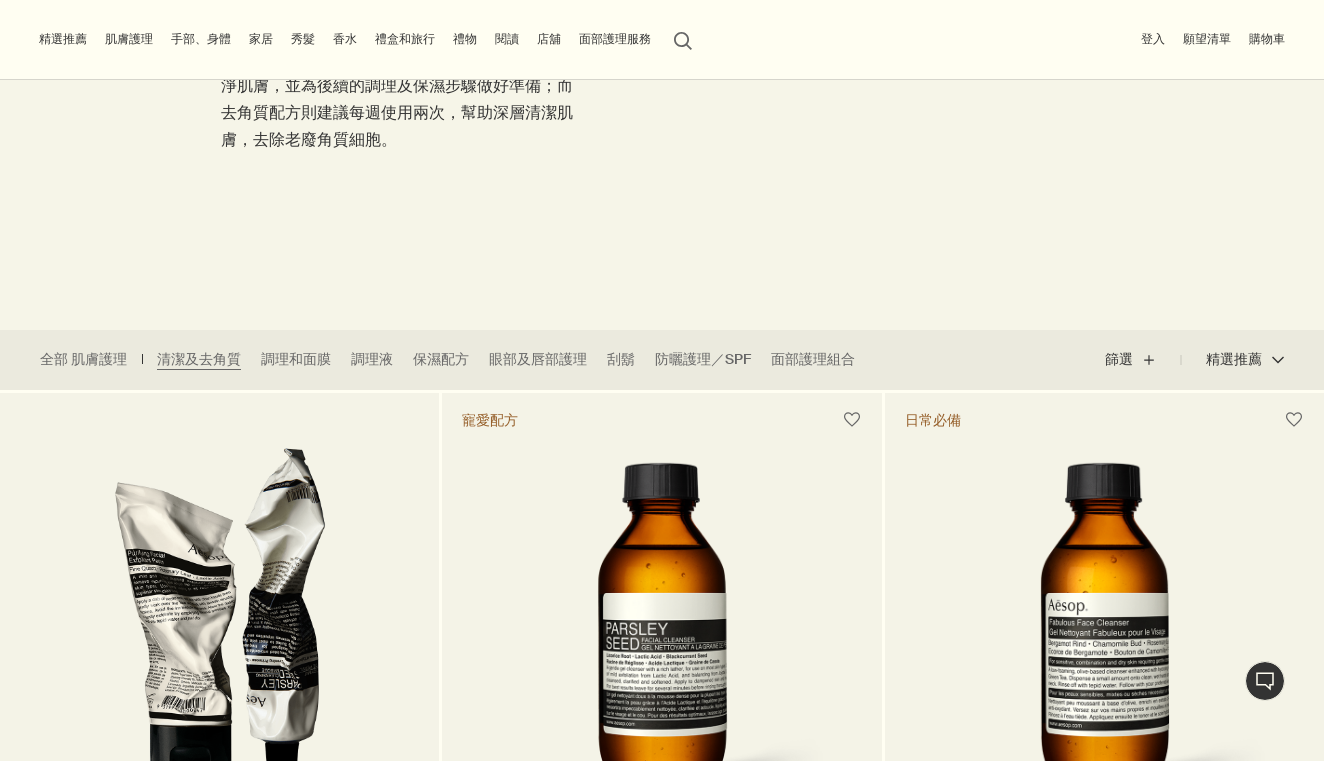 click on "登入" at bounding box center (1153, 39) 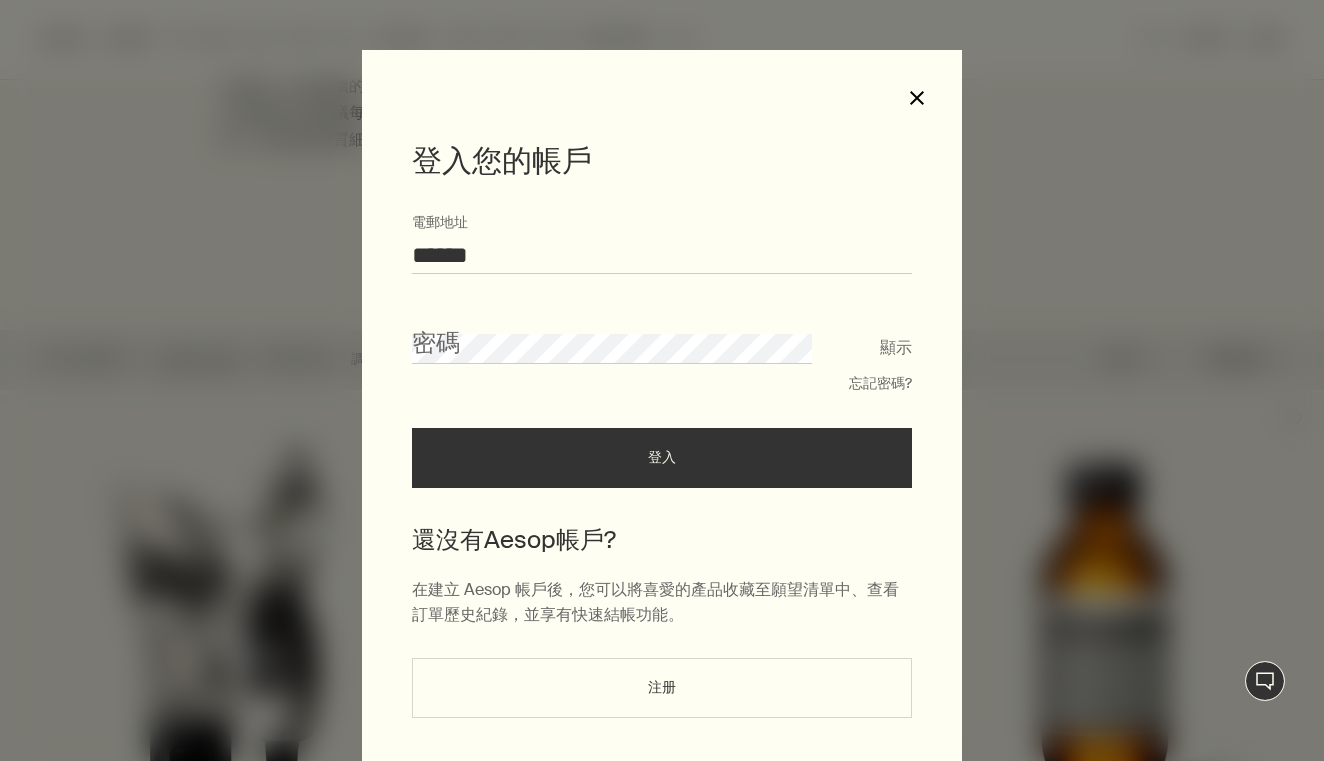 type on "******" 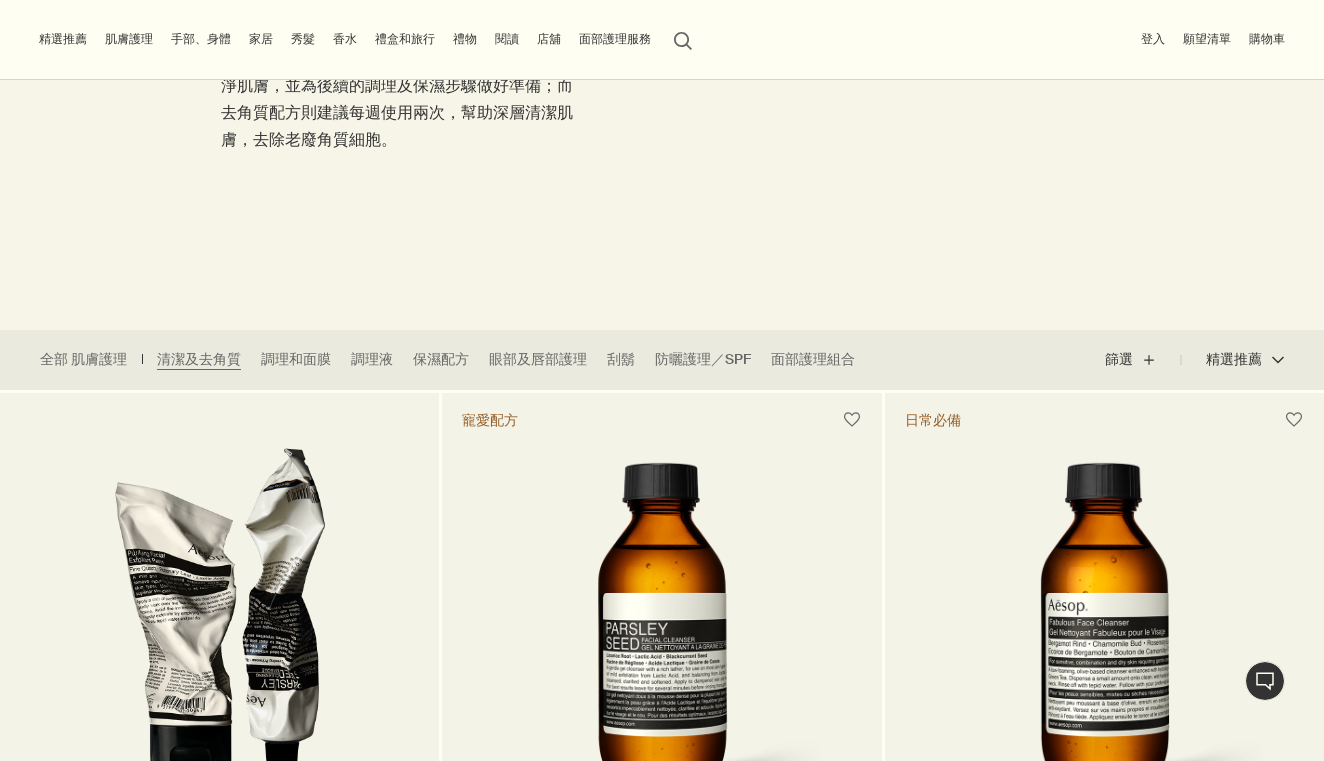 scroll, scrollTop: 0, scrollLeft: 0, axis: both 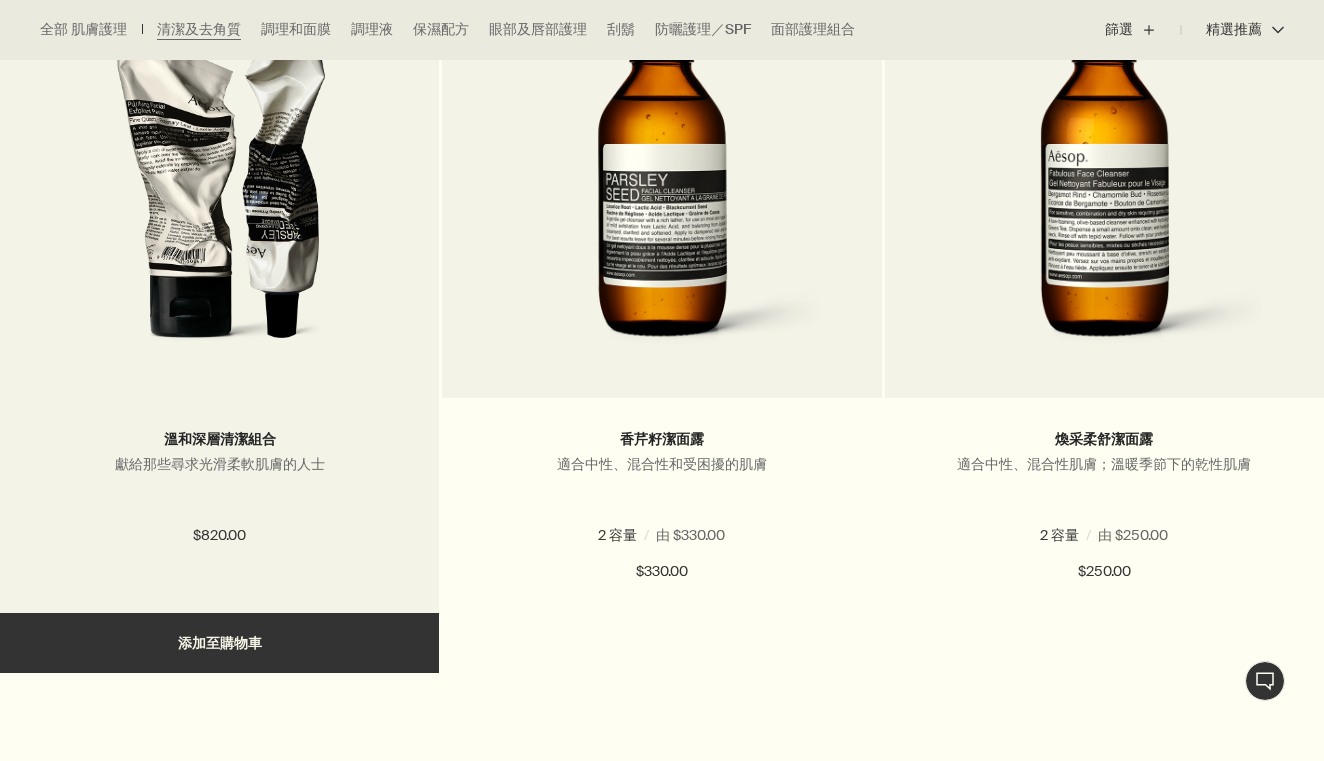 click on "加入購物車 添加至購物車" at bounding box center (219, 643) 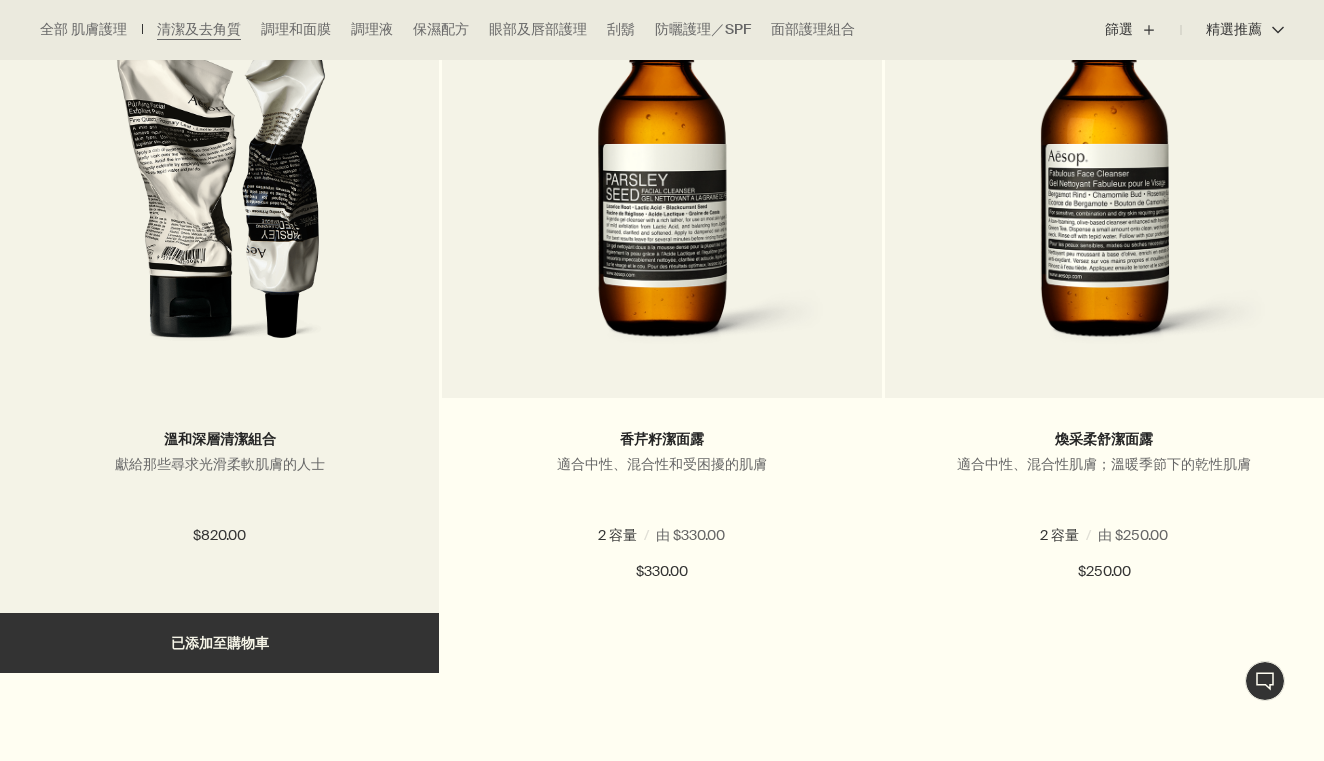 click at bounding box center [220, 183] 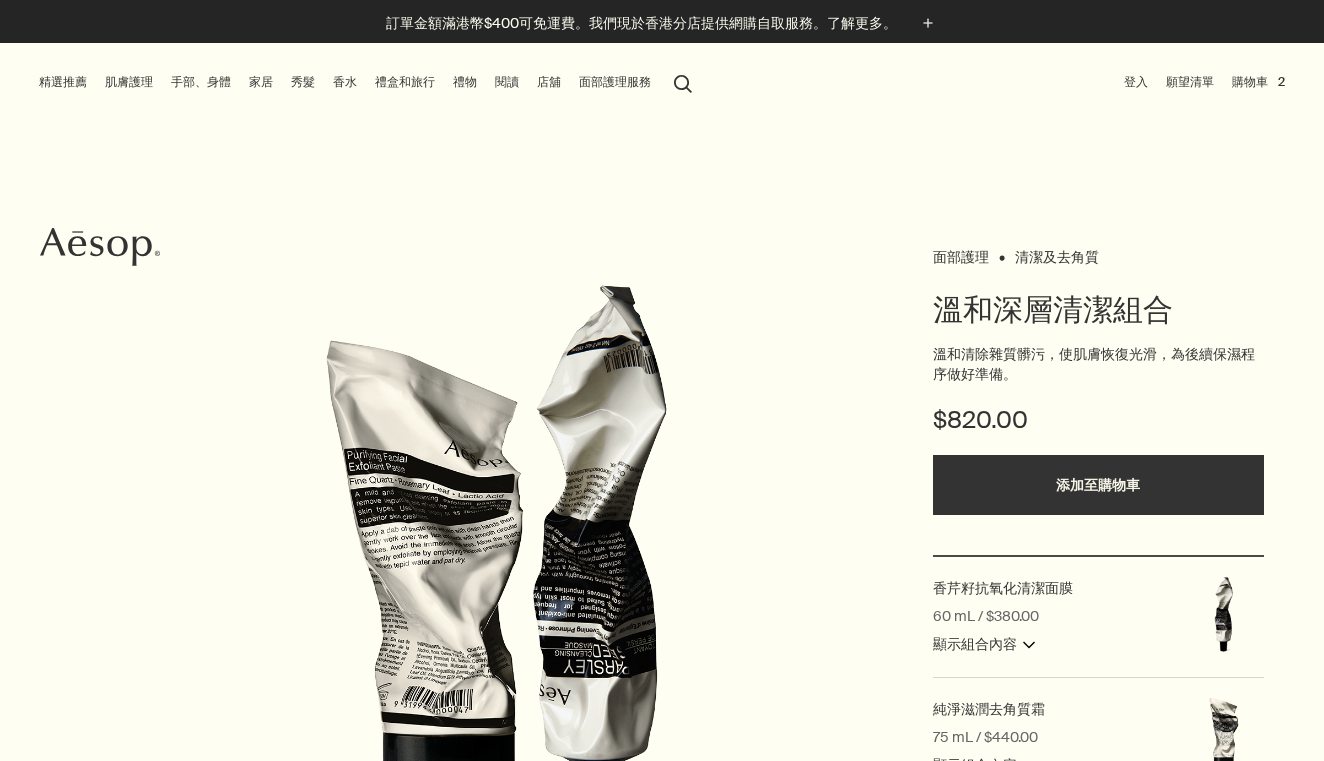 scroll, scrollTop: 0, scrollLeft: 0, axis: both 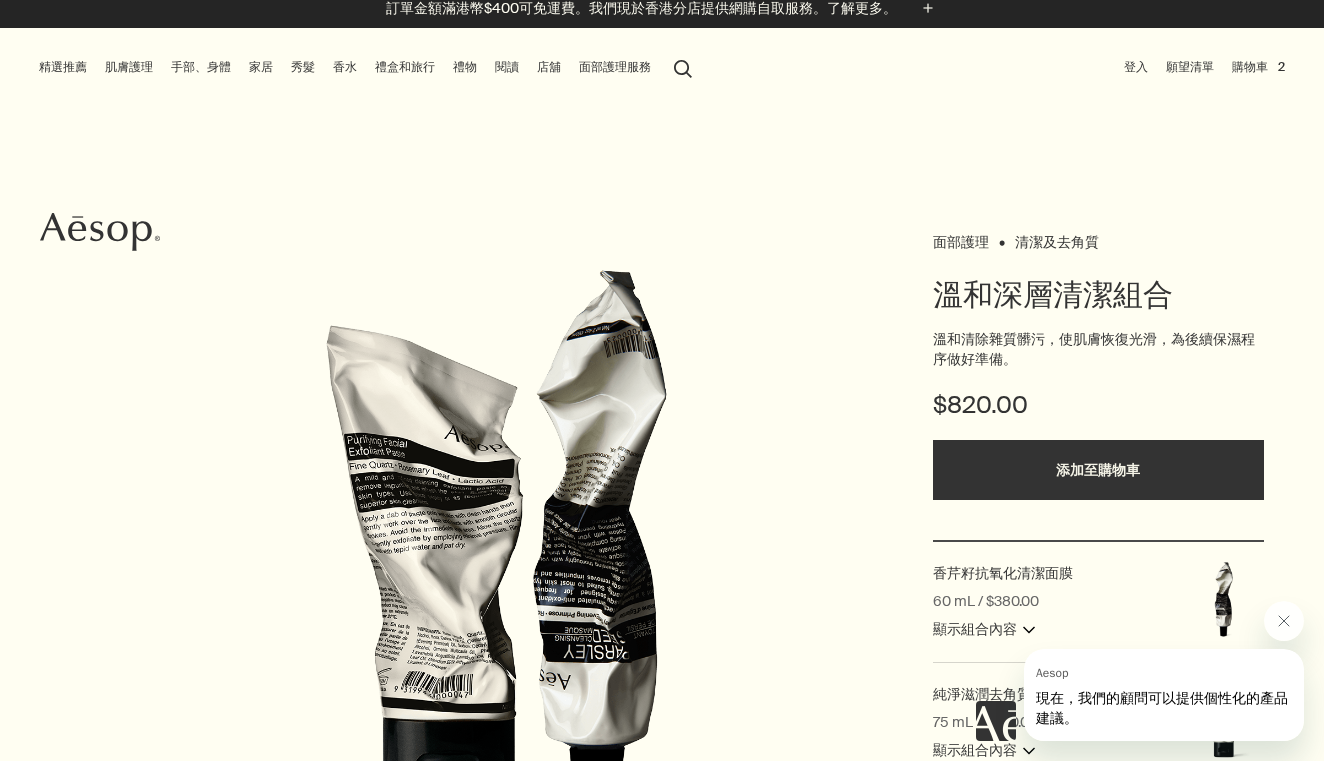click on "肌膚護理" at bounding box center [129, 67] 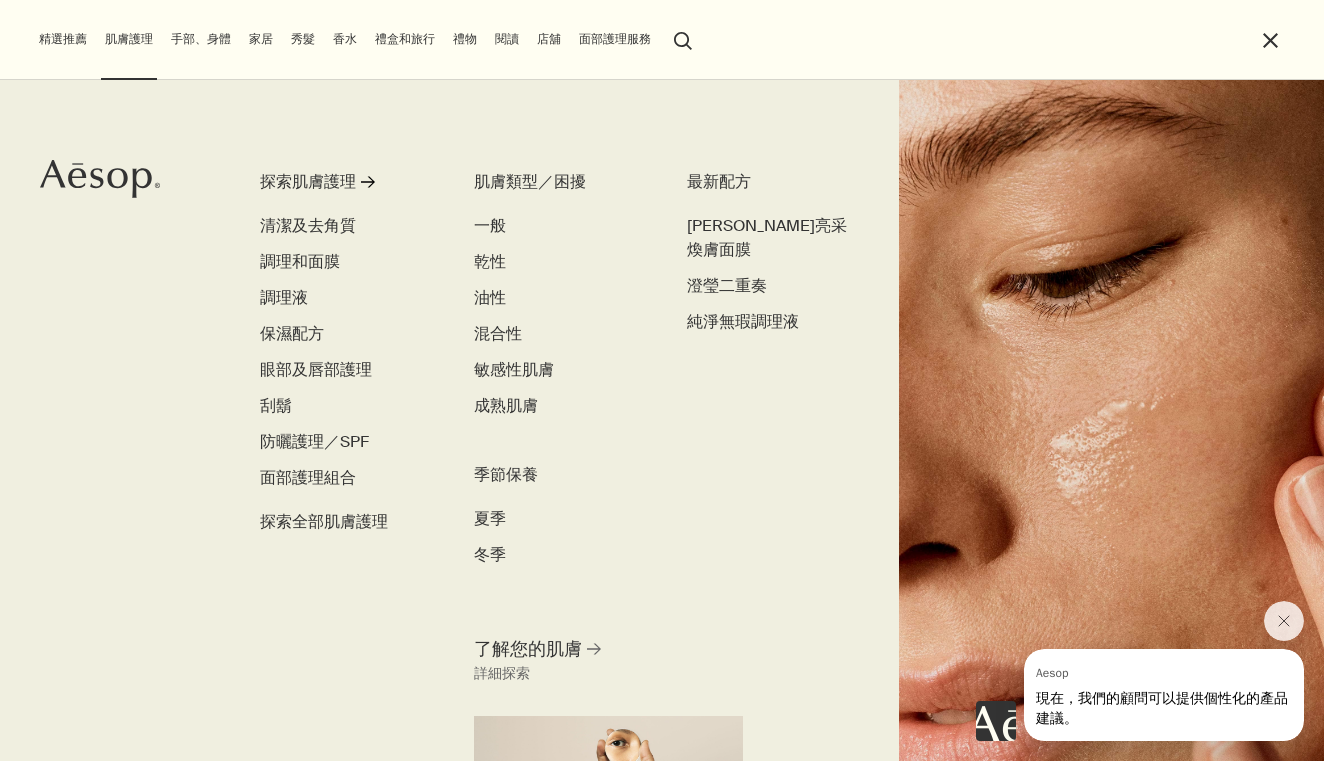 click on "search 搜索" at bounding box center (683, 39) 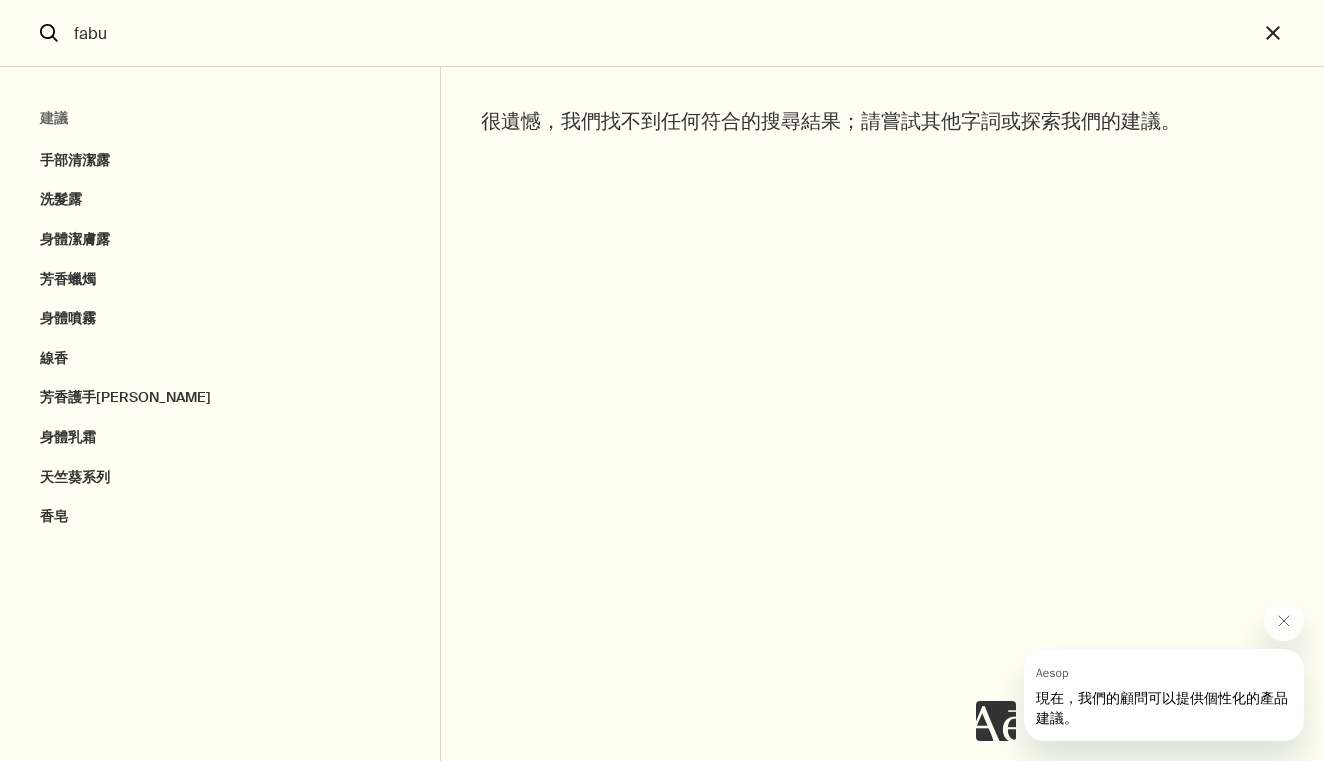 type on "fabul" 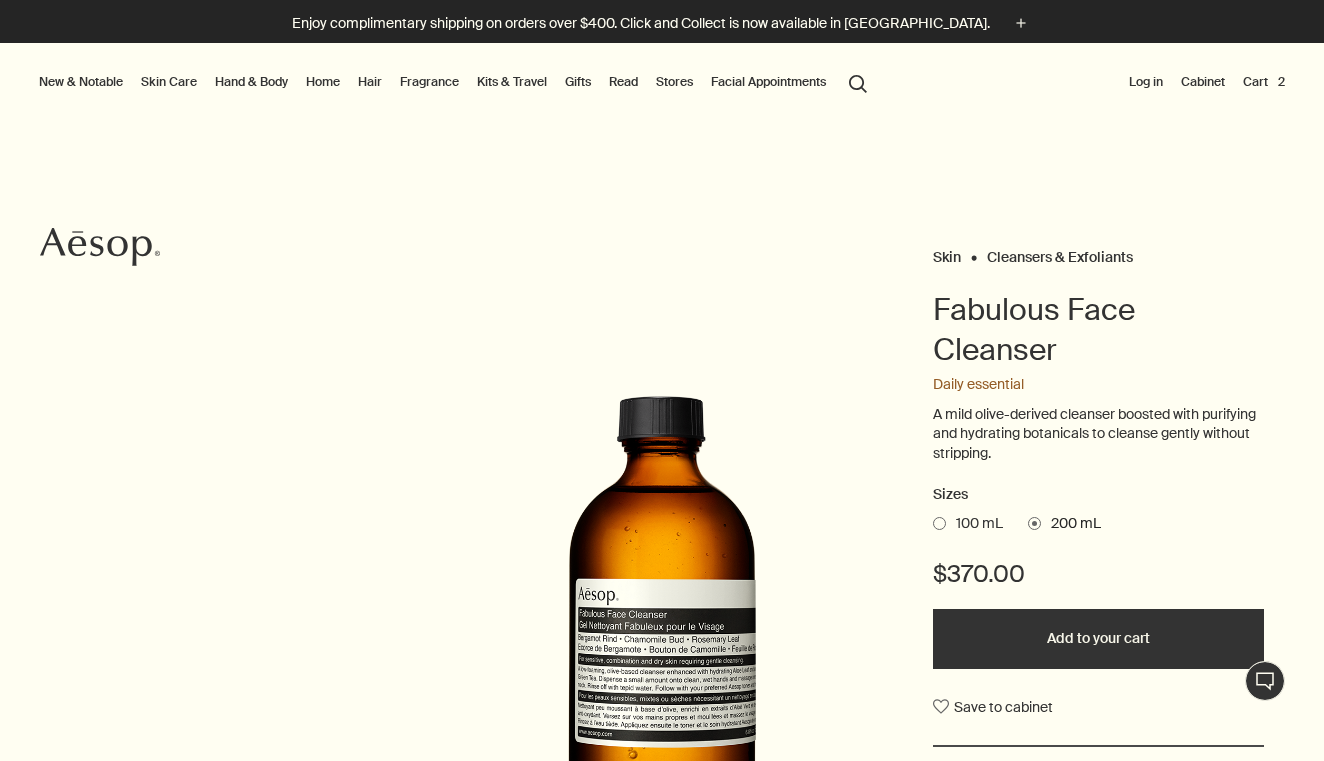 scroll, scrollTop: 0, scrollLeft: 0, axis: both 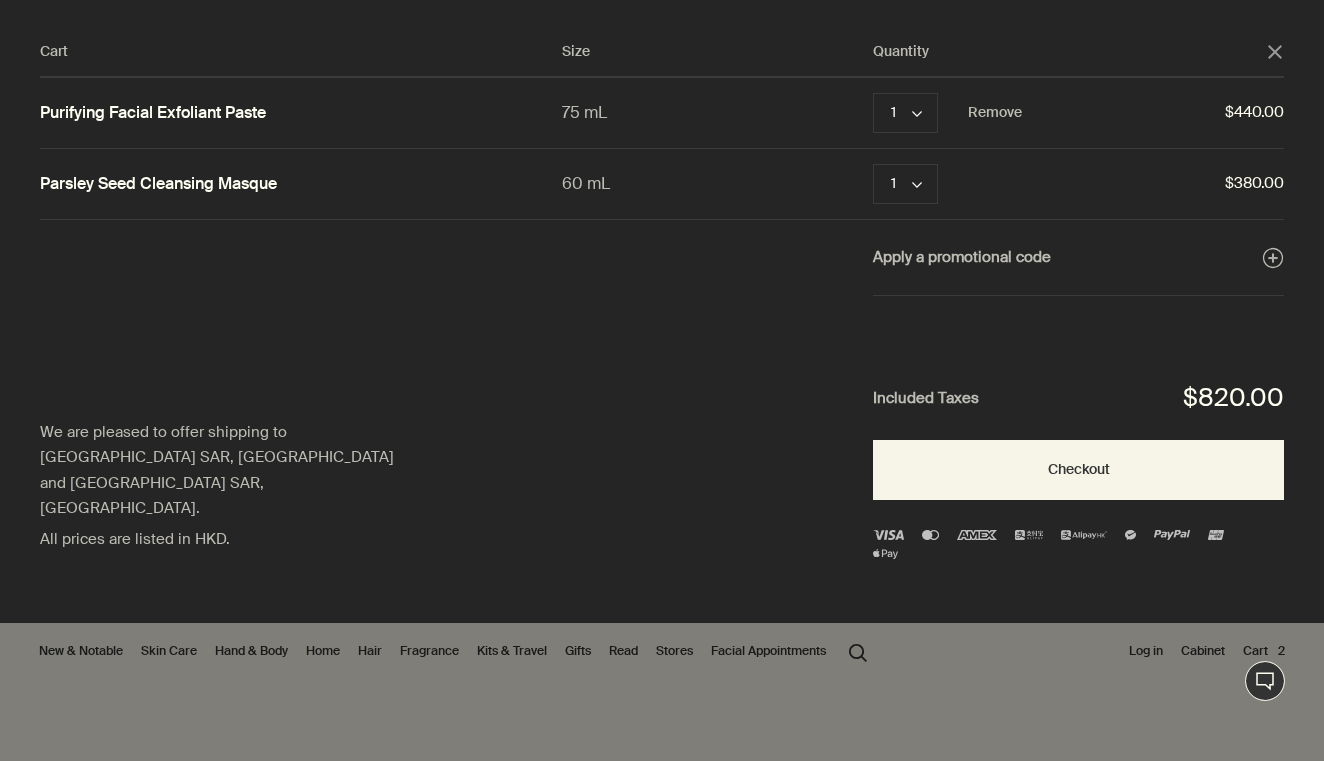 click on "Purifying Facial Exfoliant Paste" at bounding box center [153, 113] 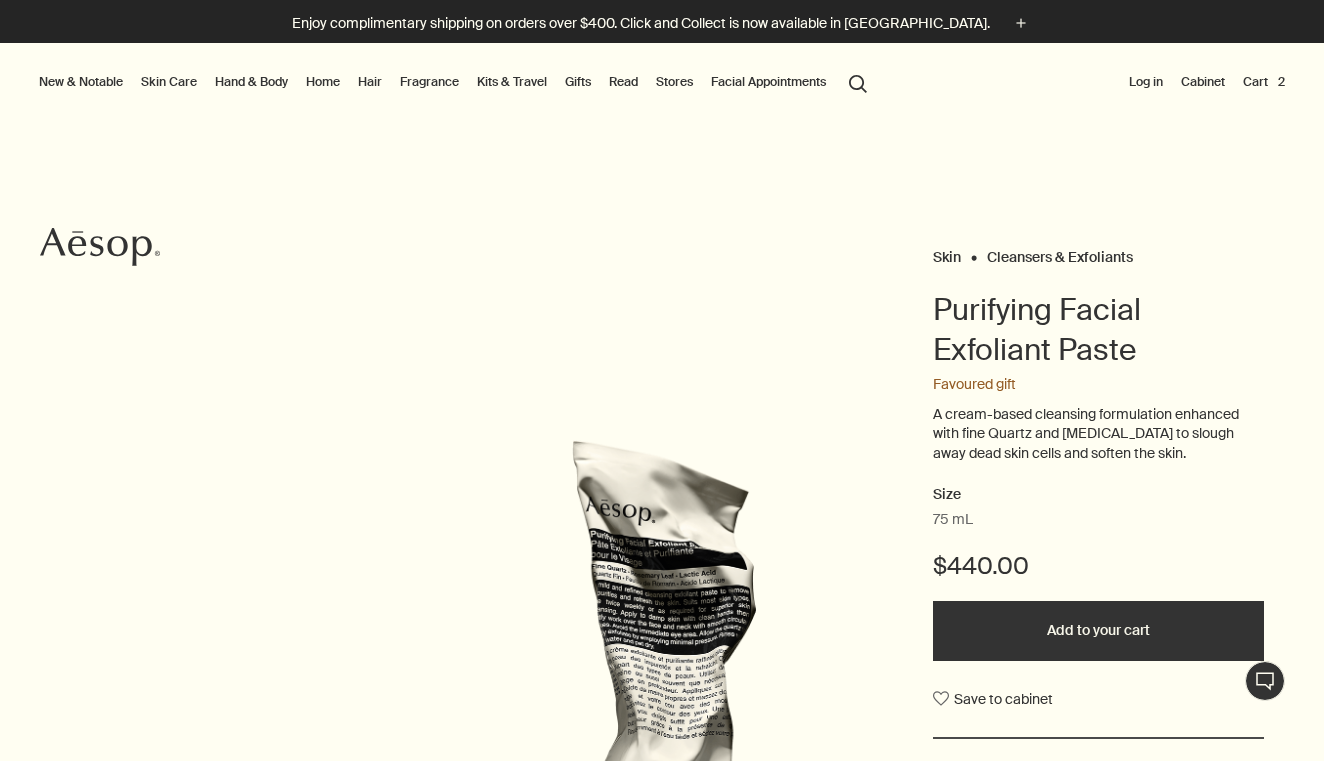 scroll, scrollTop: 0, scrollLeft: 0, axis: both 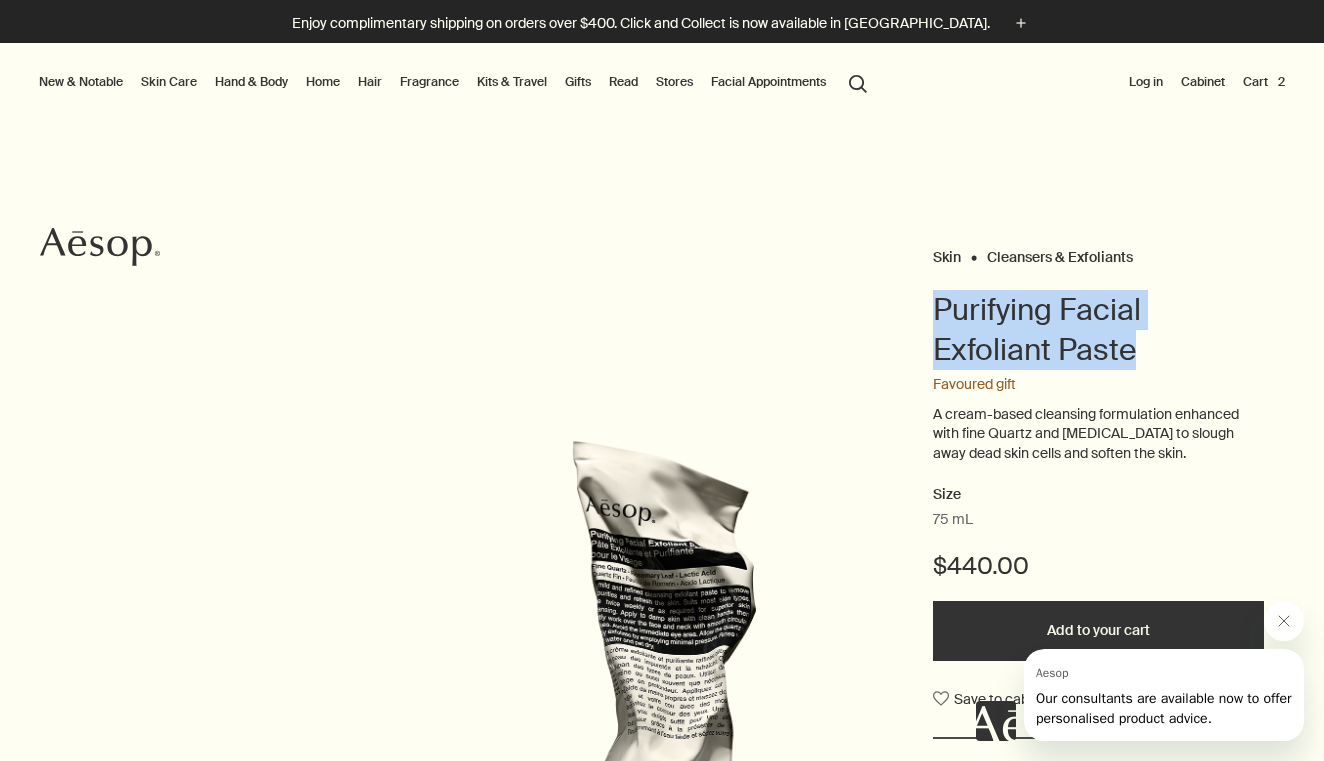 drag, startPoint x: 935, startPoint y: 306, endPoint x: 1162, endPoint y: 336, distance: 228.9738 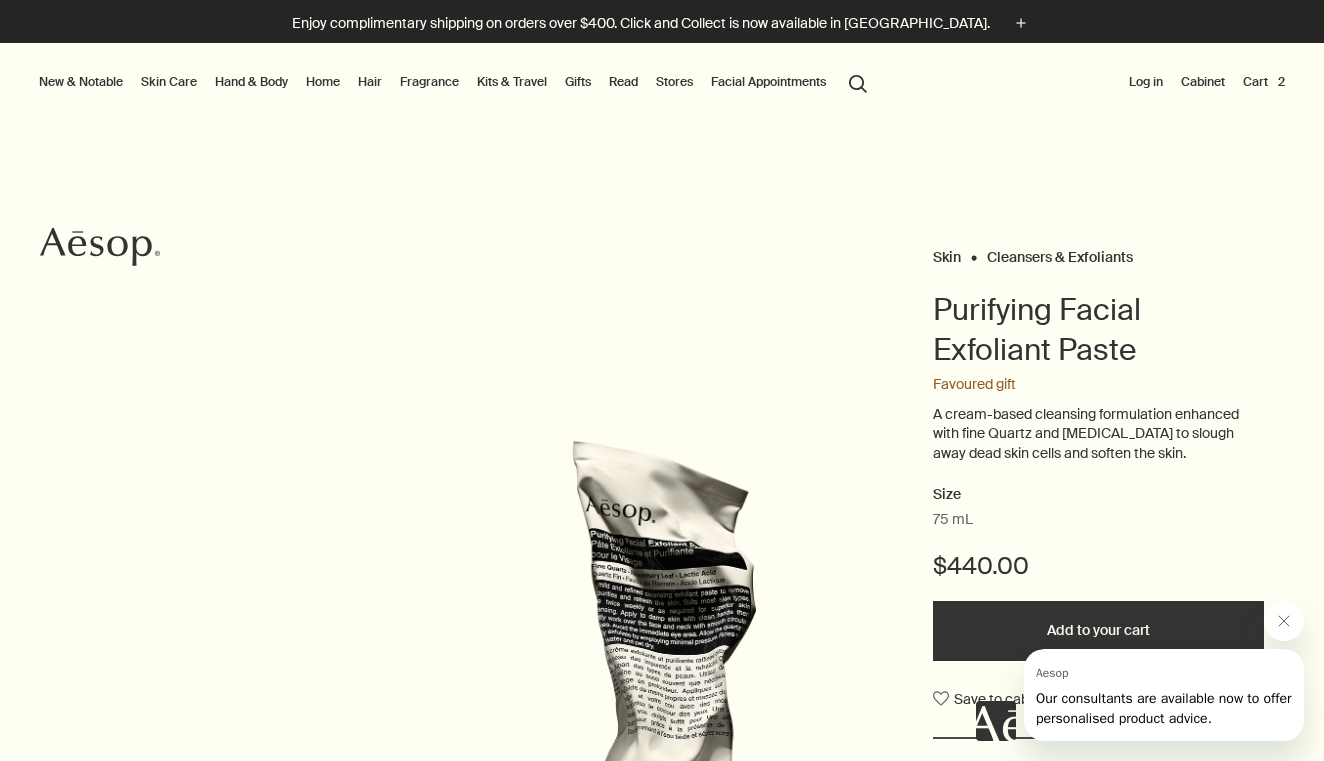 click on "Enjoy complimentary shipping on orders over $400. Click and Collect is now available in [GEOGRAPHIC_DATA]. plus" at bounding box center [662, 21] 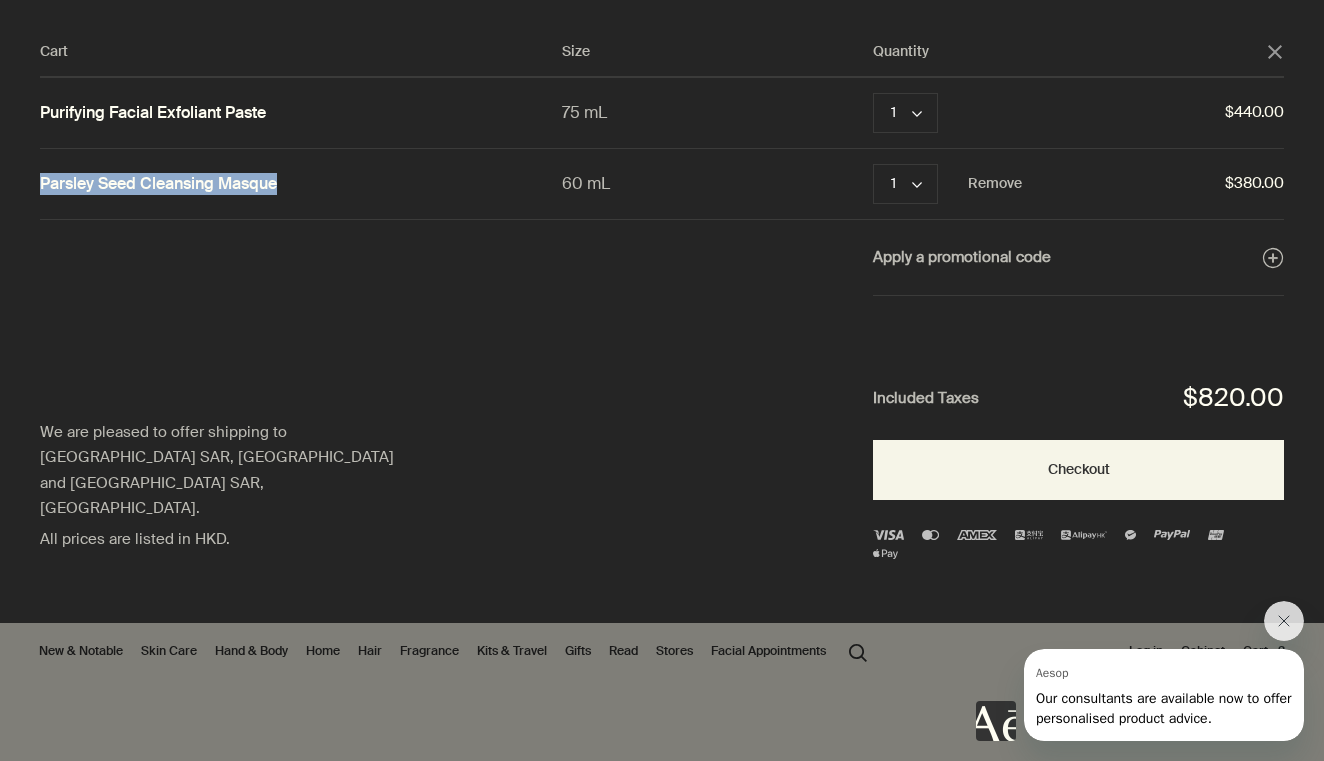 drag, startPoint x: 14, startPoint y: 179, endPoint x: 315, endPoint y: 174, distance: 301.04153 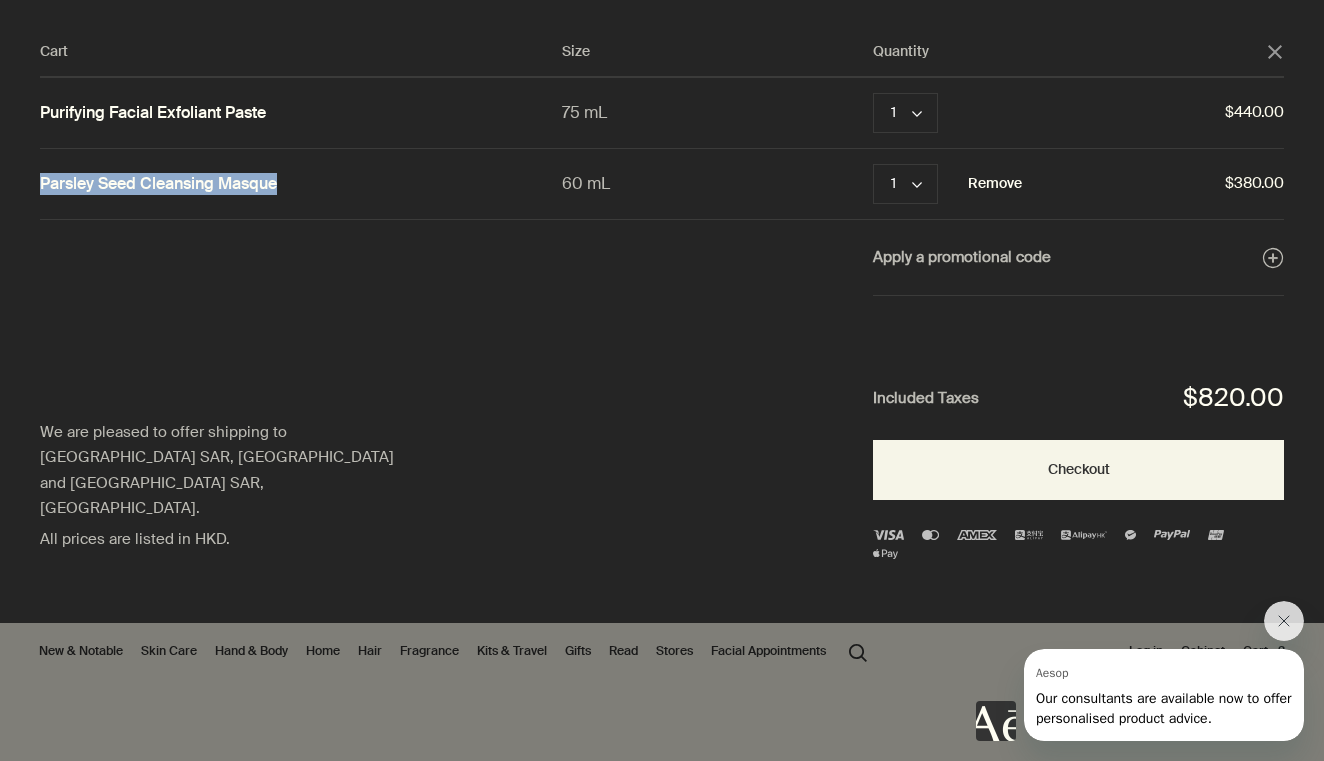 click on "Remove" at bounding box center [995, 184] 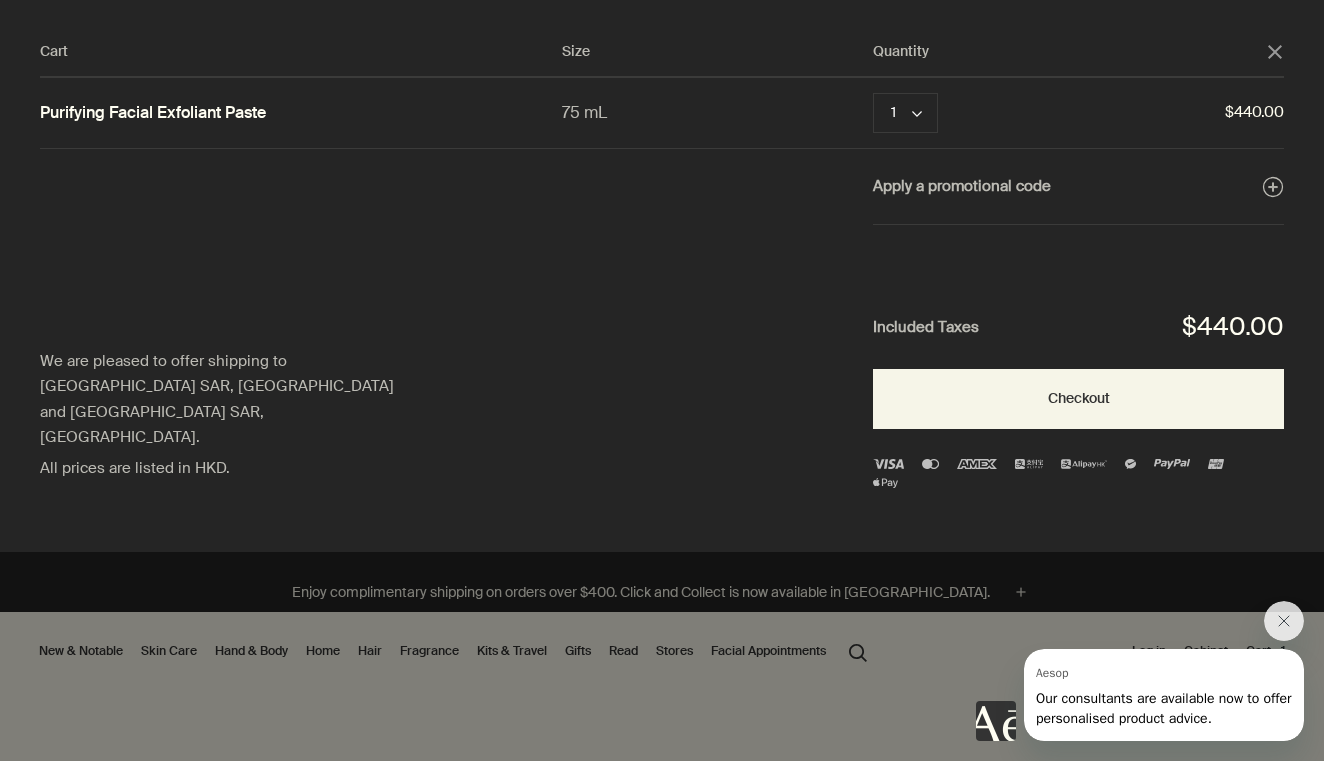 click on "Cart Size Quantity close Purifying Facial Exfoliant Paste 75 mL  1 chevron Remove $440.00 Apply a promotional code plusAndCloseWithCircle We are pleased to offer shipping to [GEOGRAPHIC_DATA], [GEOGRAPHIC_DATA] and ​​[GEOGRAPHIC_DATA] SAR, [GEOGRAPHIC_DATA]. All prices are listed in HKD. Included Taxes $440.00 Checkout" at bounding box center [682, 276] 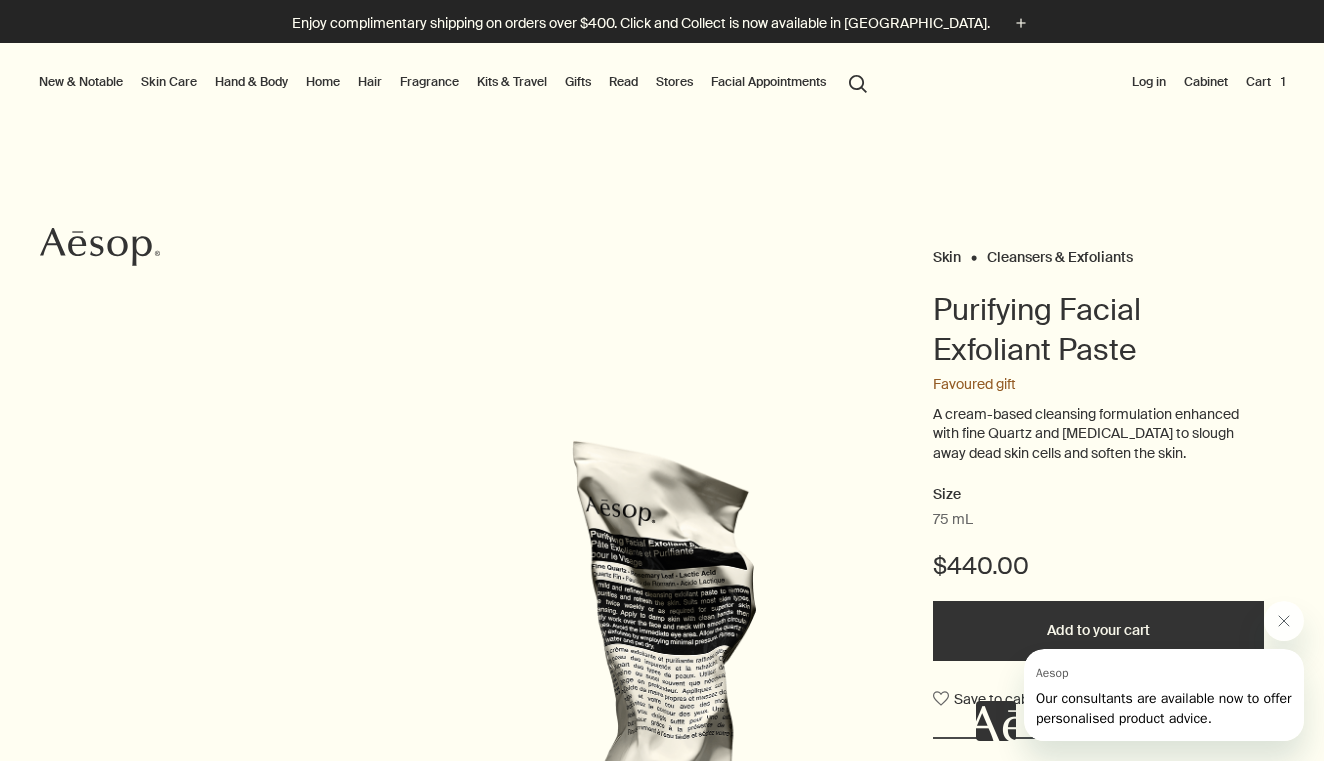 click on "search Search" at bounding box center [858, 82] 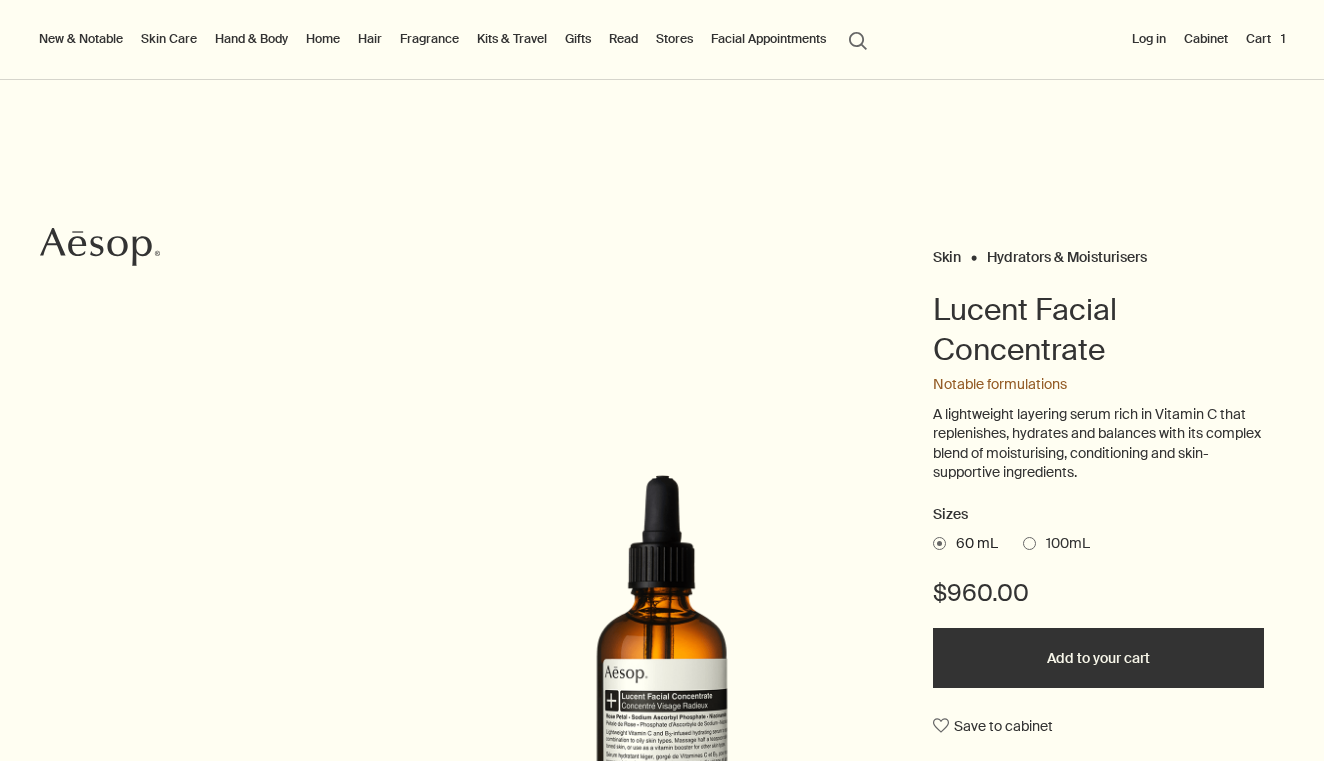 scroll, scrollTop: 437, scrollLeft: 0, axis: vertical 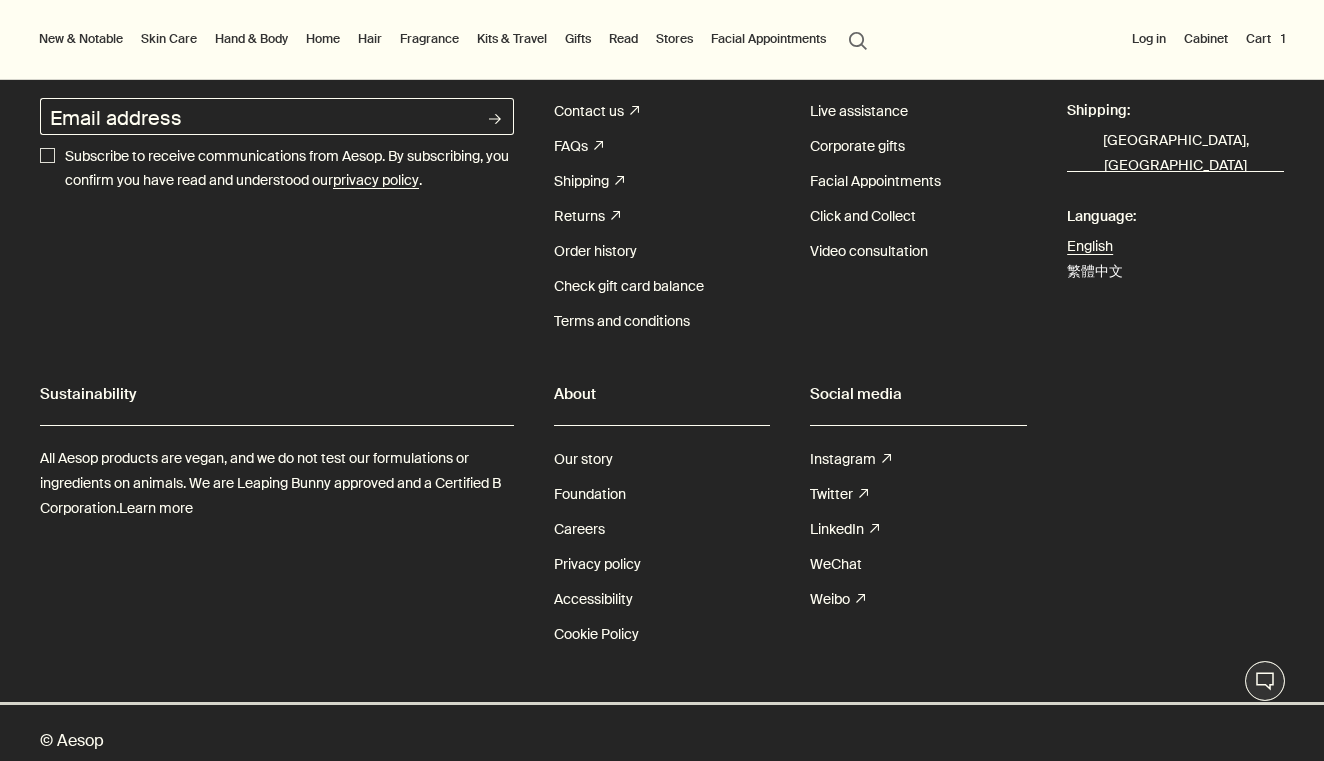 click on "繁體中文" at bounding box center (1095, 271) 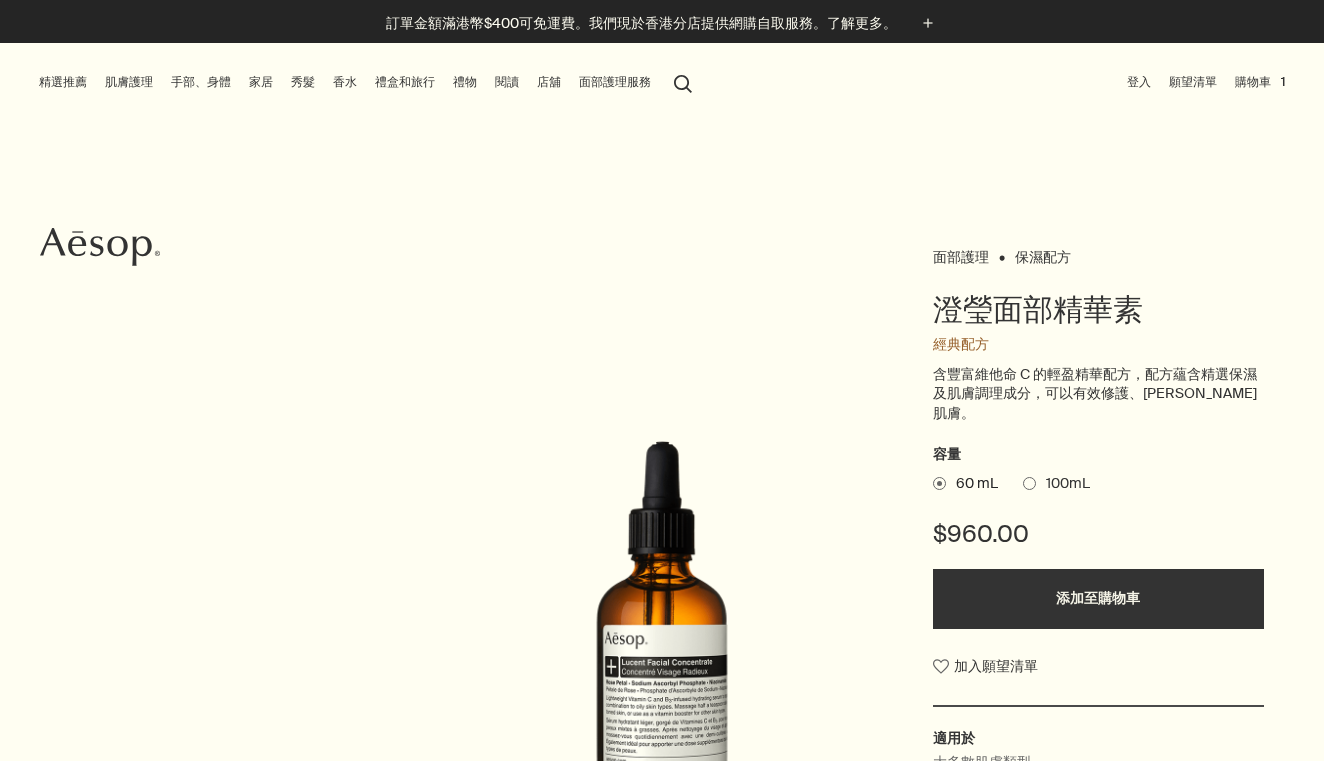 scroll, scrollTop: 0, scrollLeft: 0, axis: both 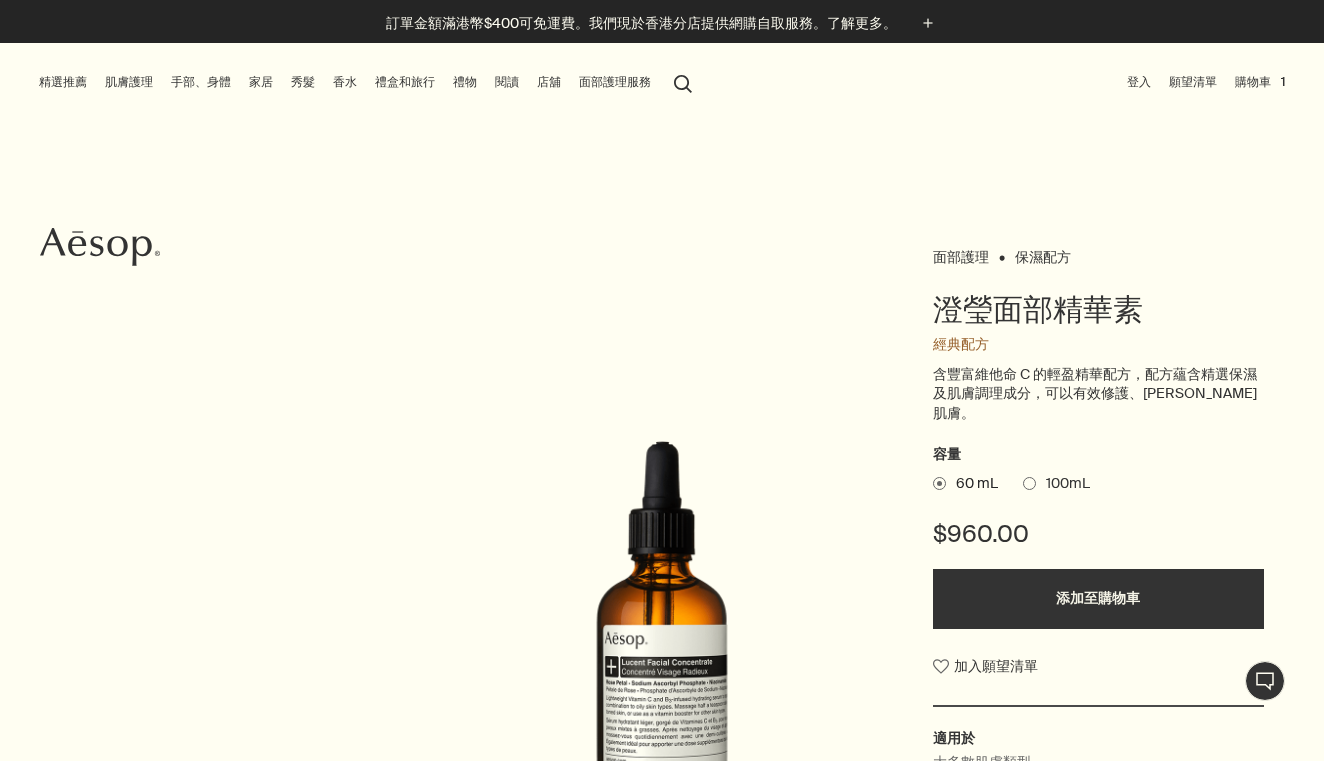 click on "100mL" at bounding box center (1063, 484) 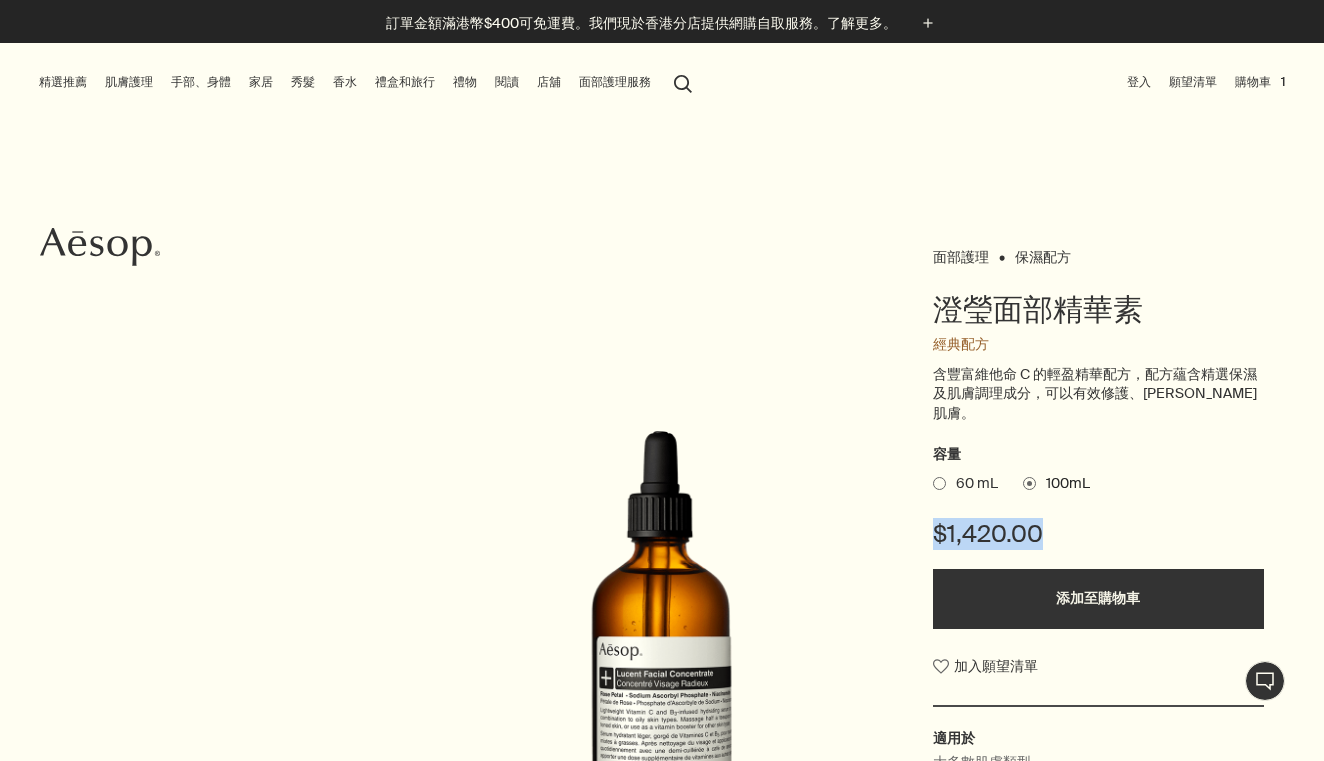 drag, startPoint x: 930, startPoint y: 504, endPoint x: 1050, endPoint y: 504, distance: 120 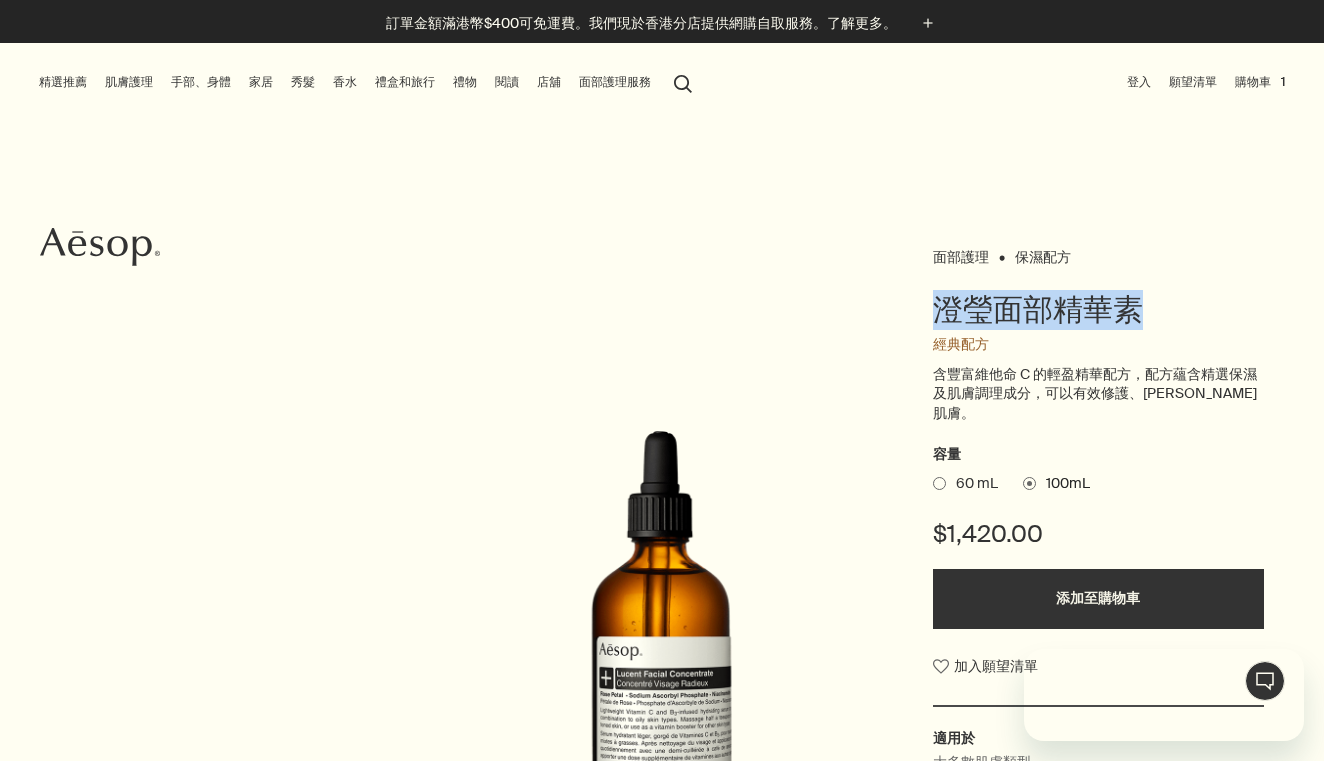 scroll, scrollTop: 0, scrollLeft: 0, axis: both 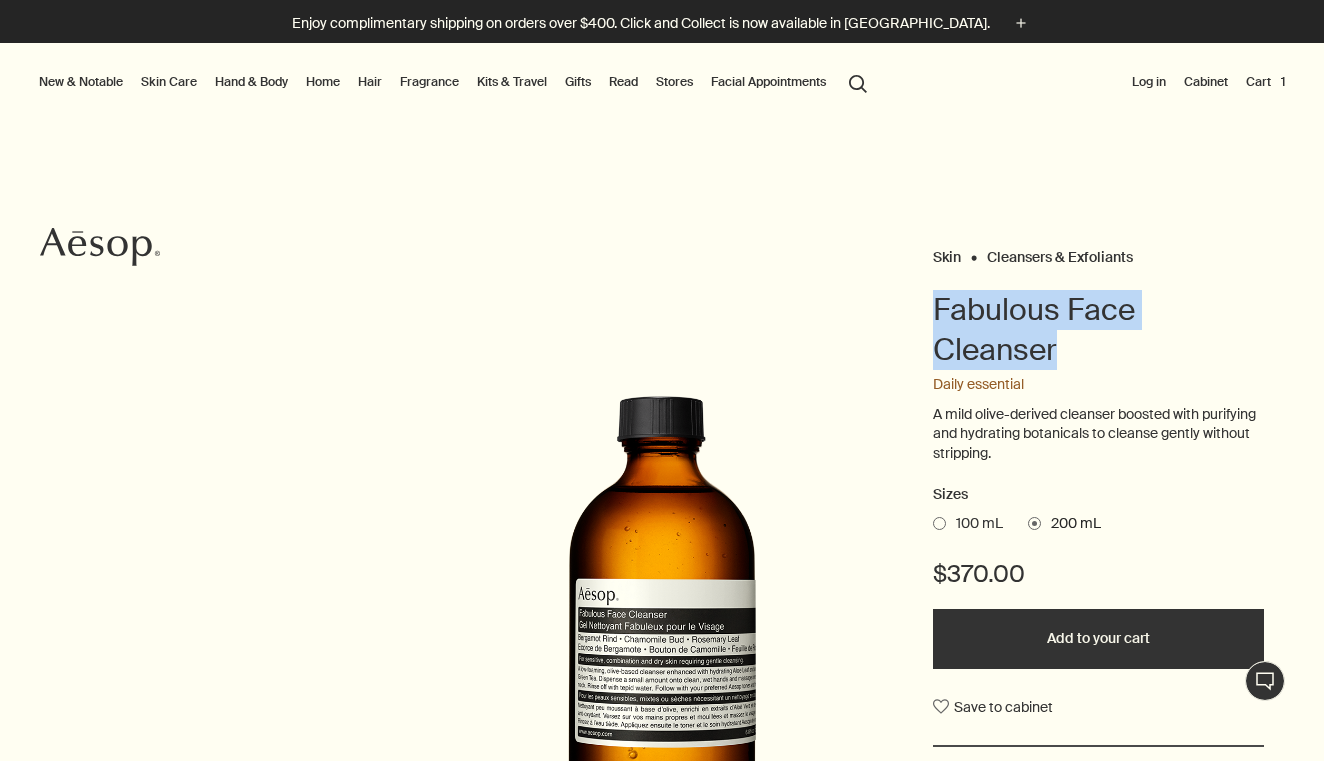 drag, startPoint x: 940, startPoint y: 305, endPoint x: 1065, endPoint y: 351, distance: 133.19534 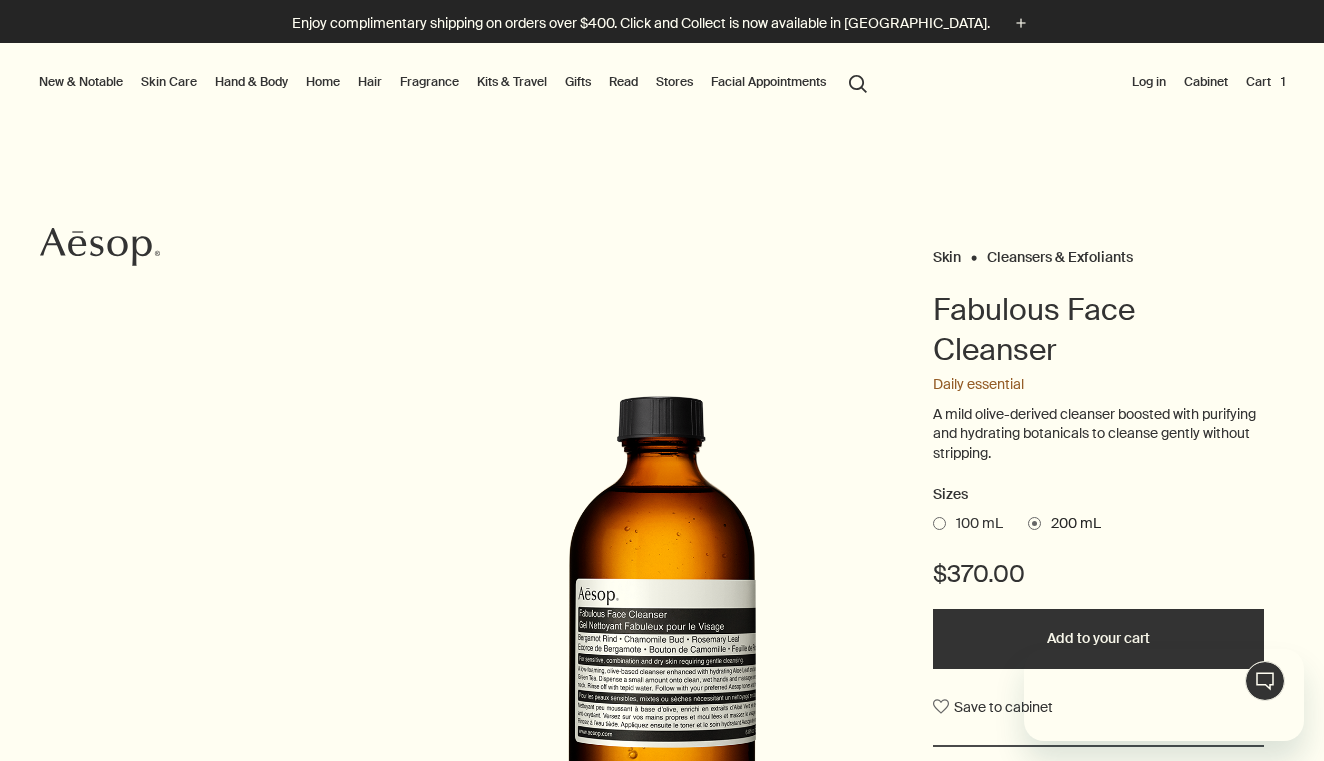 scroll, scrollTop: 0, scrollLeft: 0, axis: both 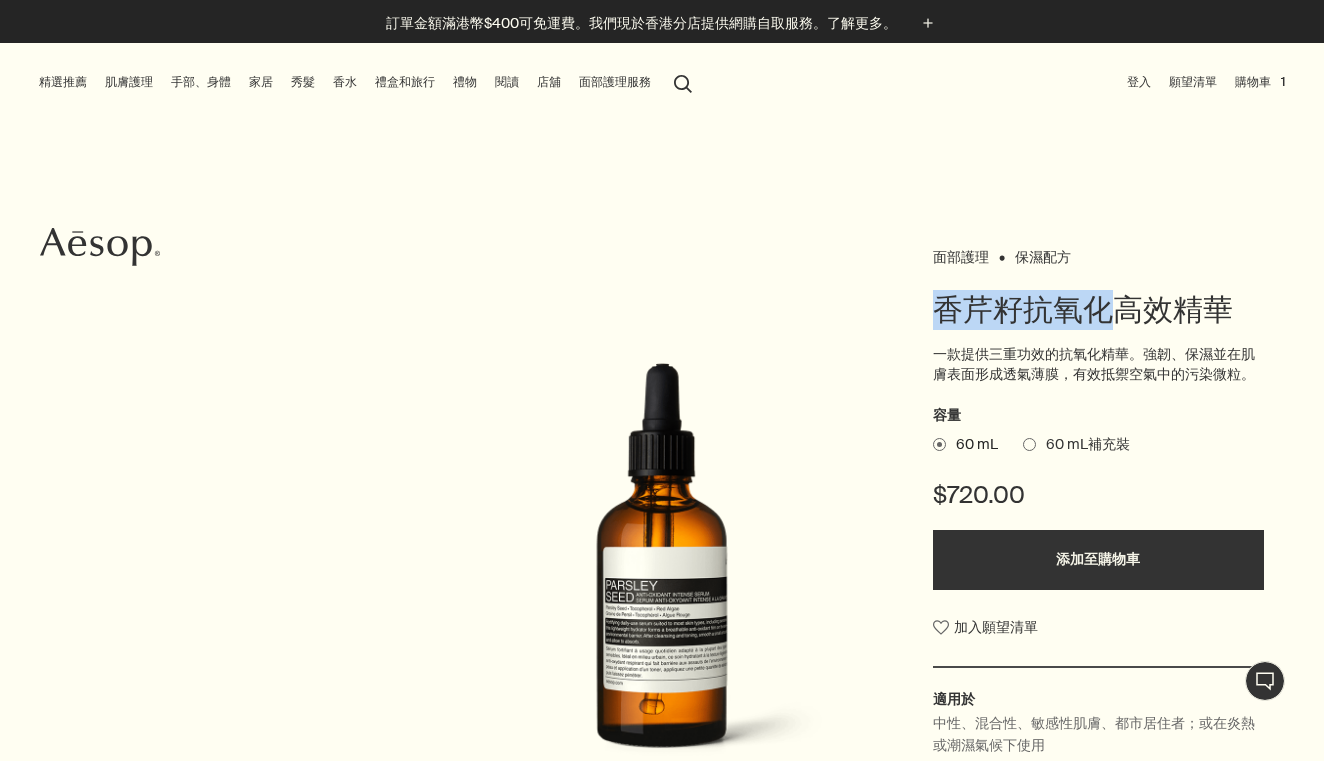 drag, startPoint x: 941, startPoint y: 315, endPoint x: 1107, endPoint y: 305, distance: 166.30093 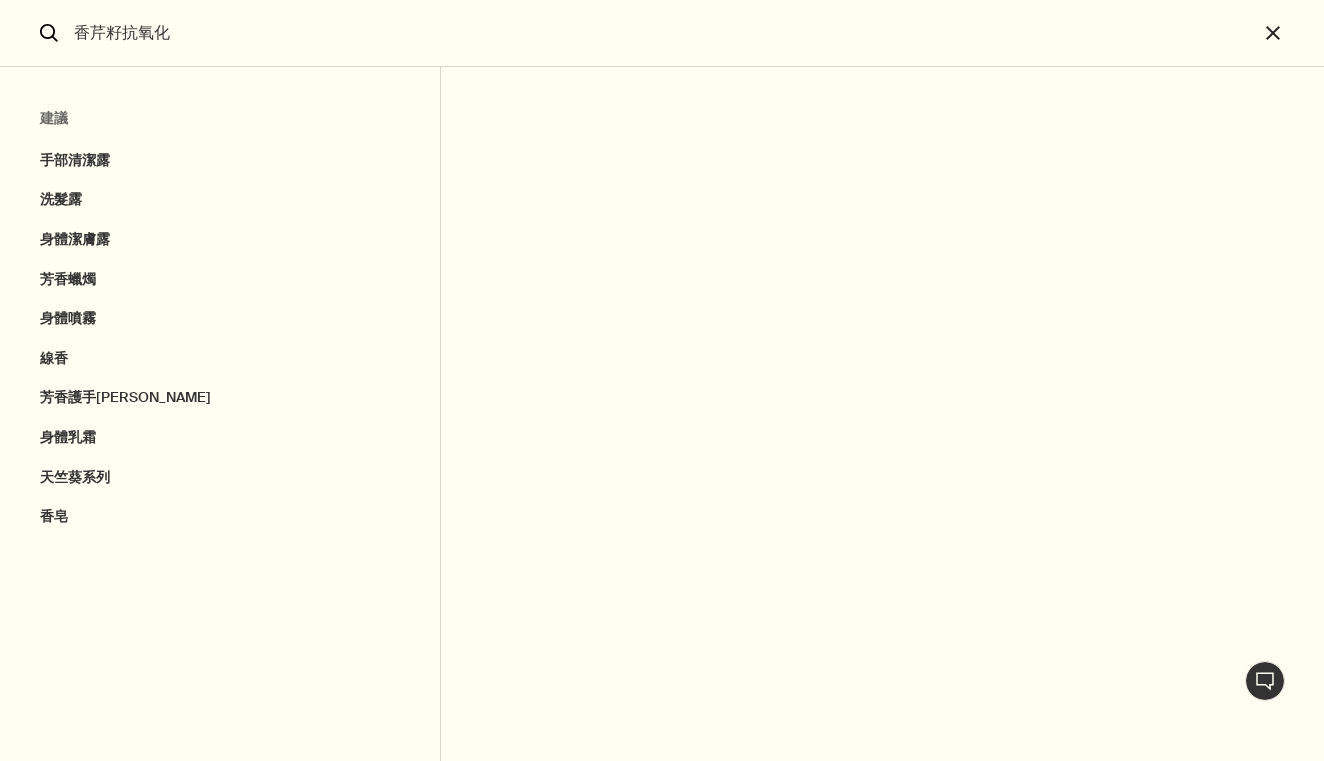 type on "香芹籽抗氧化" 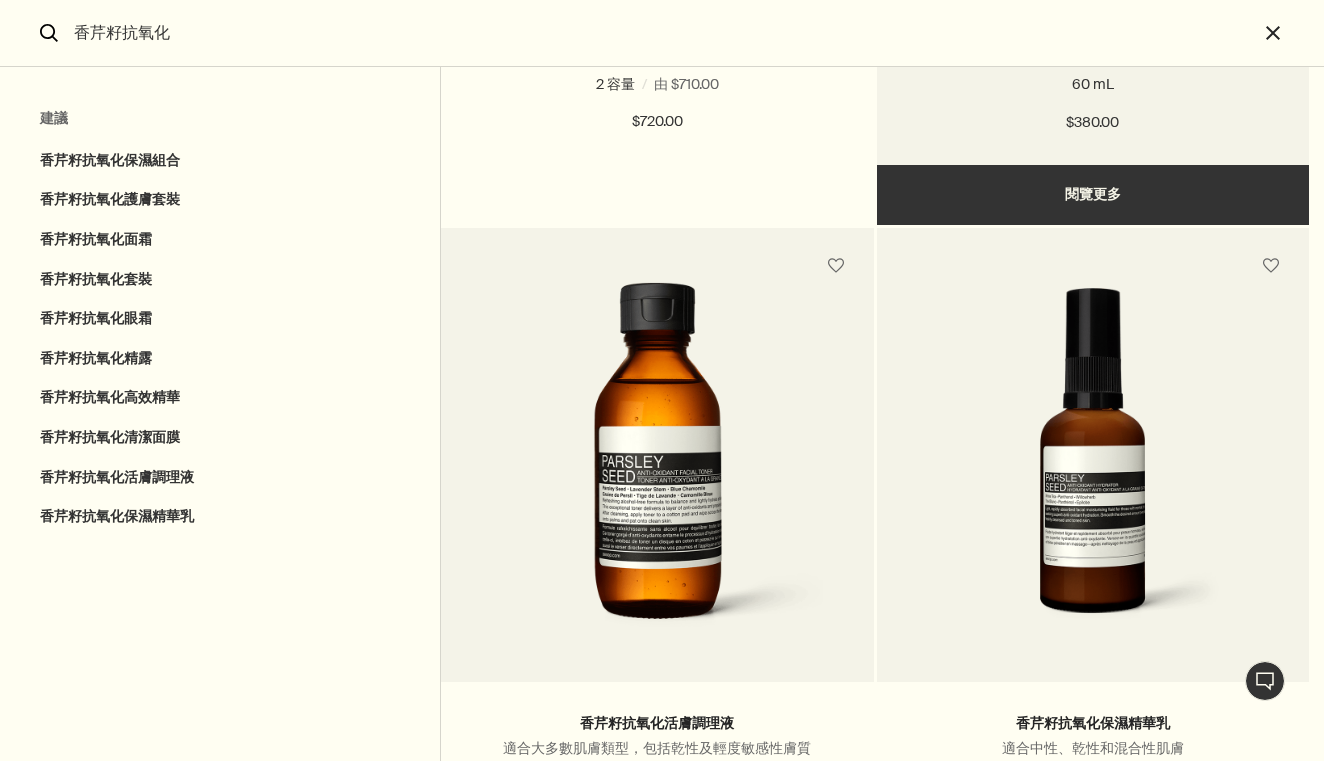 scroll, scrollTop: 3082, scrollLeft: 0, axis: vertical 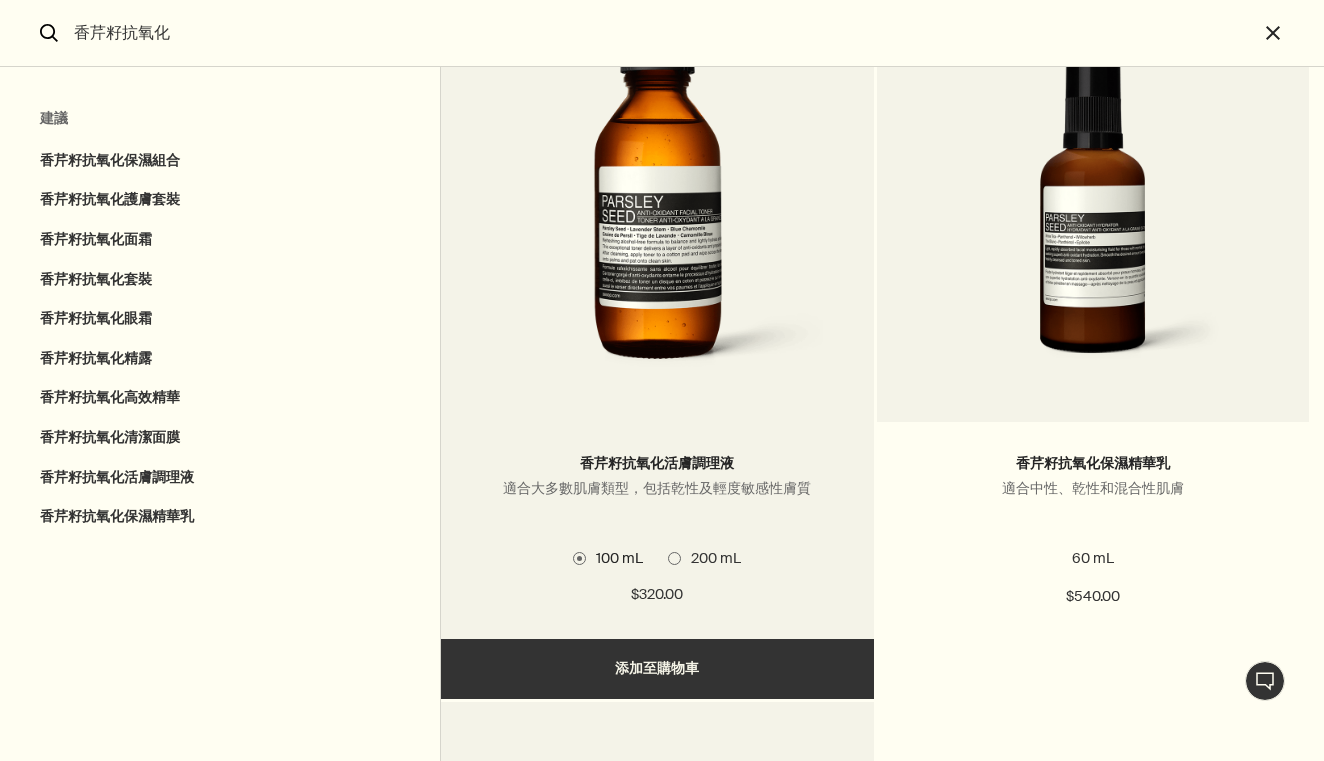 click on "200 mL" at bounding box center [711, 558] 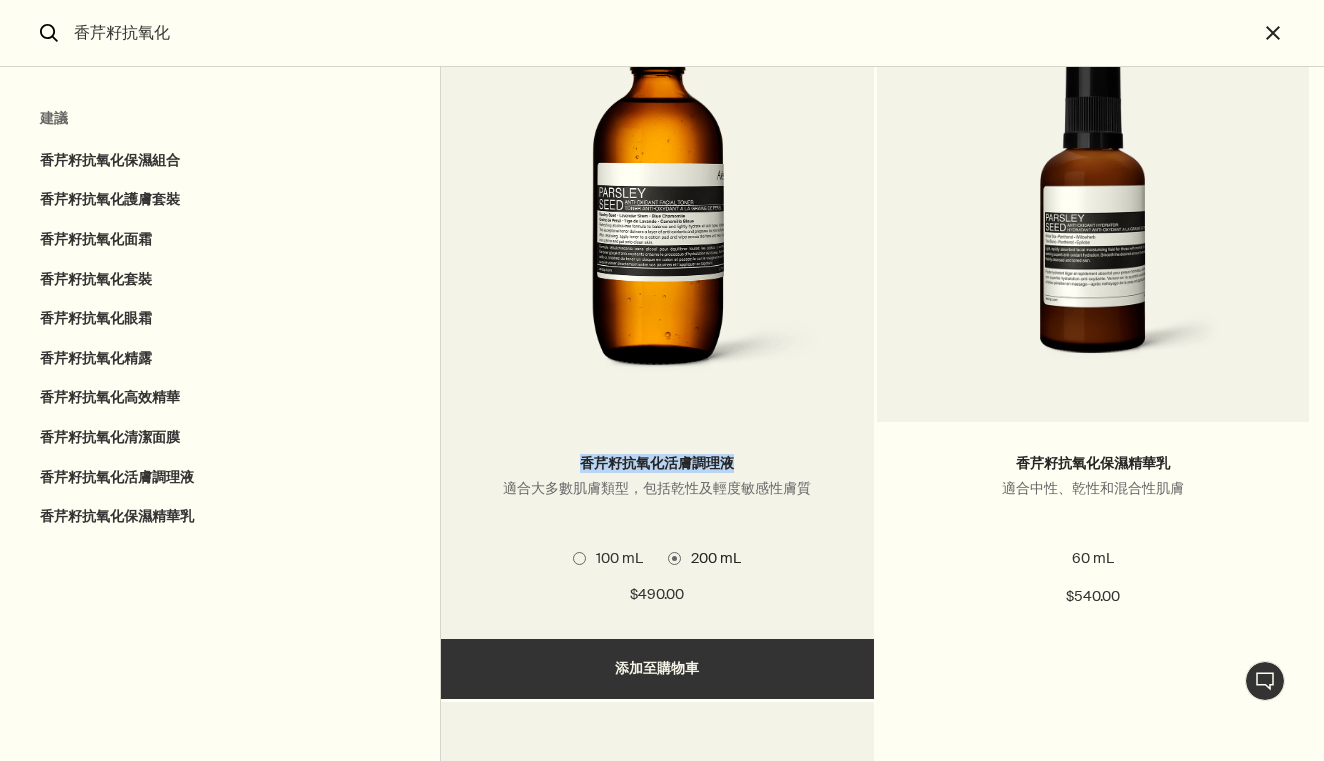 drag, startPoint x: 581, startPoint y: 454, endPoint x: 755, endPoint y: 459, distance: 174.07182 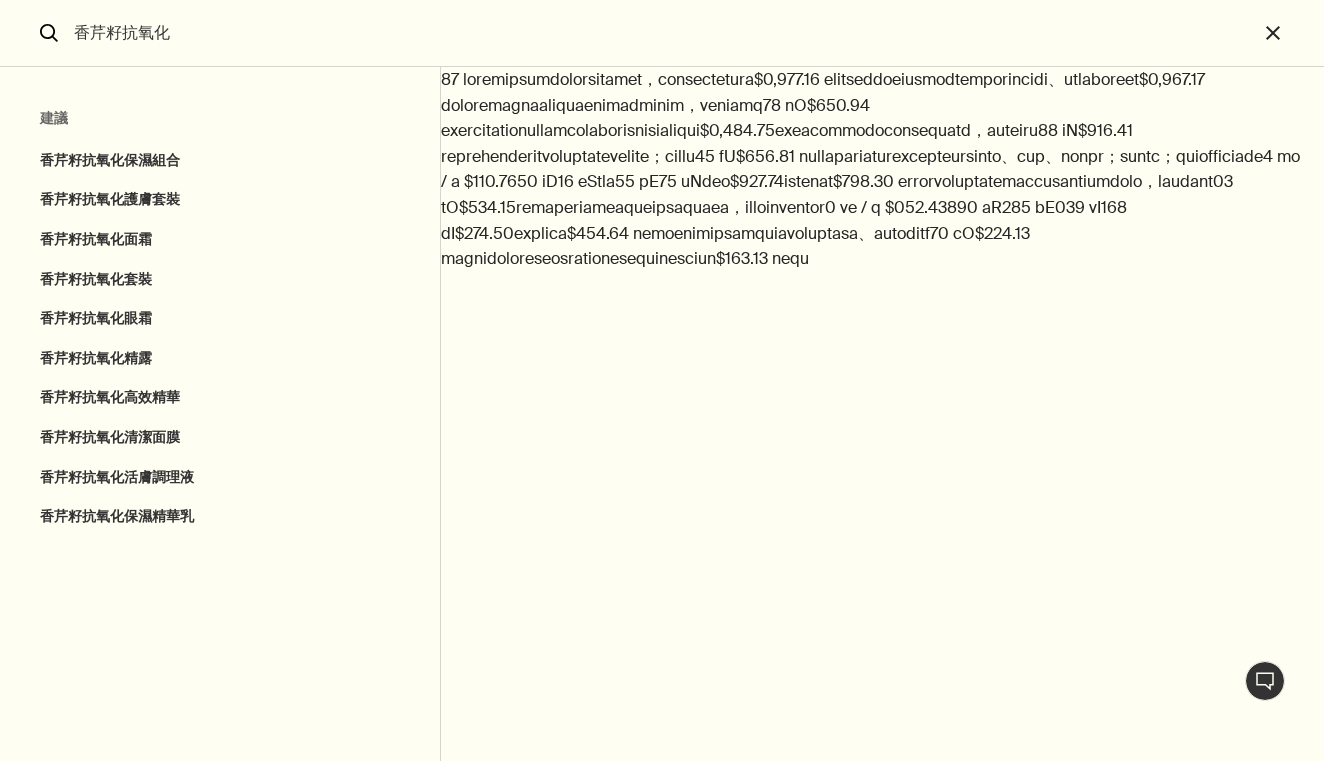 copy on "香芹籽抗氧化活膚調理液" 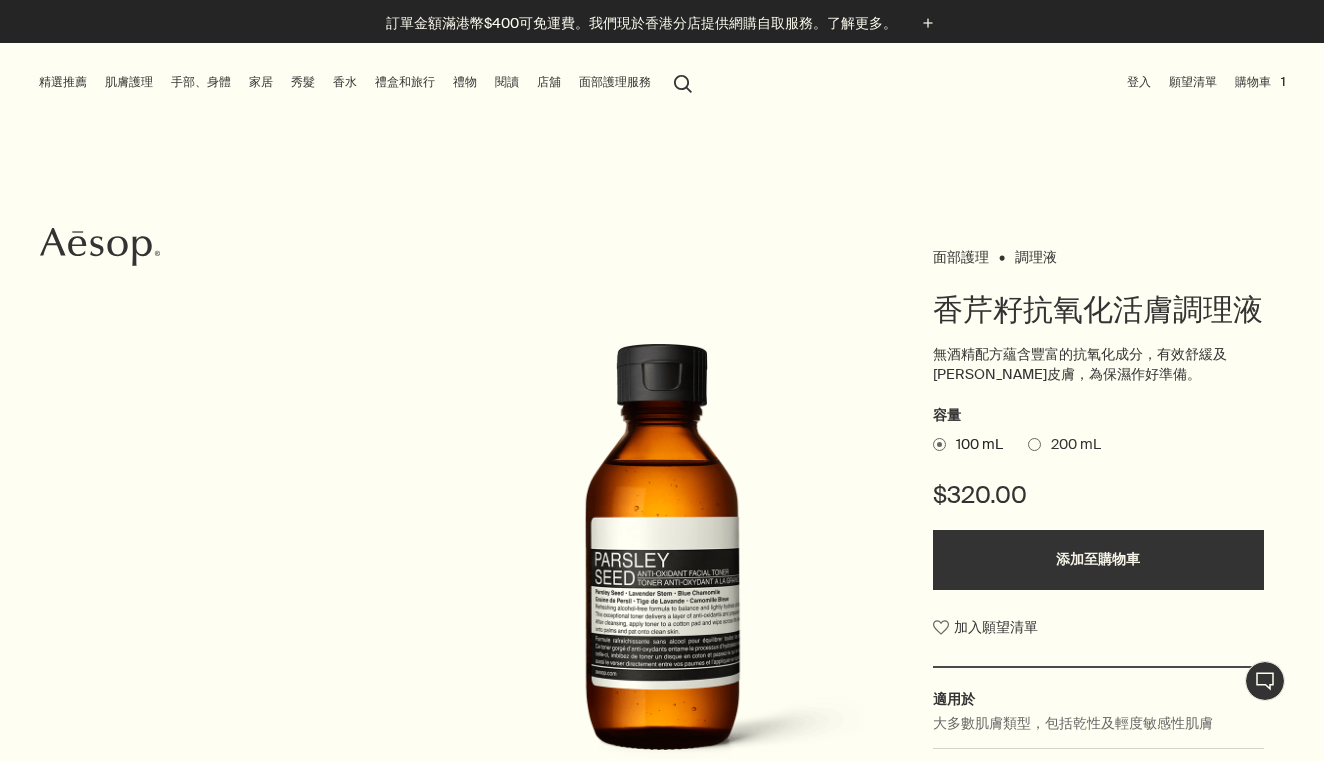 scroll, scrollTop: 0, scrollLeft: 0, axis: both 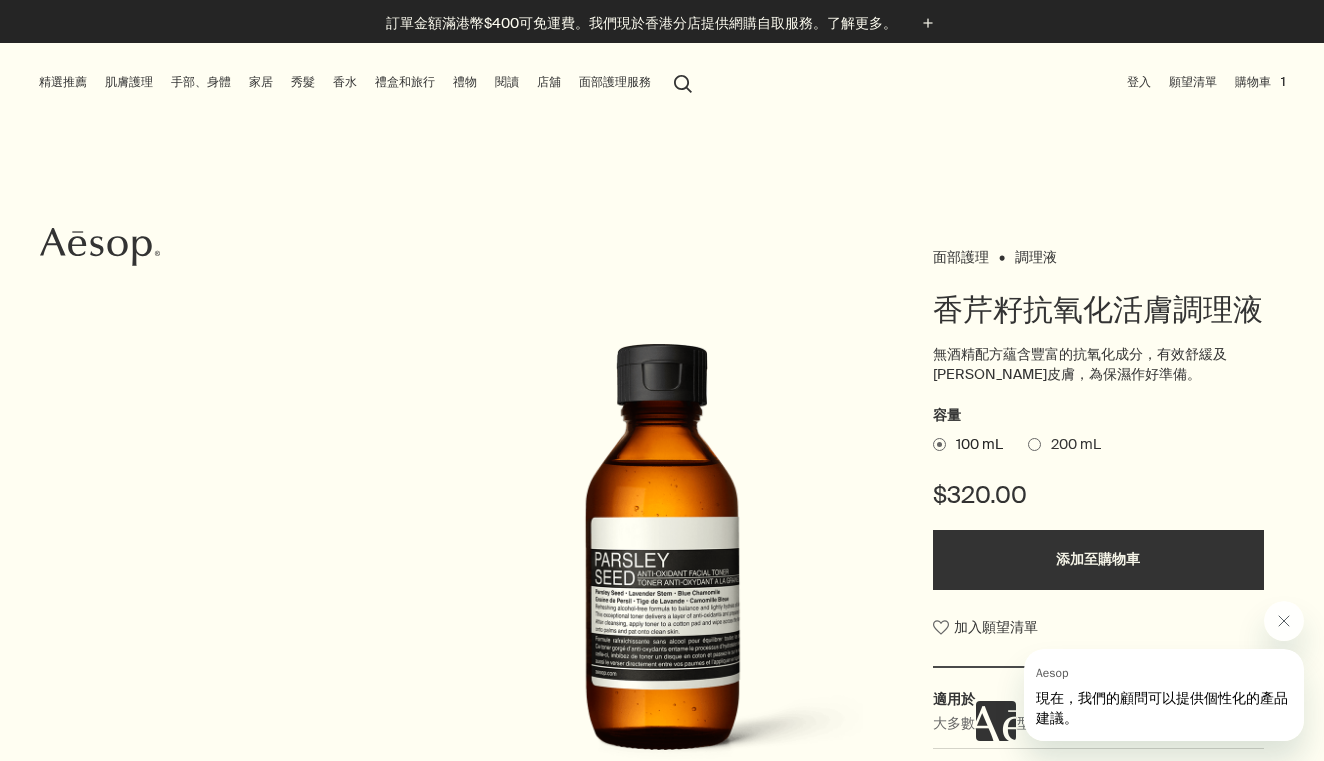 click on "200 mL" at bounding box center [1071, 445] 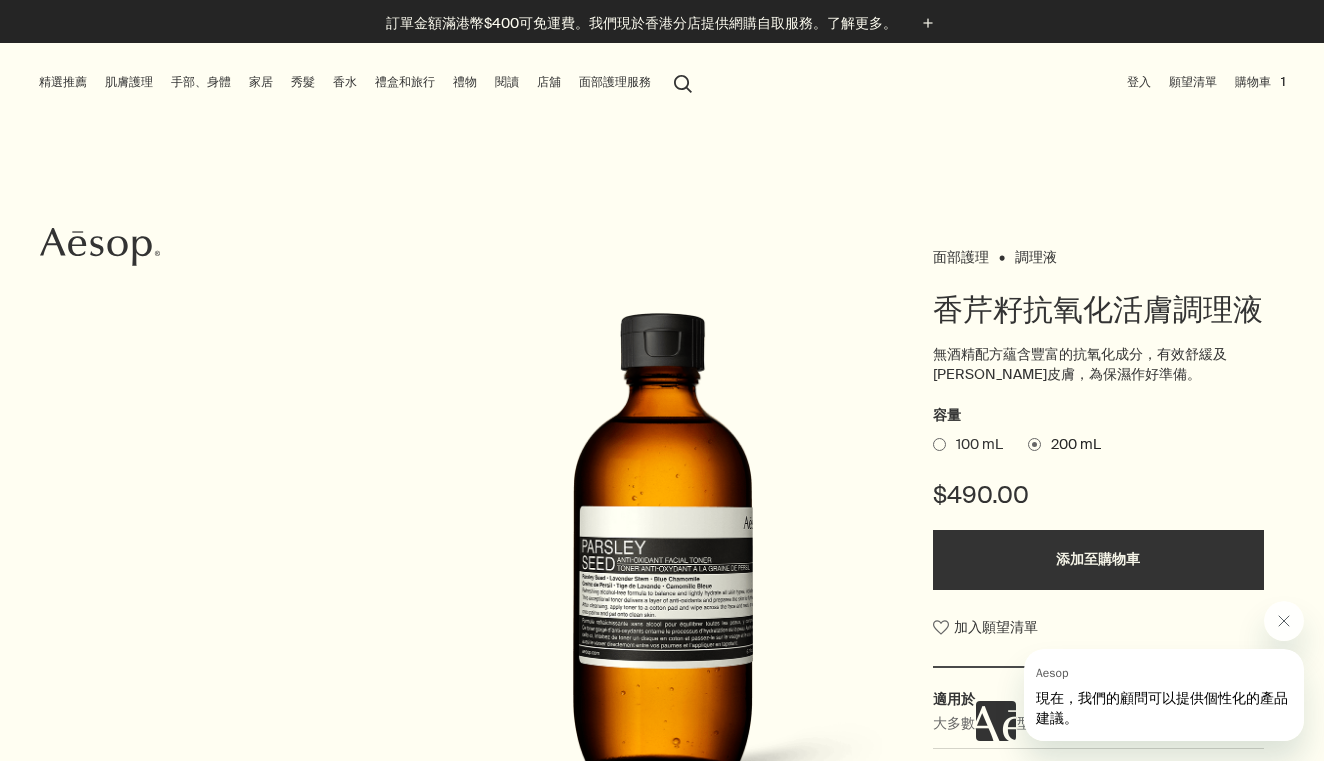 click on "100 mL" at bounding box center [974, 445] 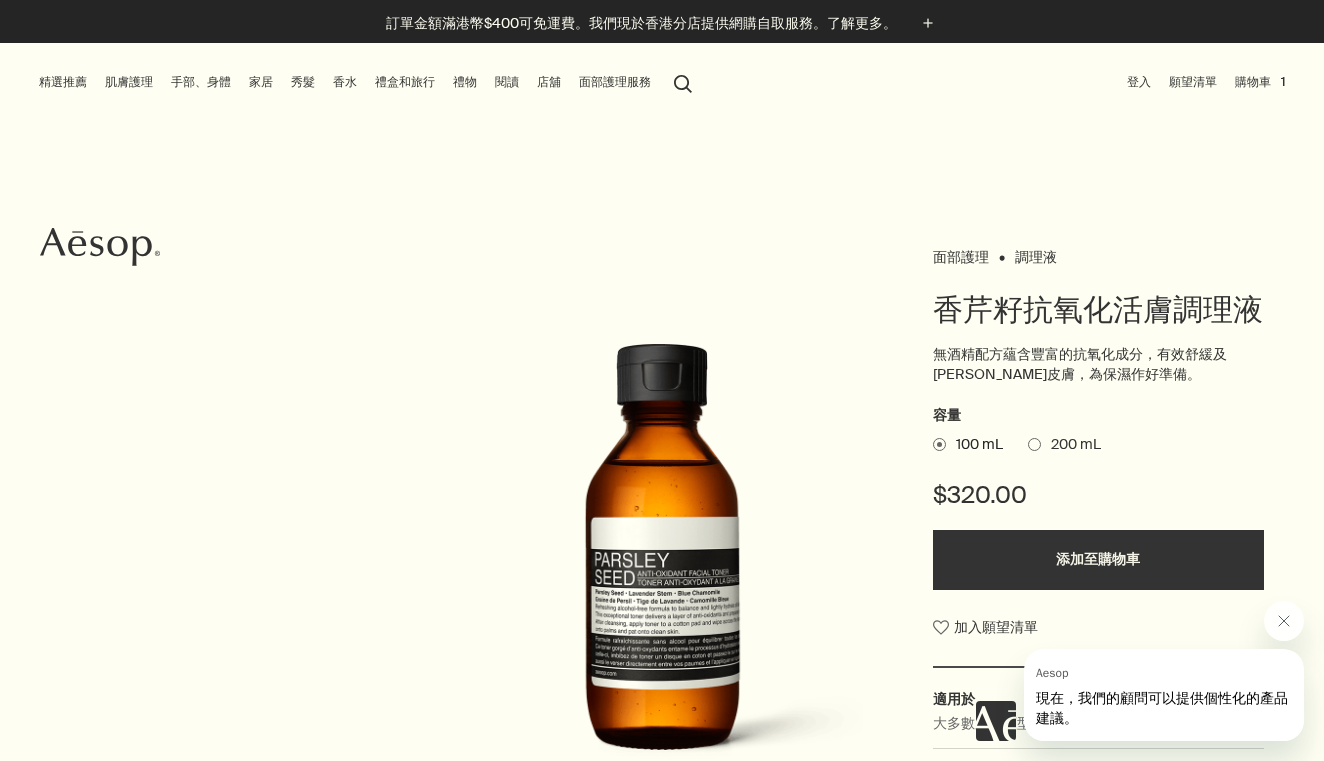 click on "$320.00" at bounding box center [980, 495] 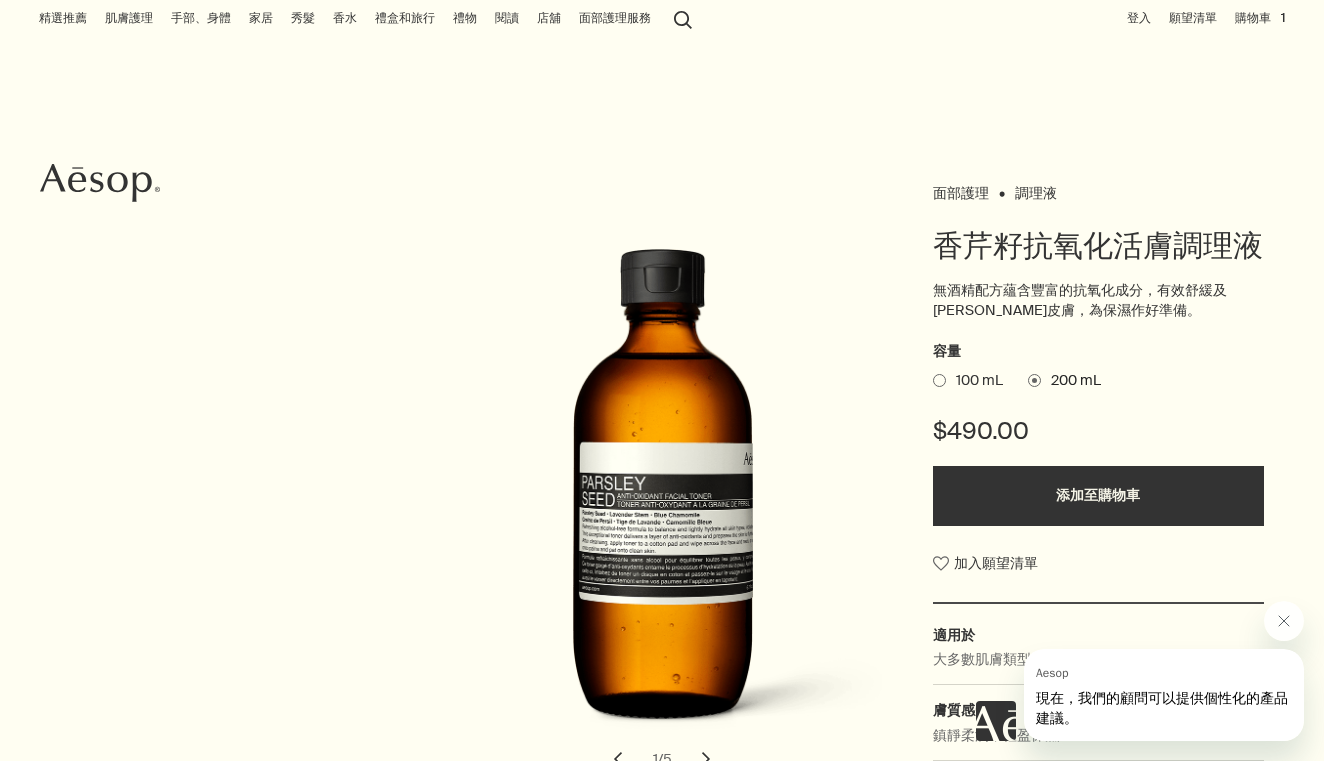 scroll, scrollTop: 69, scrollLeft: 0, axis: vertical 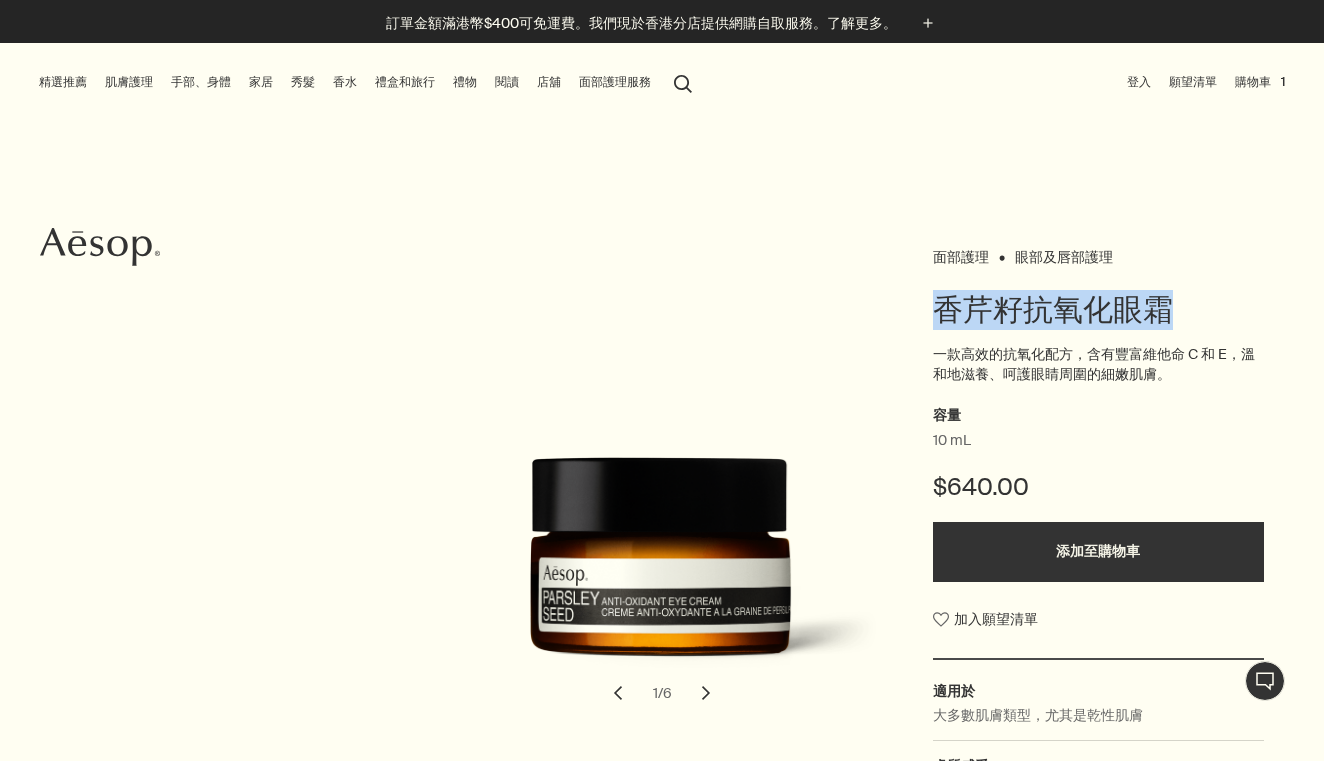 drag, startPoint x: 939, startPoint y: 307, endPoint x: 1183, endPoint y: 308, distance: 244.00204 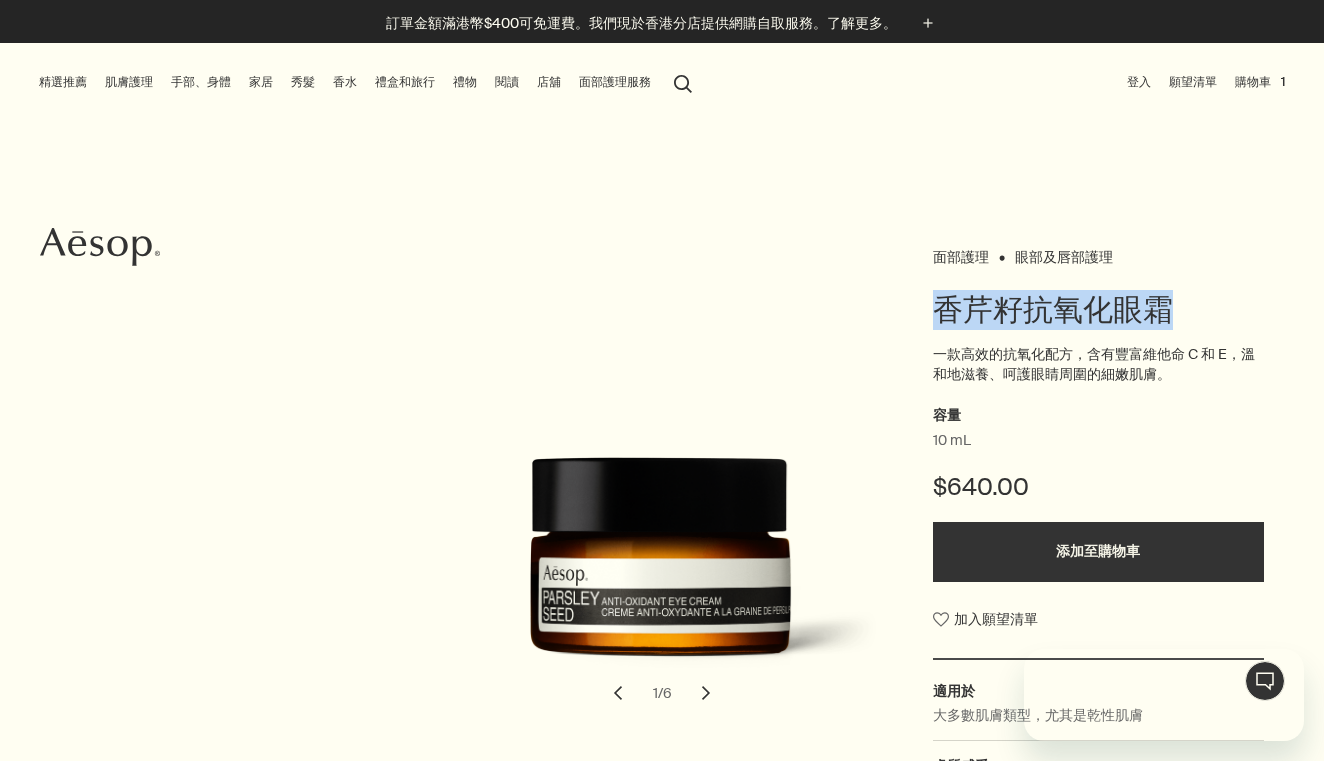 scroll, scrollTop: 0, scrollLeft: 0, axis: both 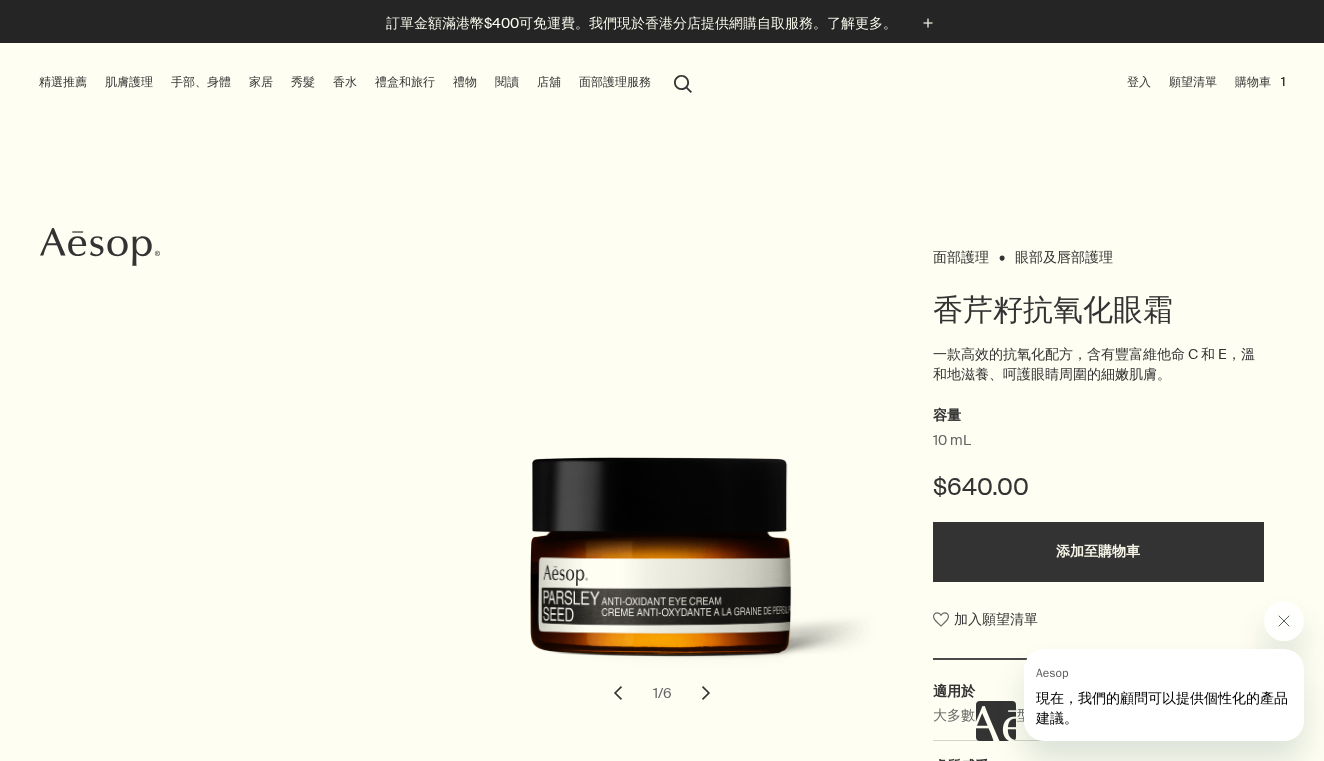 click on "一款高效的抗氧化配方，含有豐富維他命 C 和 E，溫和地滋養、呵護眼睛周圍的細嫩肌膚。" at bounding box center (1098, 364) 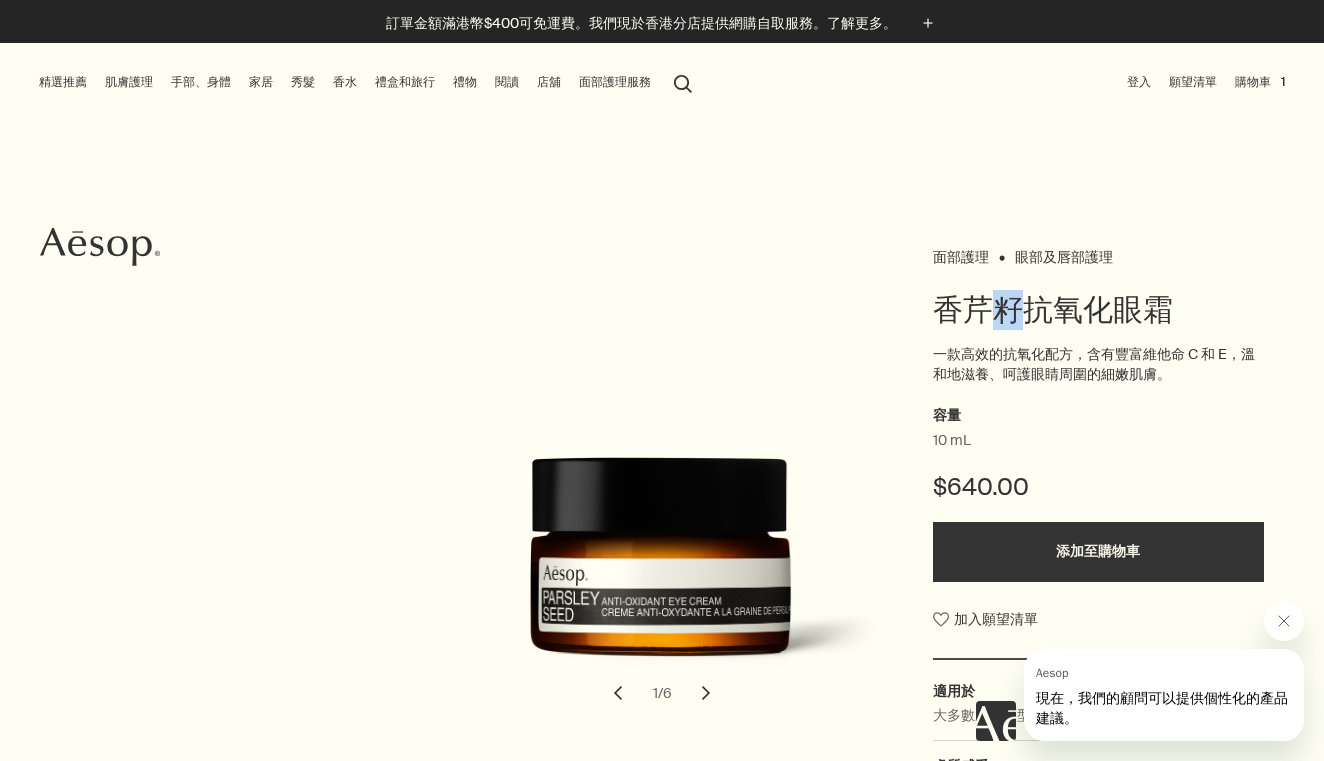 drag, startPoint x: 998, startPoint y: 313, endPoint x: 1014, endPoint y: 313, distance: 16 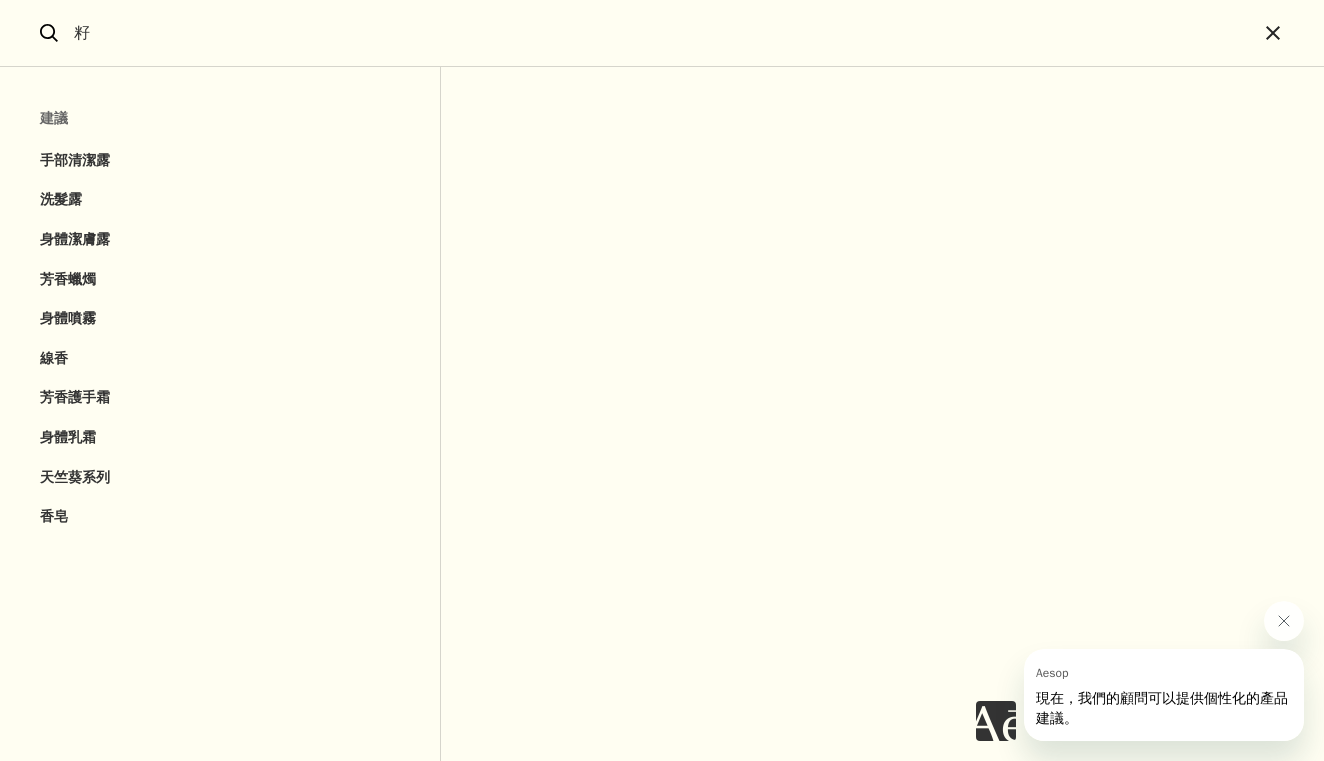 type on "籽" 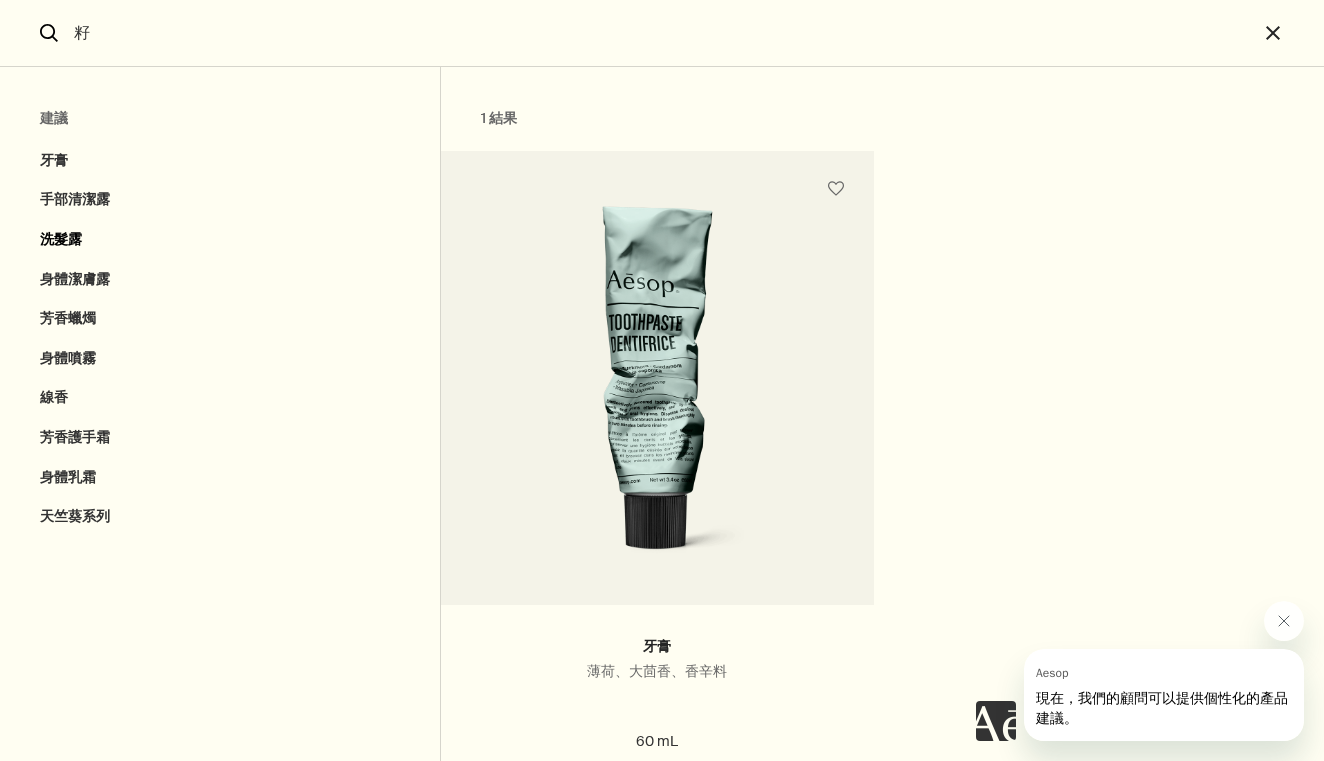 scroll, scrollTop: 0, scrollLeft: 0, axis: both 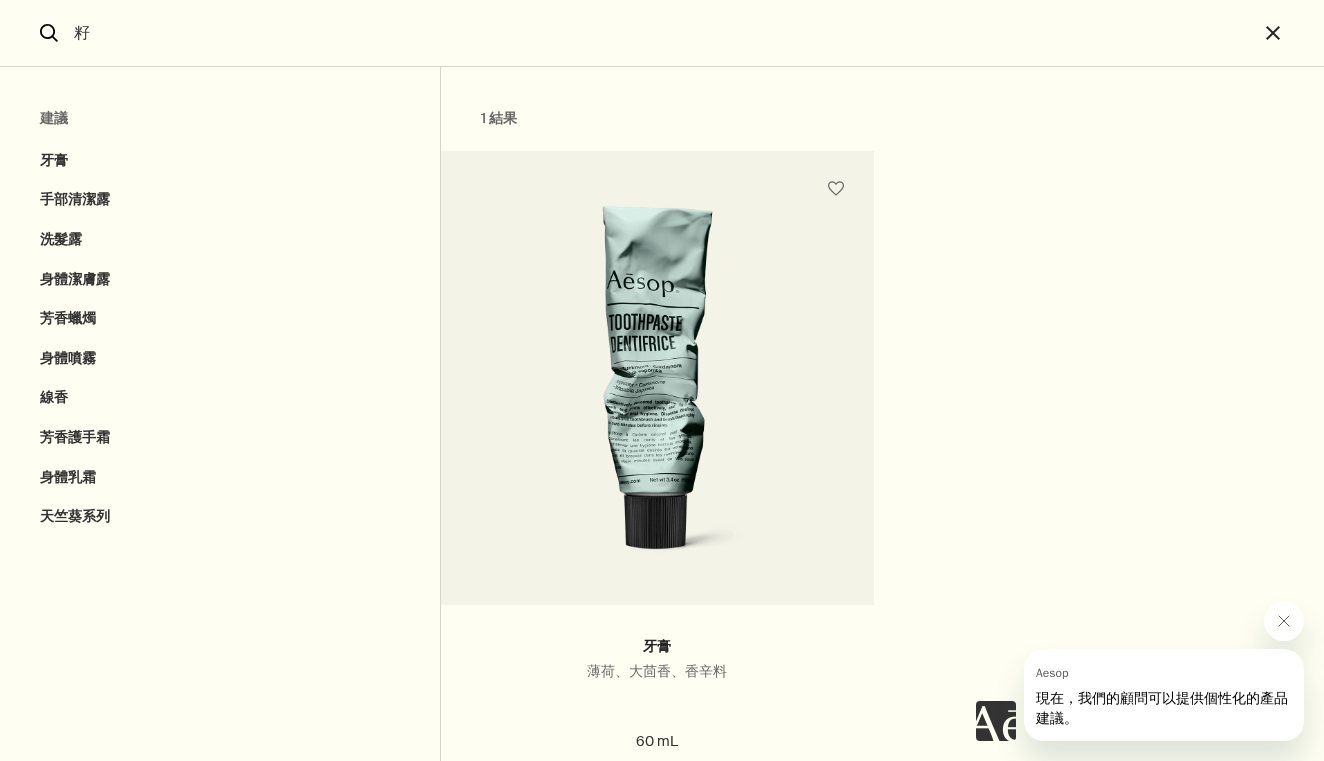 click on "籽" at bounding box center (662, 33) 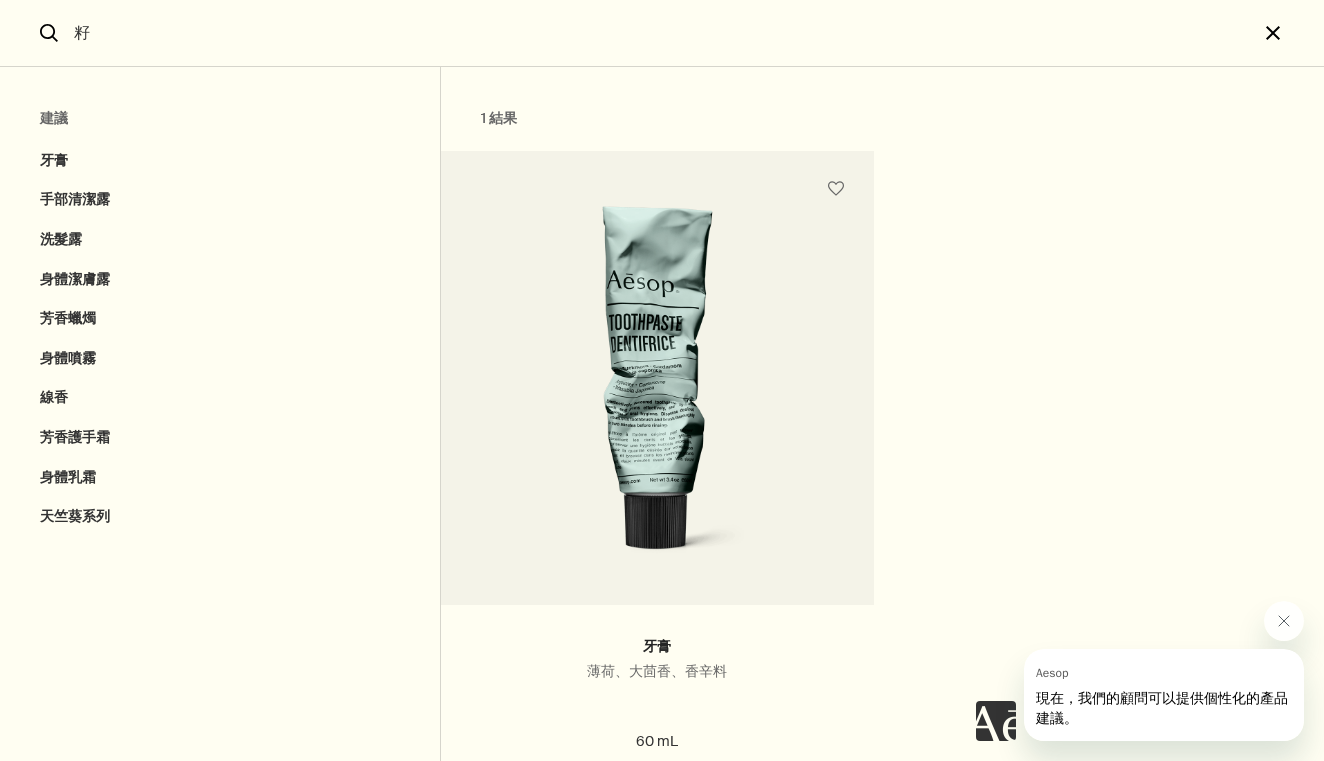 click on "close" at bounding box center (1291, 33) 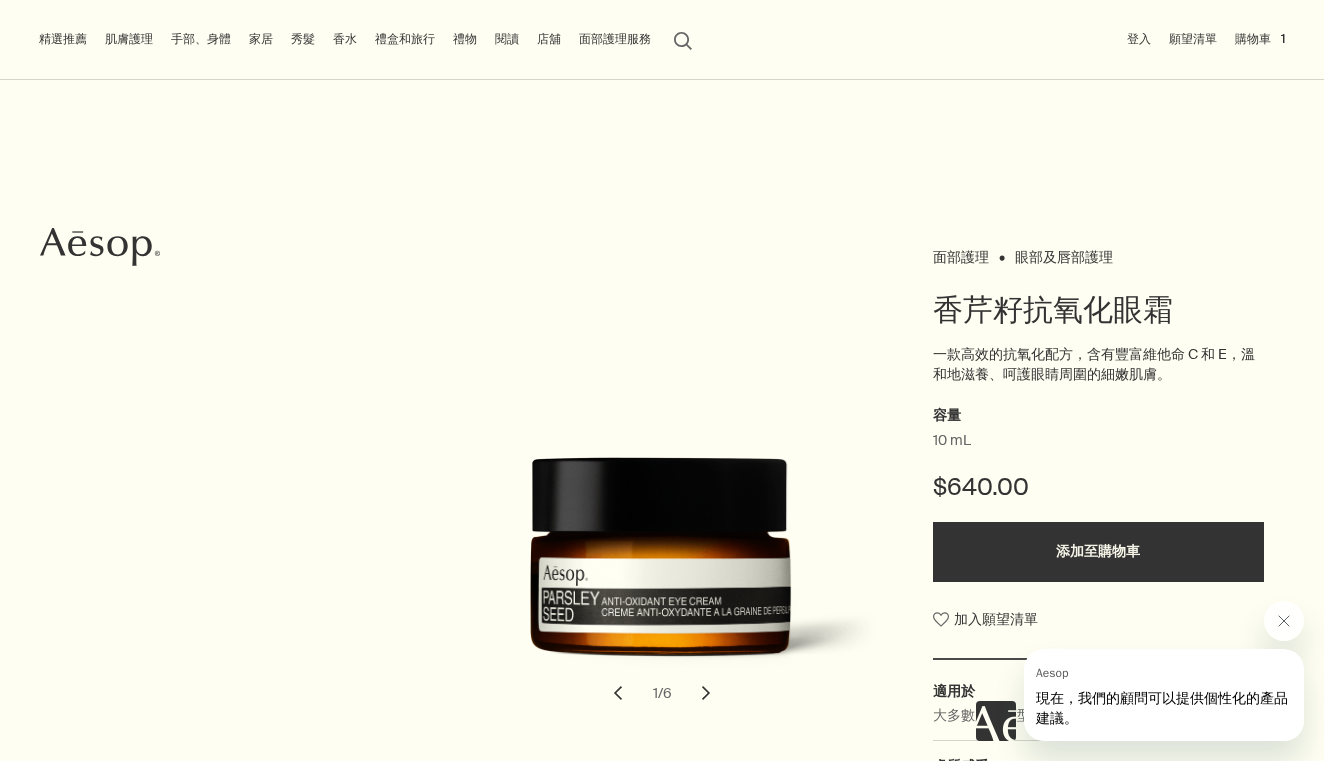 type 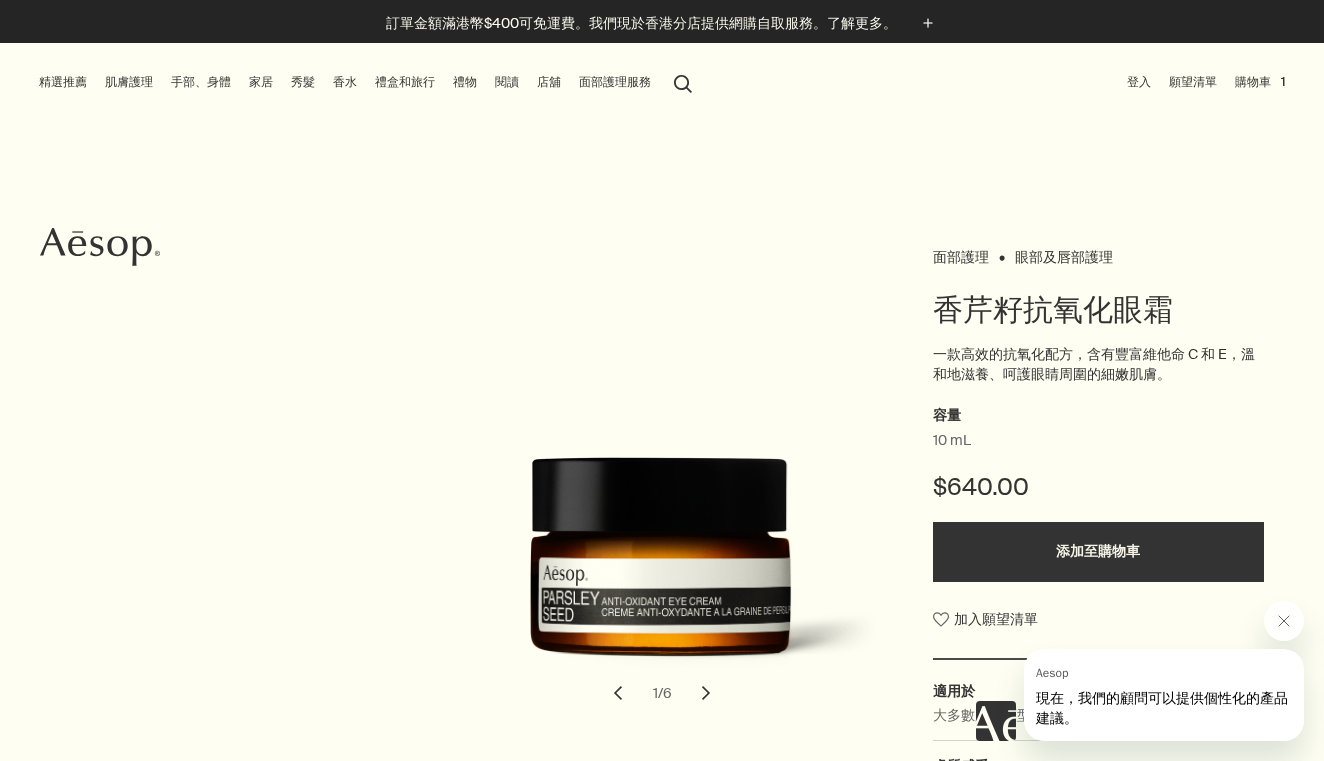 click on "手部、身體" at bounding box center [201, 82] 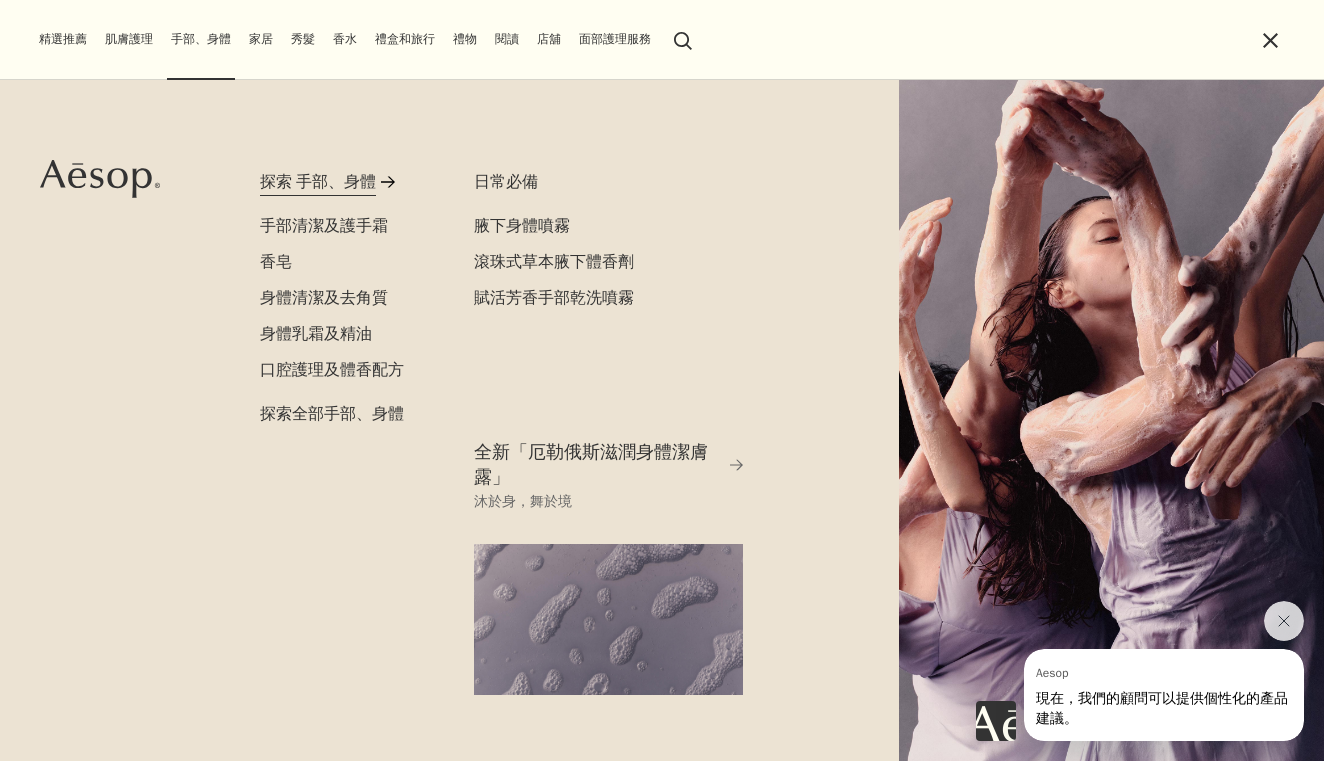 click on "探索 手部、身體" at bounding box center (318, 182) 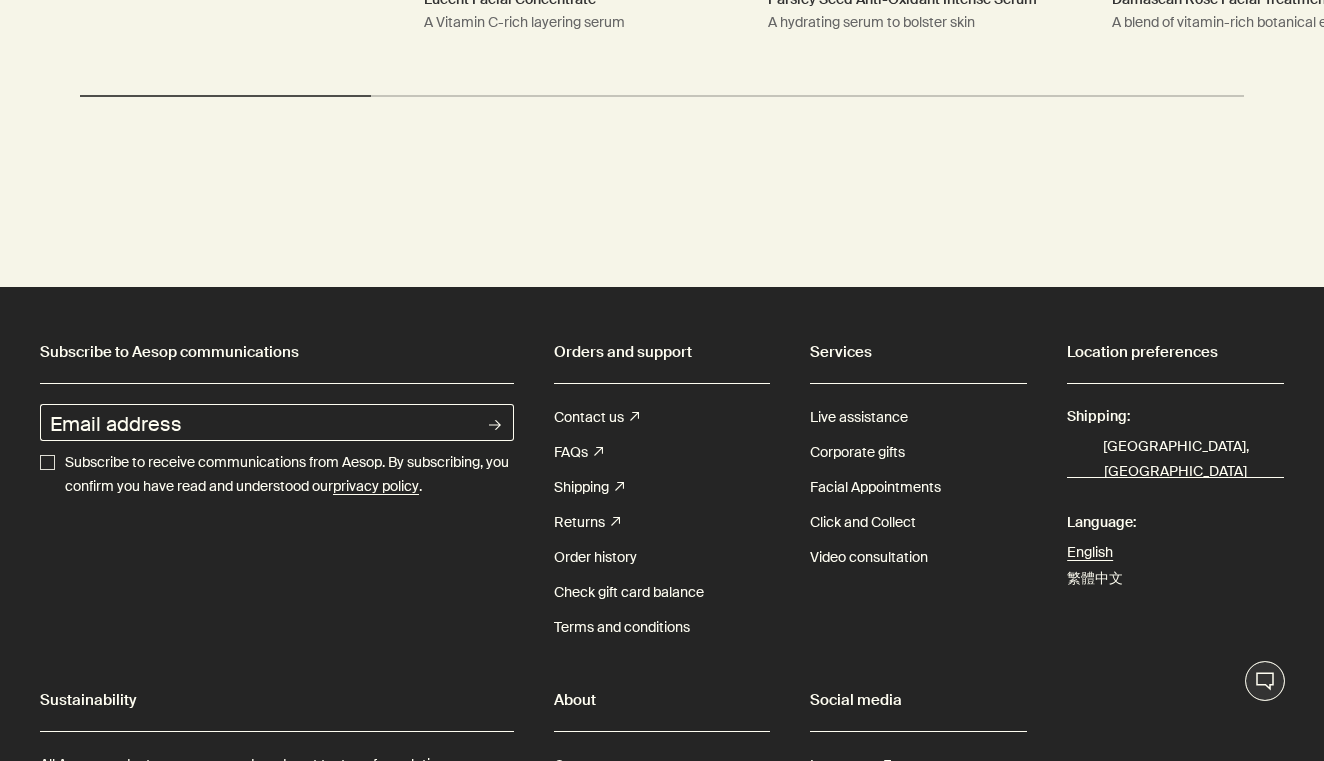 scroll, scrollTop: 3889, scrollLeft: 0, axis: vertical 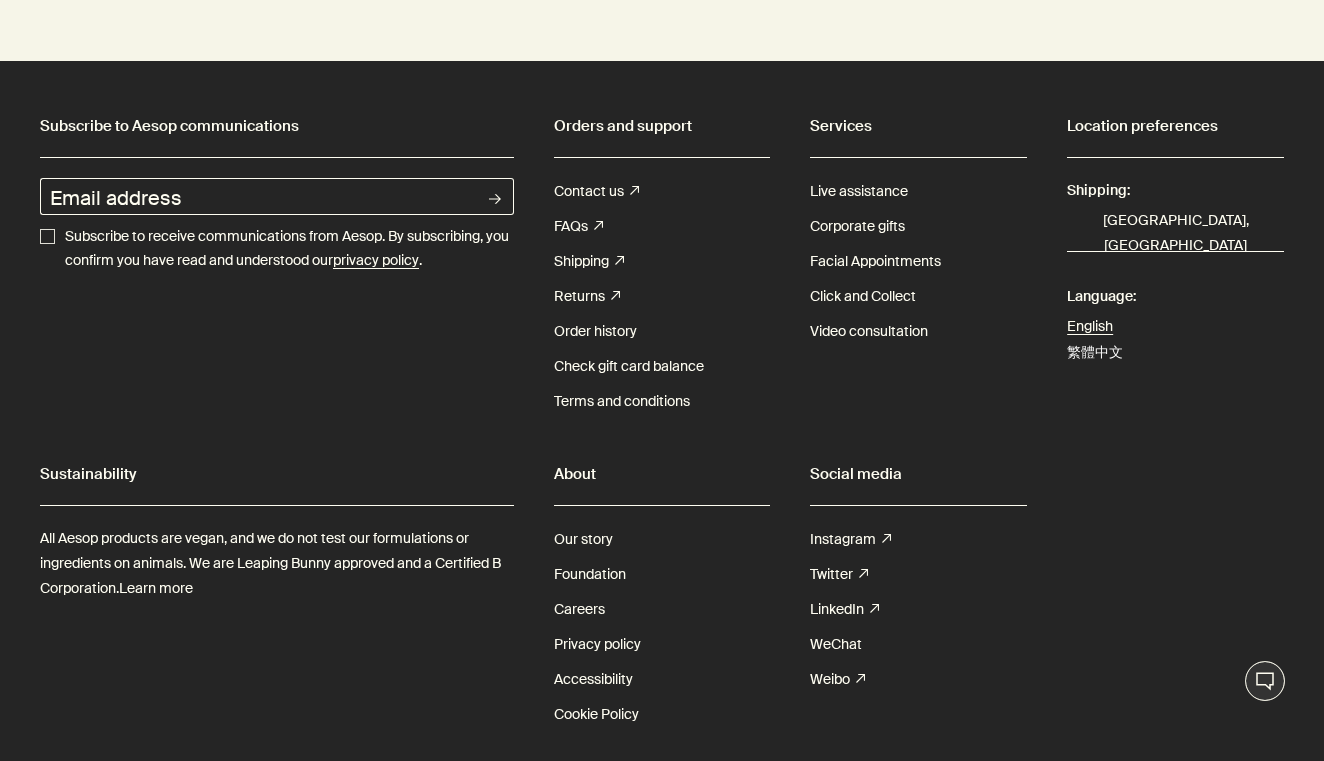 click on "繁體中文" at bounding box center (1095, 352) 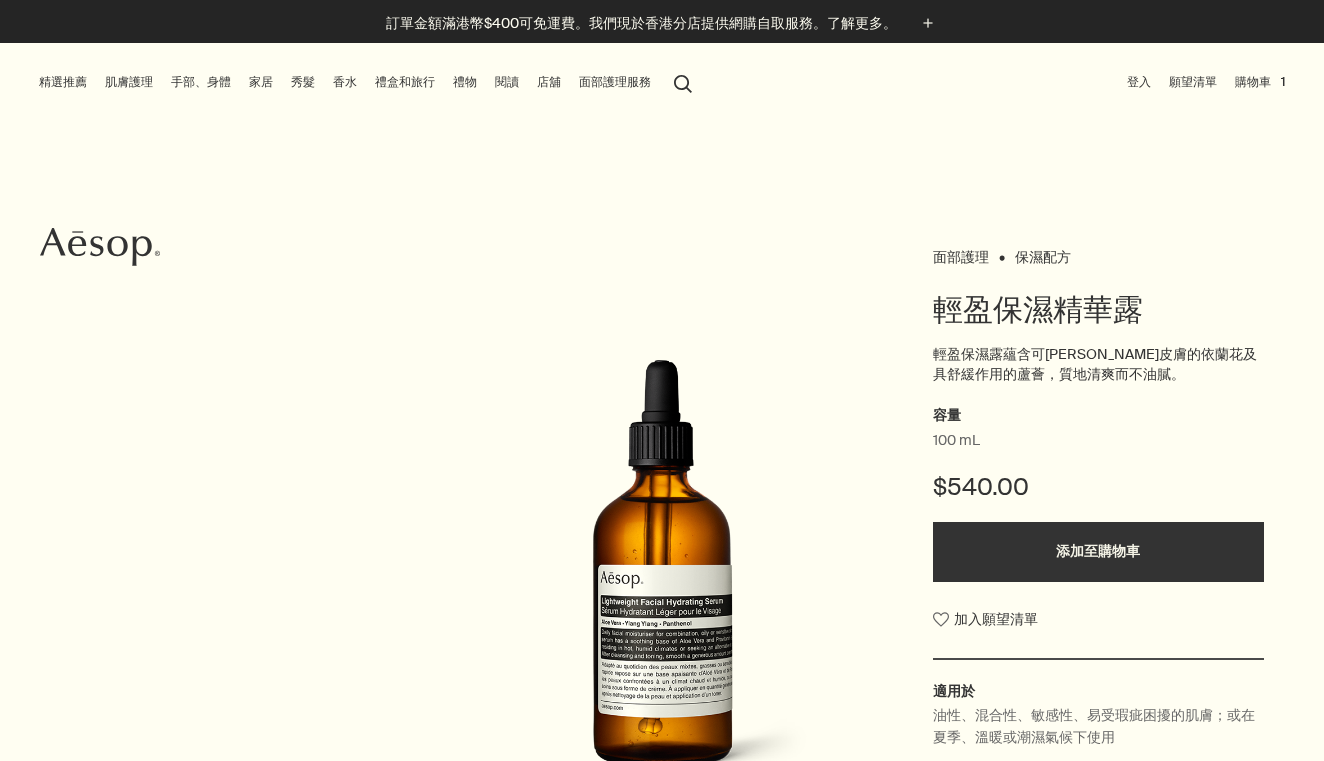scroll, scrollTop: 0, scrollLeft: 0, axis: both 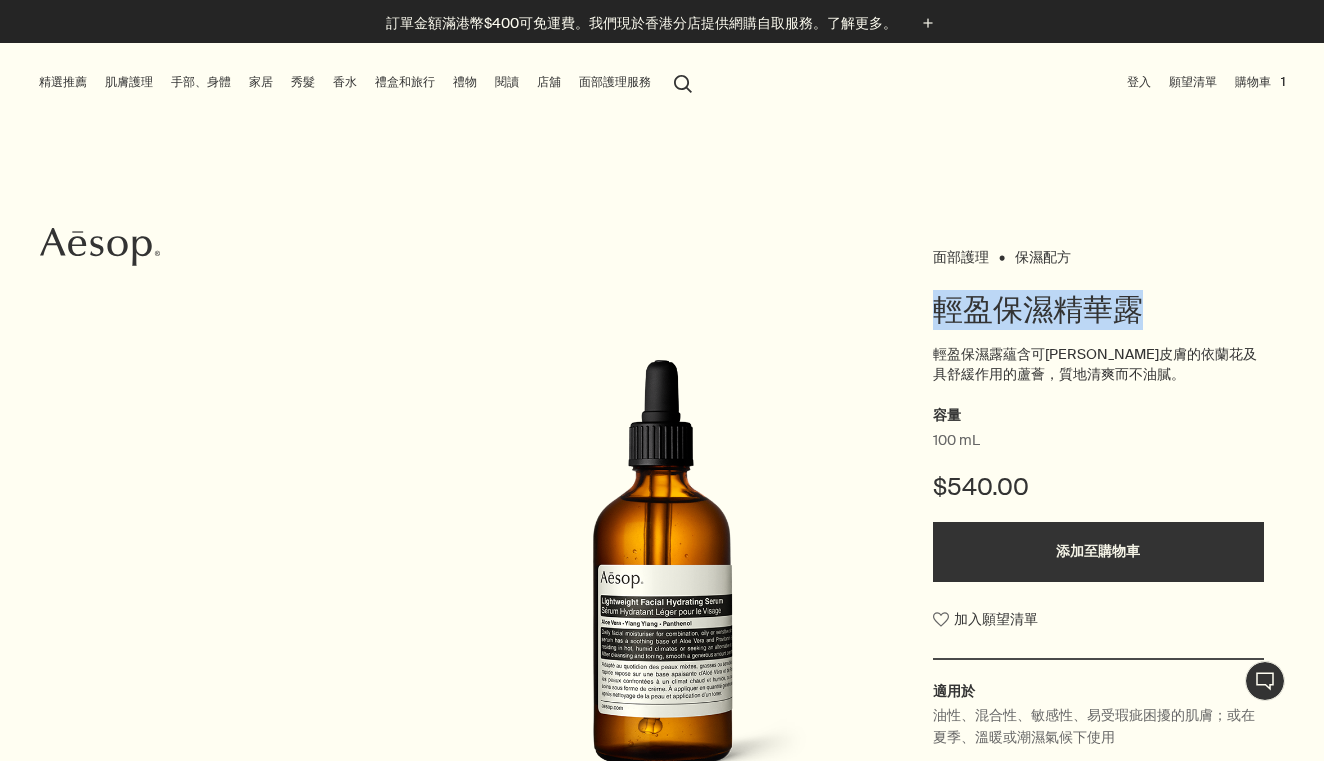 drag, startPoint x: 932, startPoint y: 319, endPoint x: 1155, endPoint y: 318, distance: 223.00224 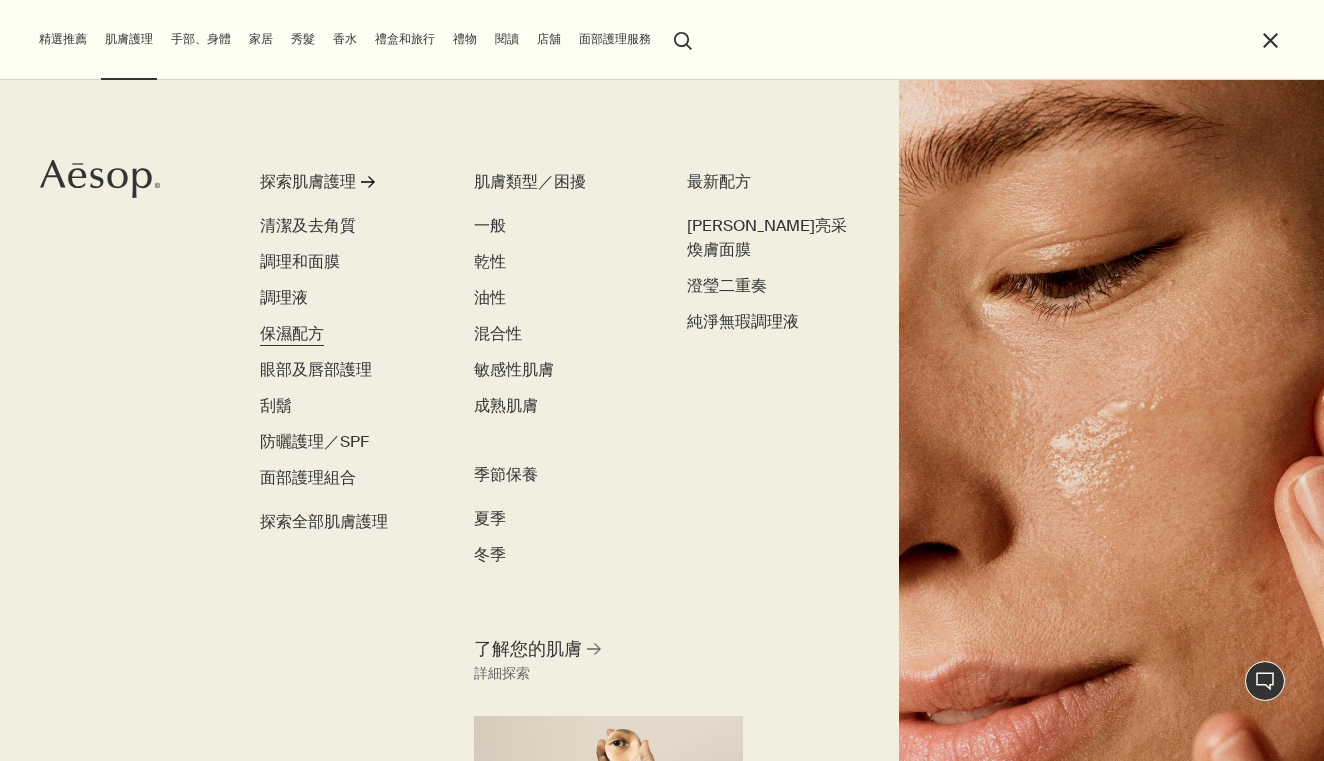 click on "保濕配方" at bounding box center [292, 333] 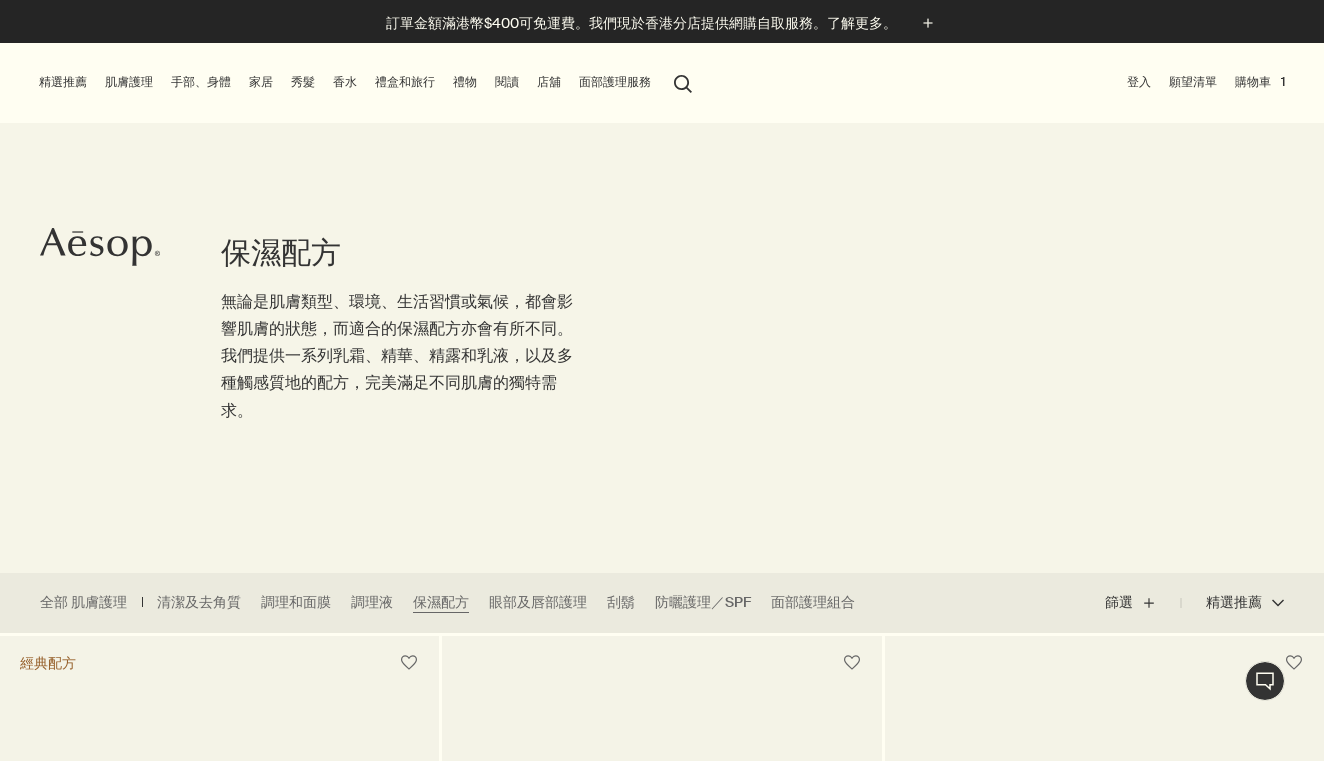 scroll, scrollTop: 0, scrollLeft: 0, axis: both 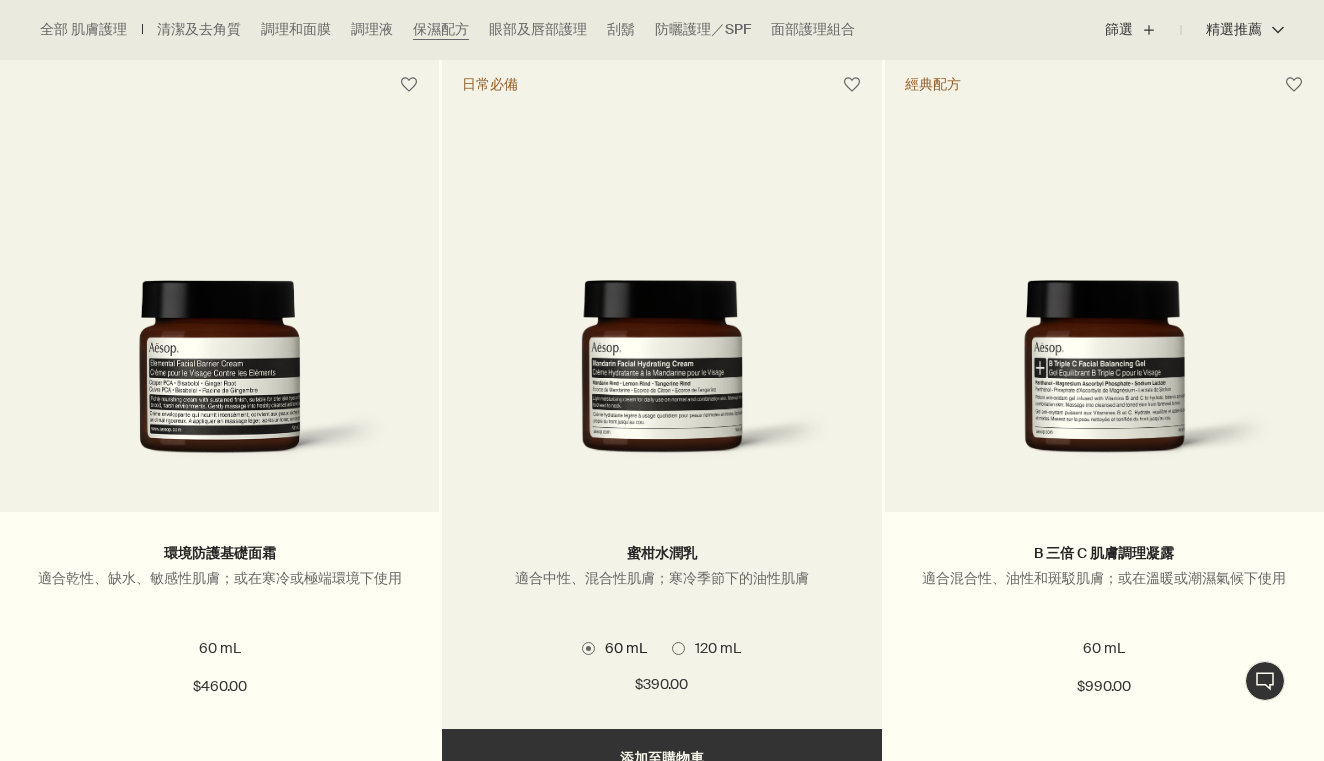 click on "120 mL" at bounding box center (713, 648) 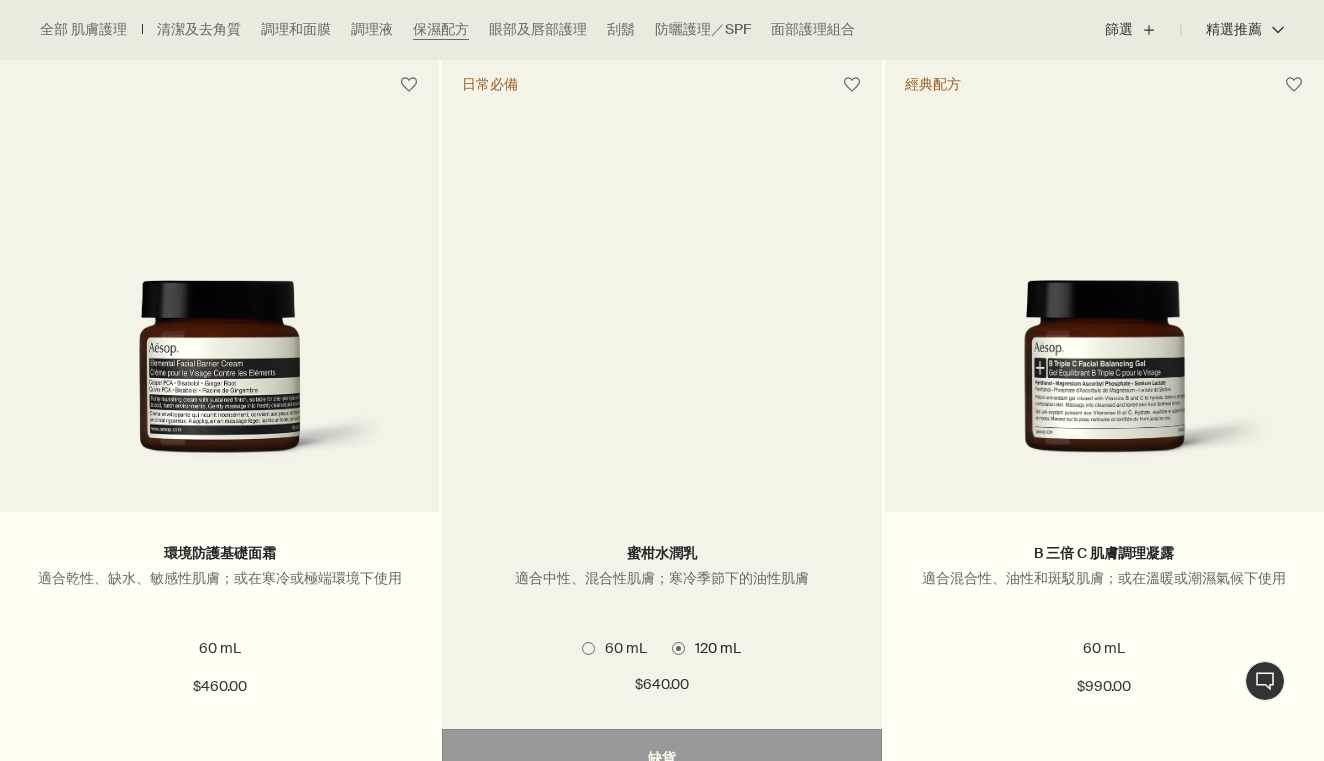 click at bounding box center (662, 482) 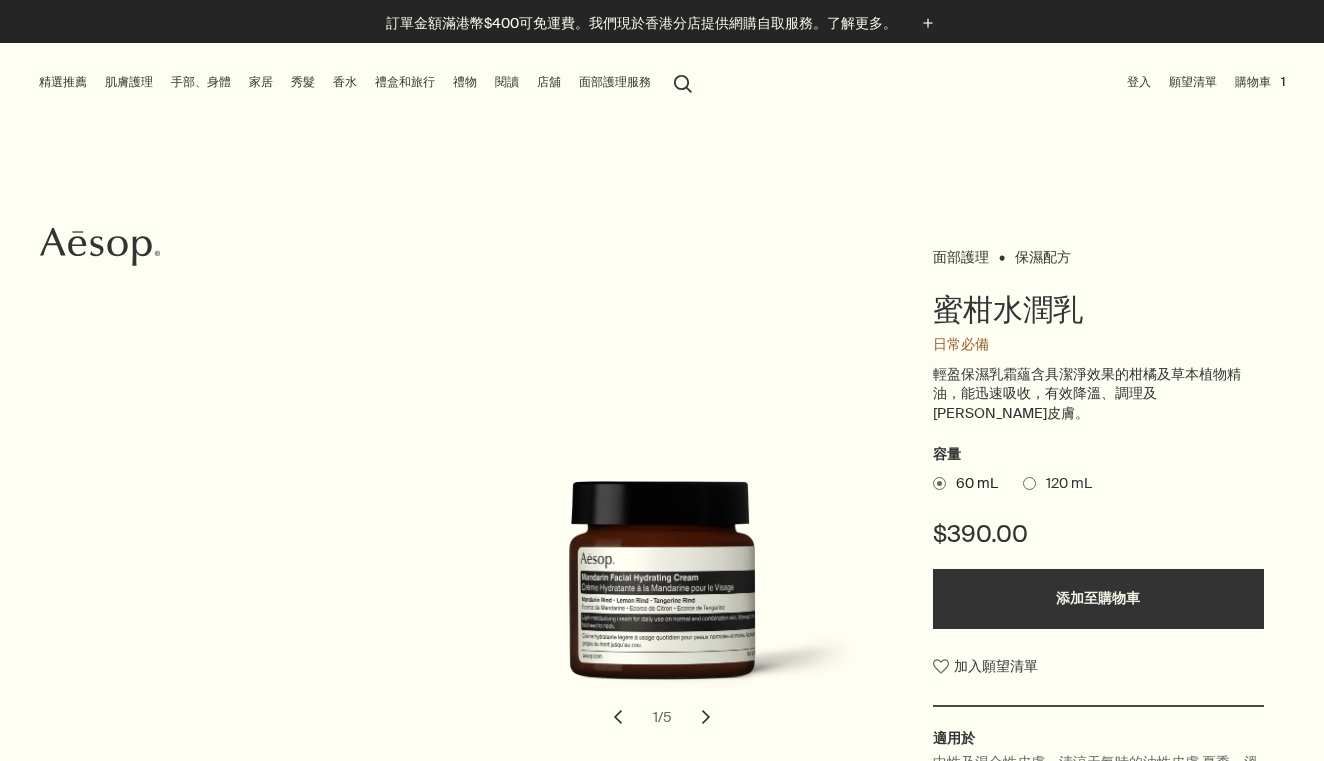 scroll, scrollTop: 0, scrollLeft: 0, axis: both 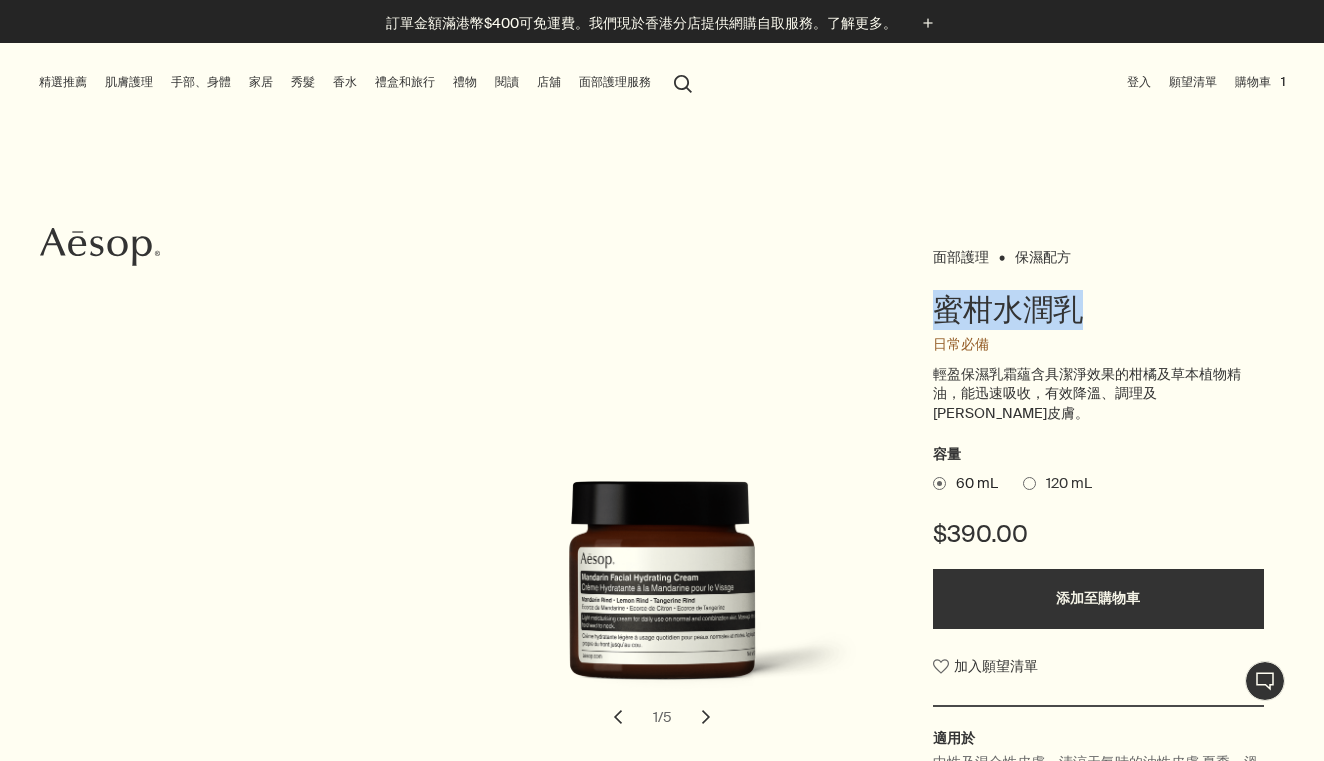 drag, startPoint x: 936, startPoint y: 318, endPoint x: 1102, endPoint y: 305, distance: 166.50826 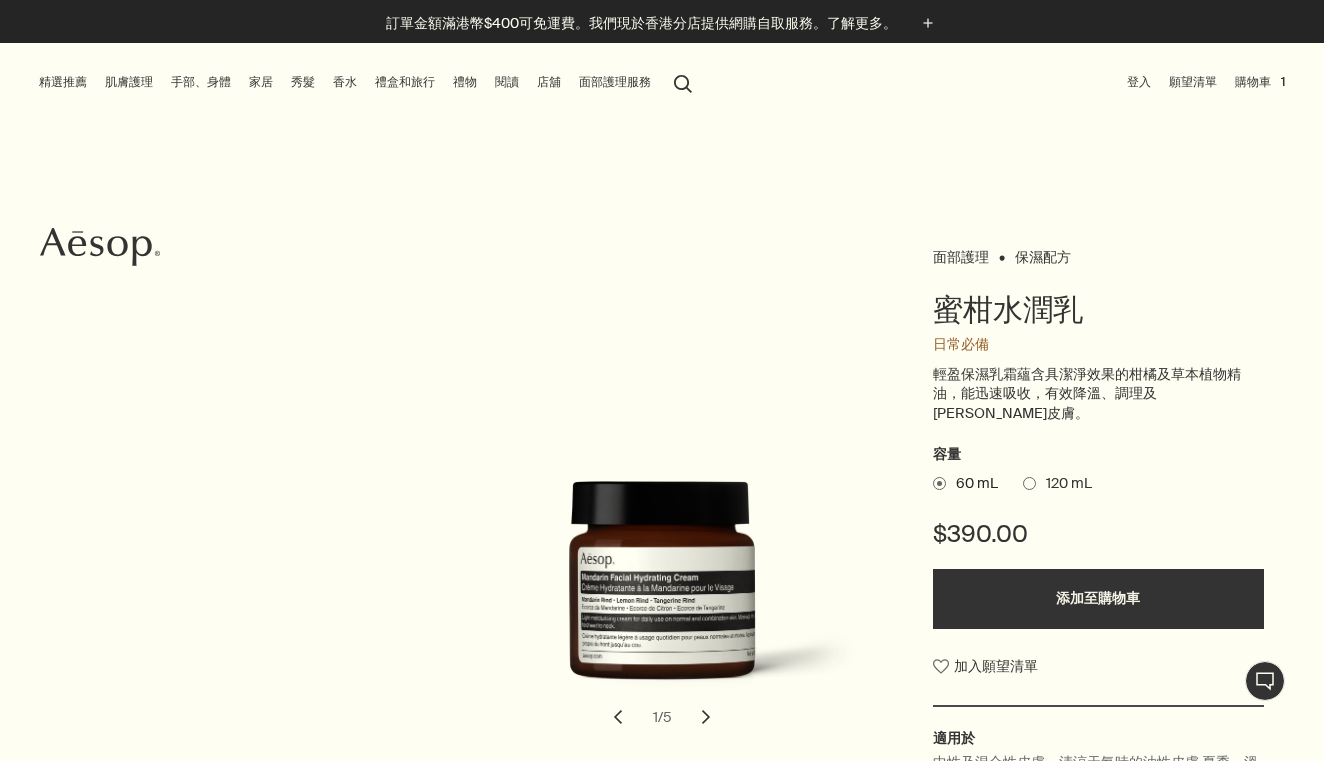 click on "日常必備" at bounding box center (1098, 345) 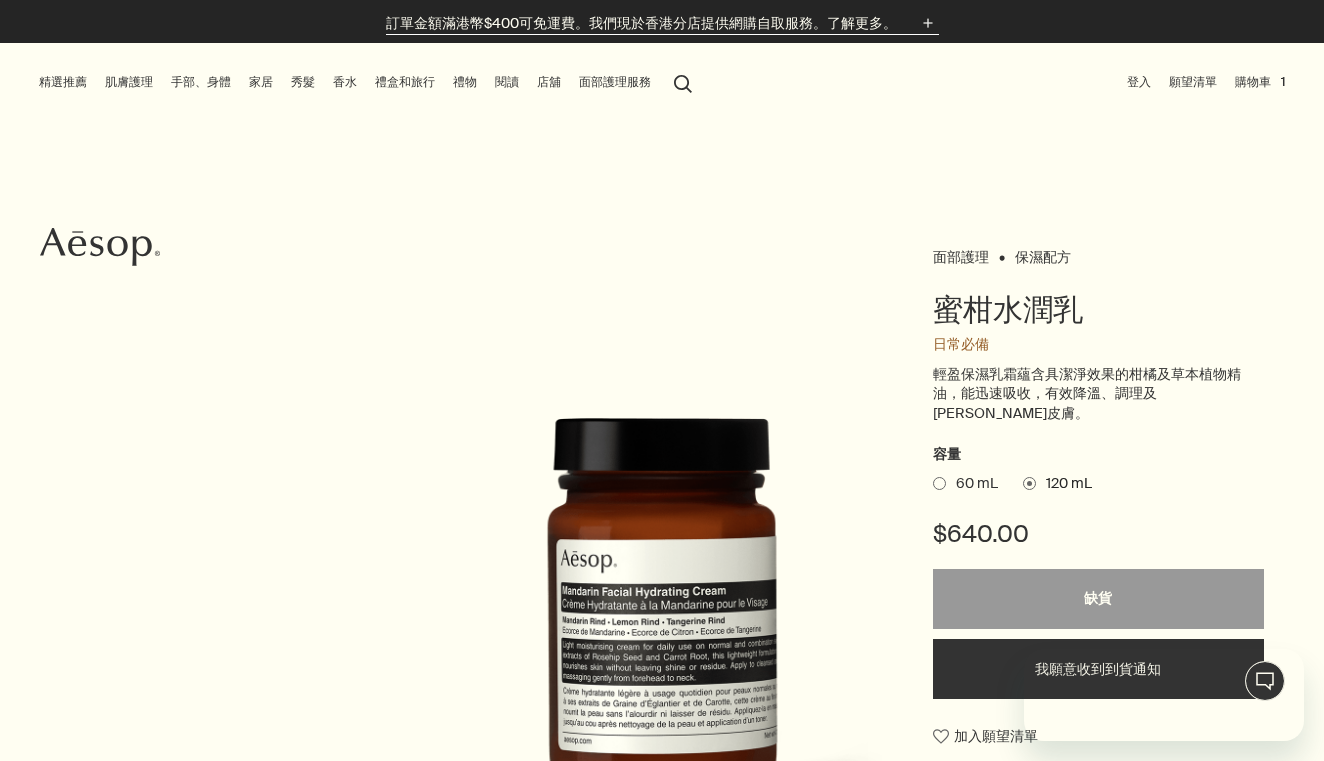 scroll, scrollTop: 0, scrollLeft: 0, axis: both 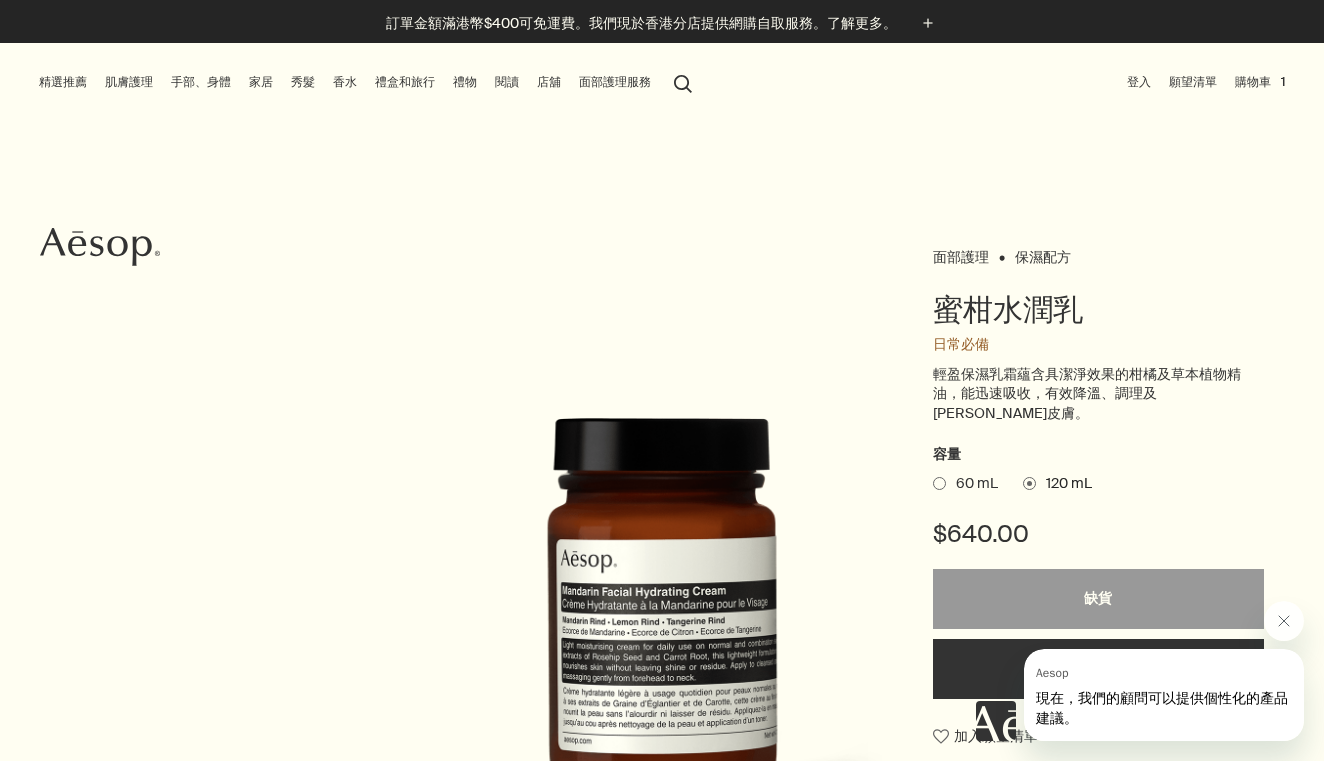 click on "60 mL" at bounding box center (972, 484) 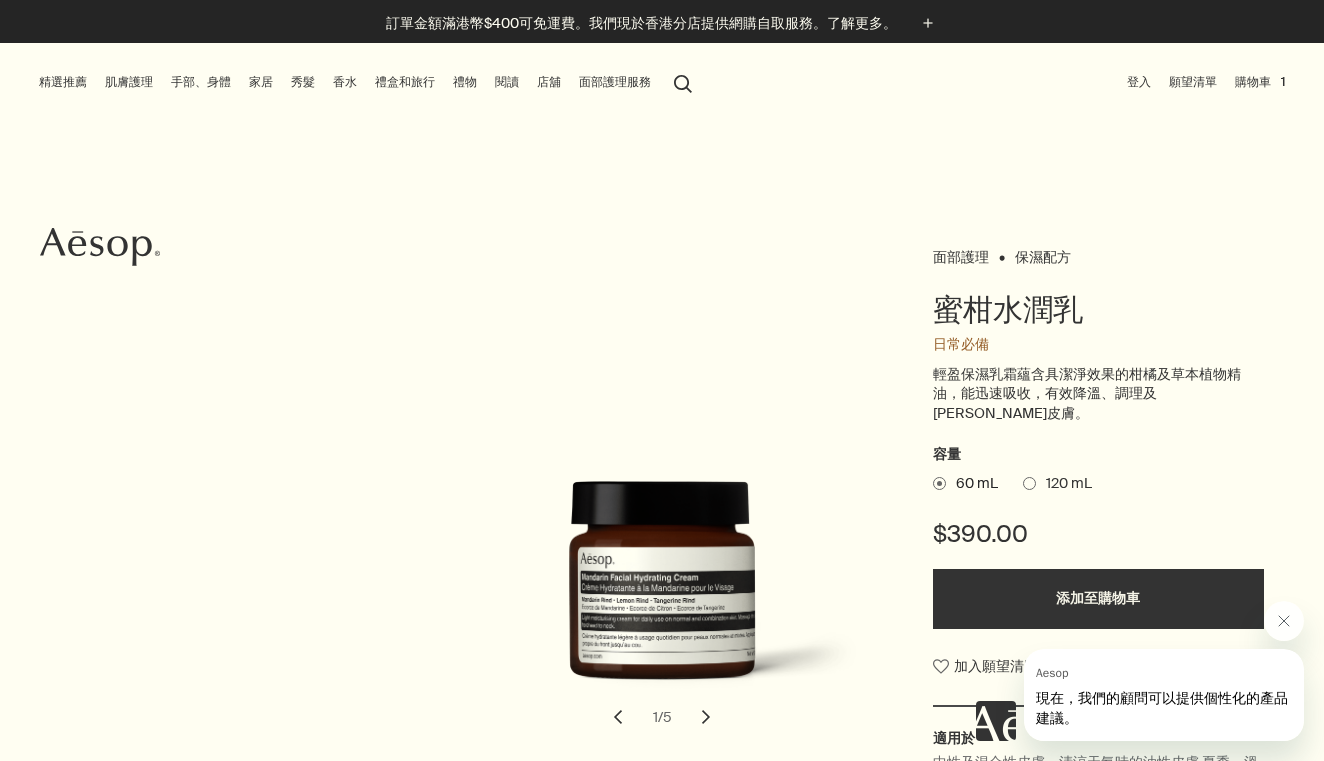 click on "search 搜索" at bounding box center [683, 82] 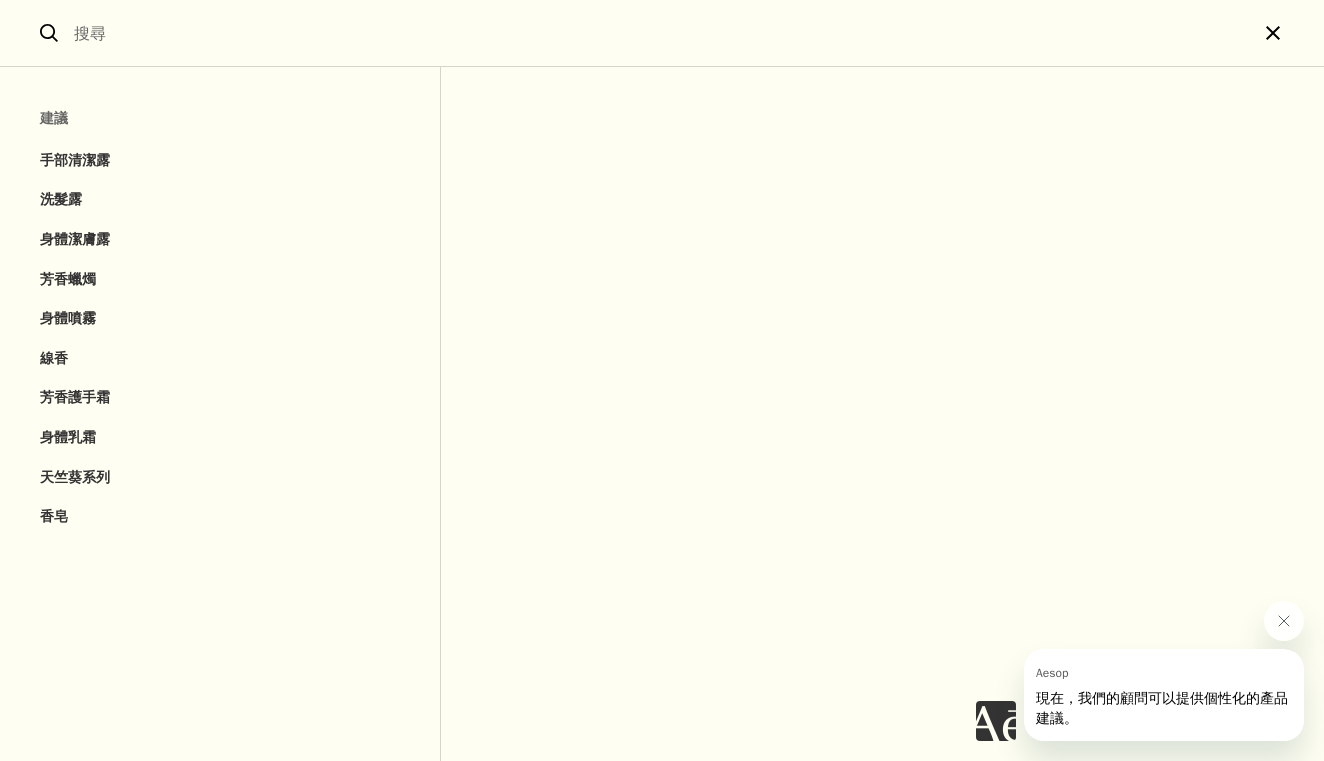 click on "close" at bounding box center (1291, 33) 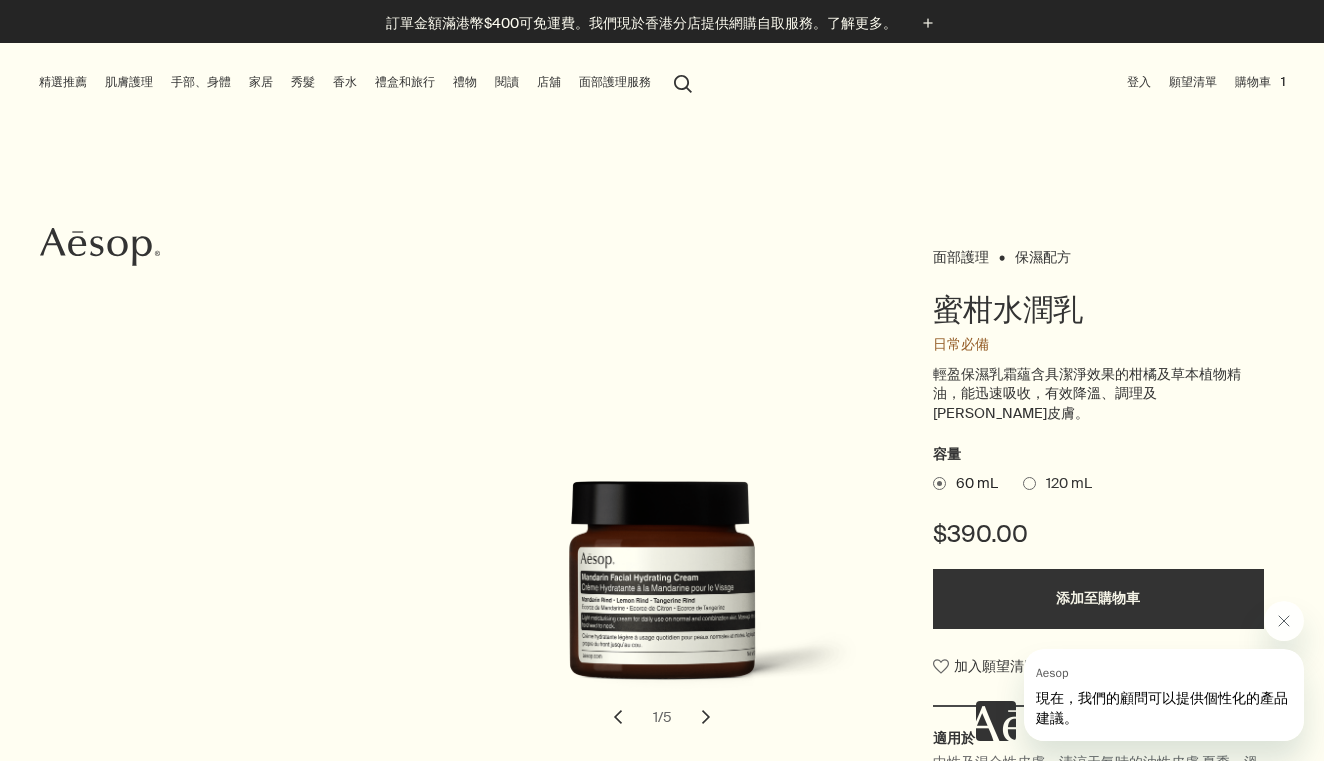 click on "120 mL" at bounding box center (1064, 484) 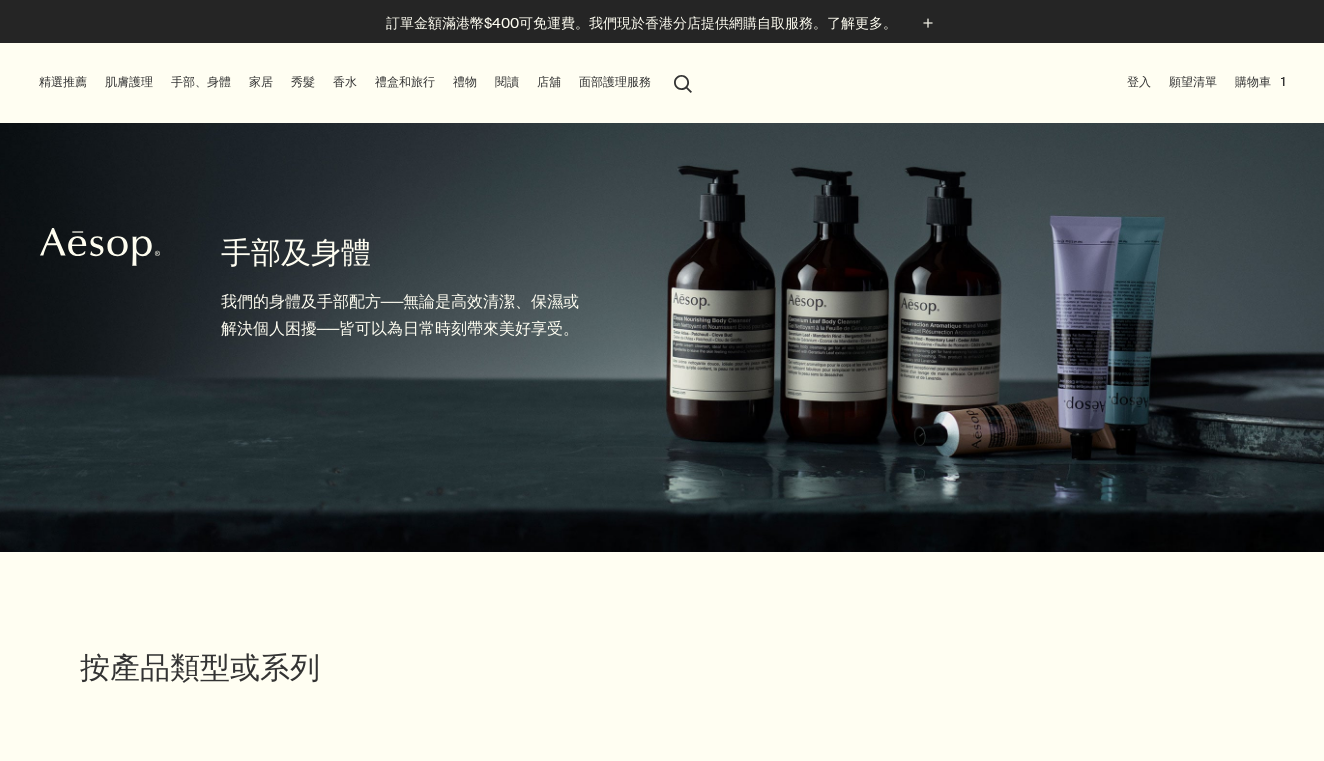 scroll, scrollTop: 0, scrollLeft: 0, axis: both 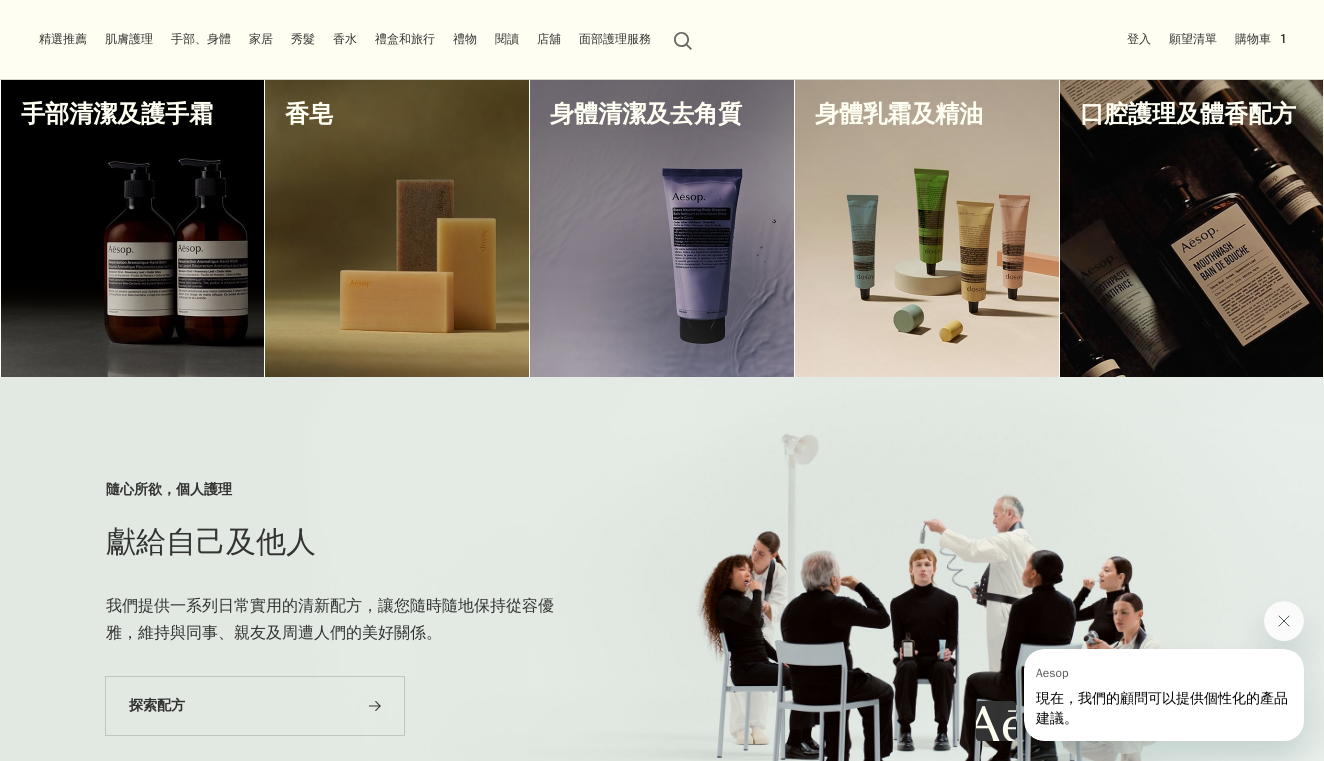 click at bounding box center [662, 227] 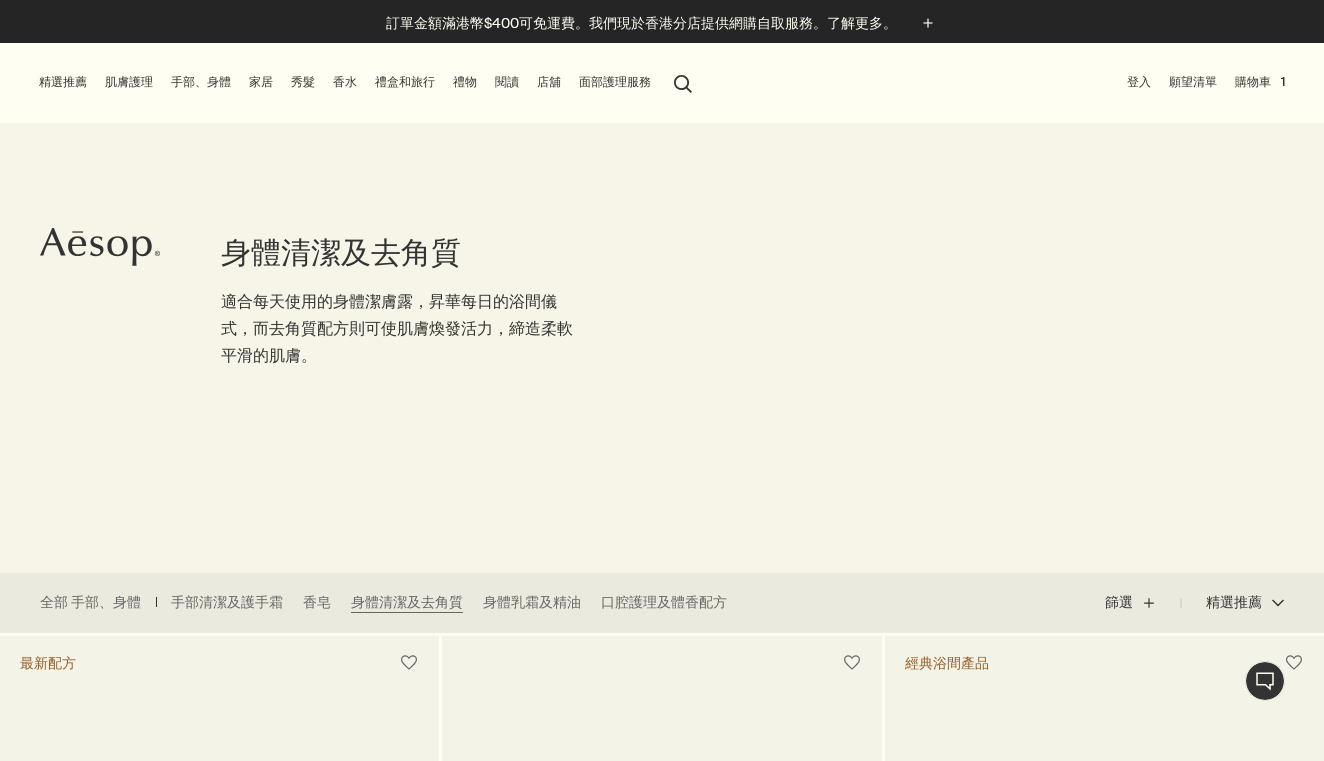 scroll, scrollTop: 0, scrollLeft: 0, axis: both 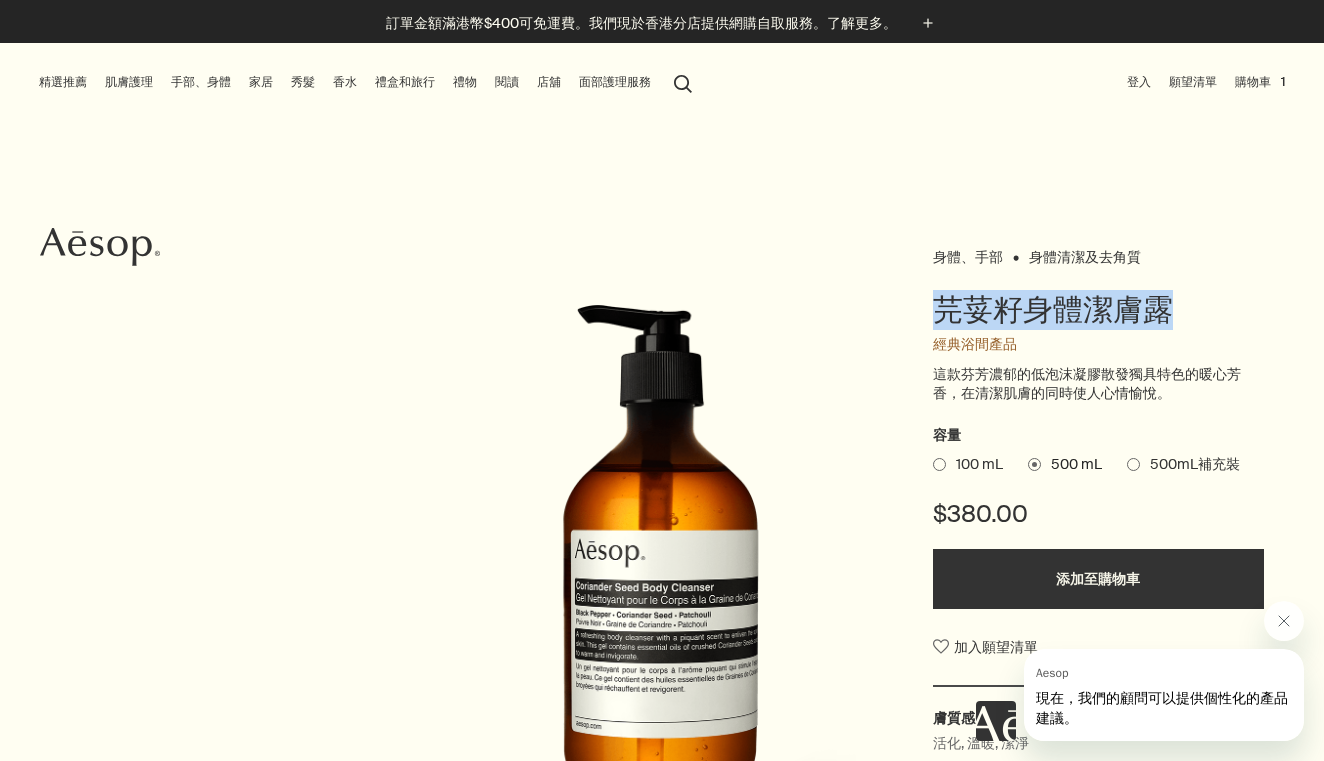 drag, startPoint x: 936, startPoint y: 320, endPoint x: 1186, endPoint y: 321, distance: 250.002 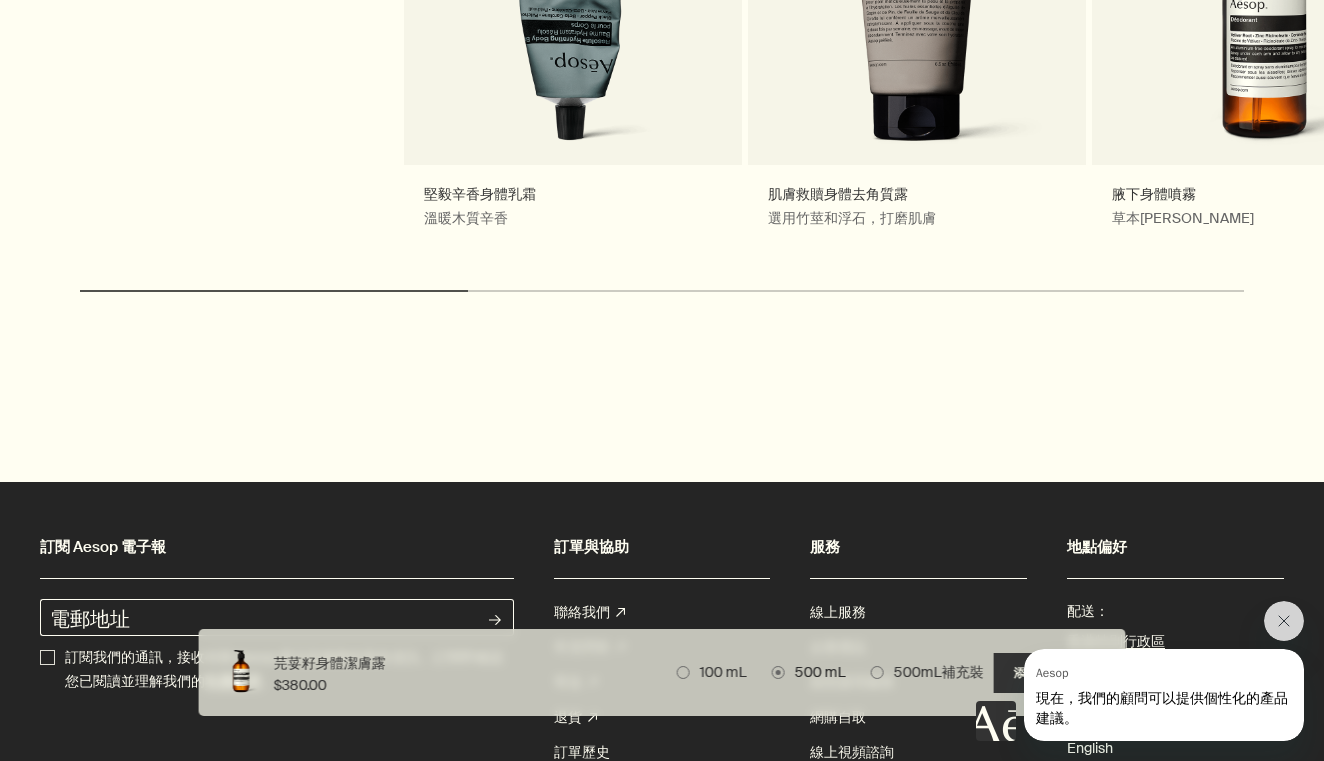 scroll, scrollTop: 2825, scrollLeft: 0, axis: vertical 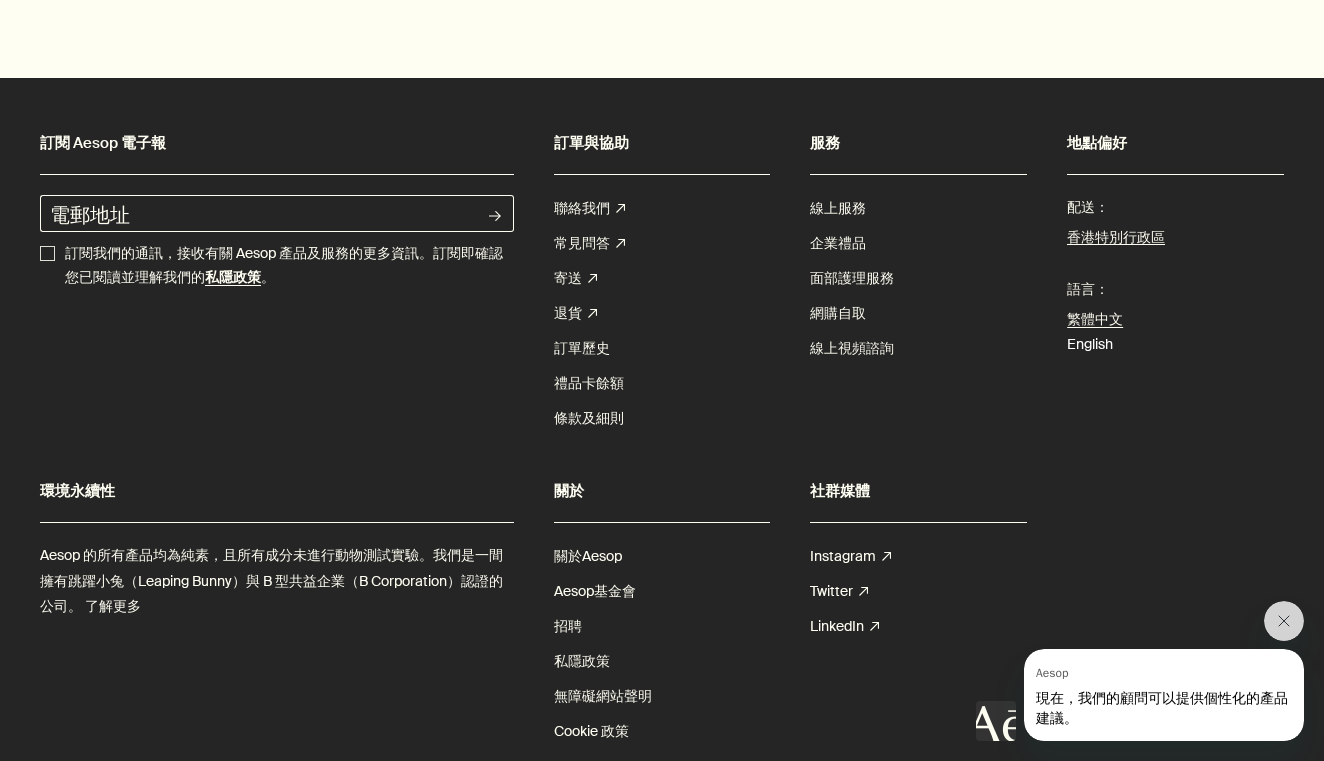 click on "English" at bounding box center [1090, 344] 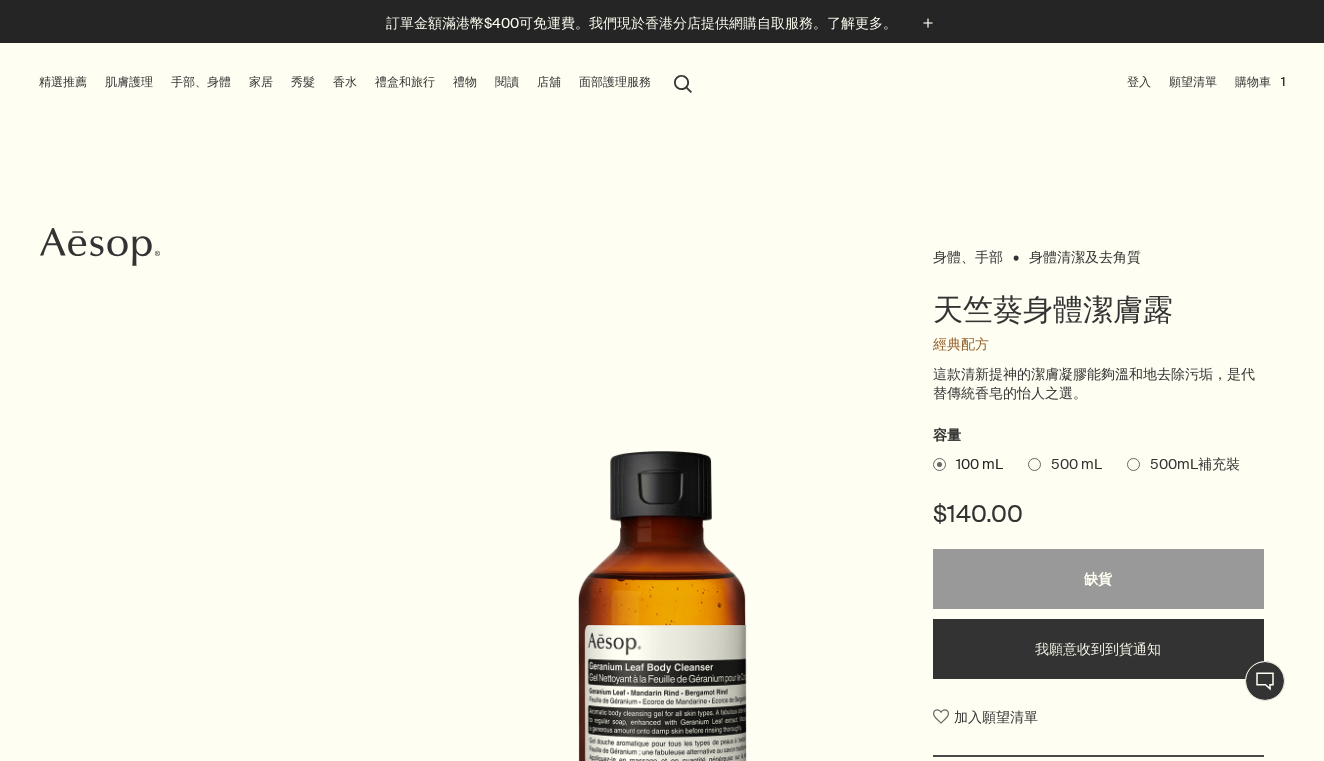 scroll, scrollTop: 0, scrollLeft: 0, axis: both 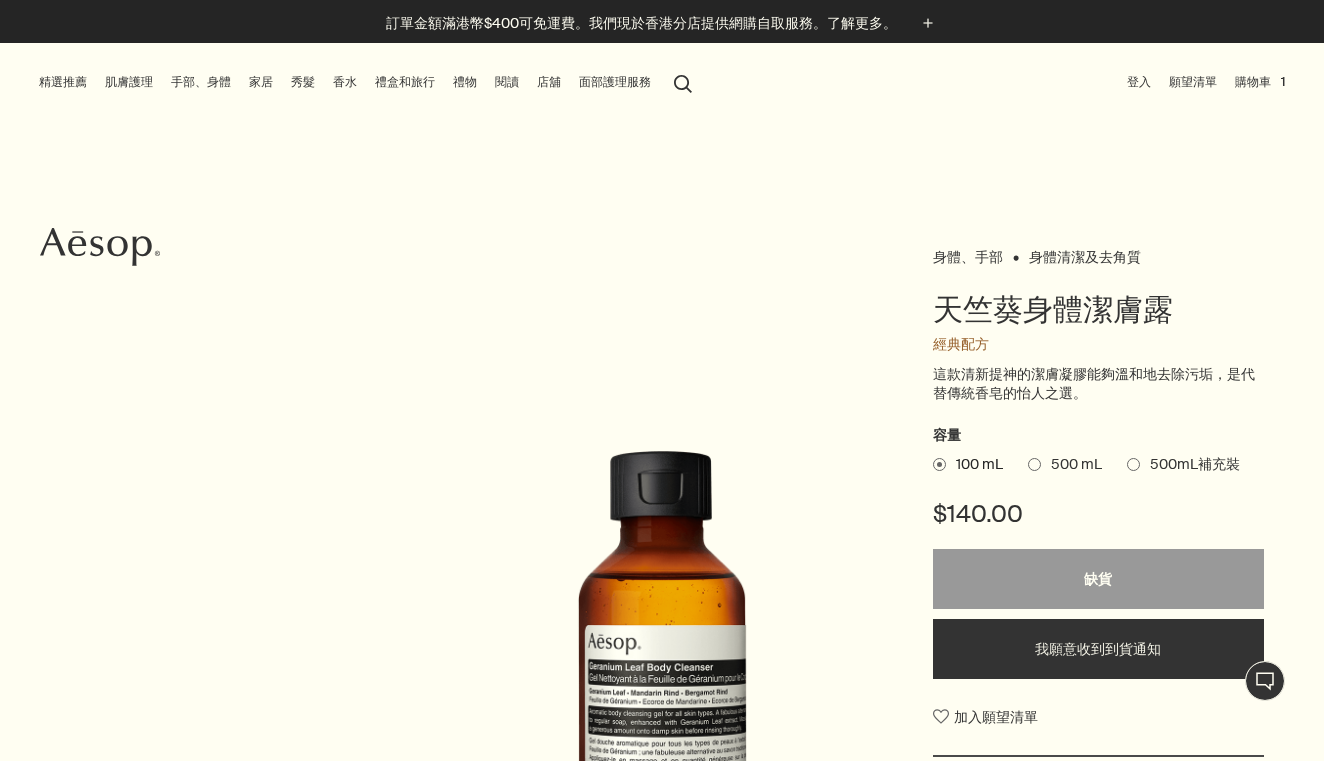 click on "100 mL 500 mL 500mL補充裝" at bounding box center [1098, 465] 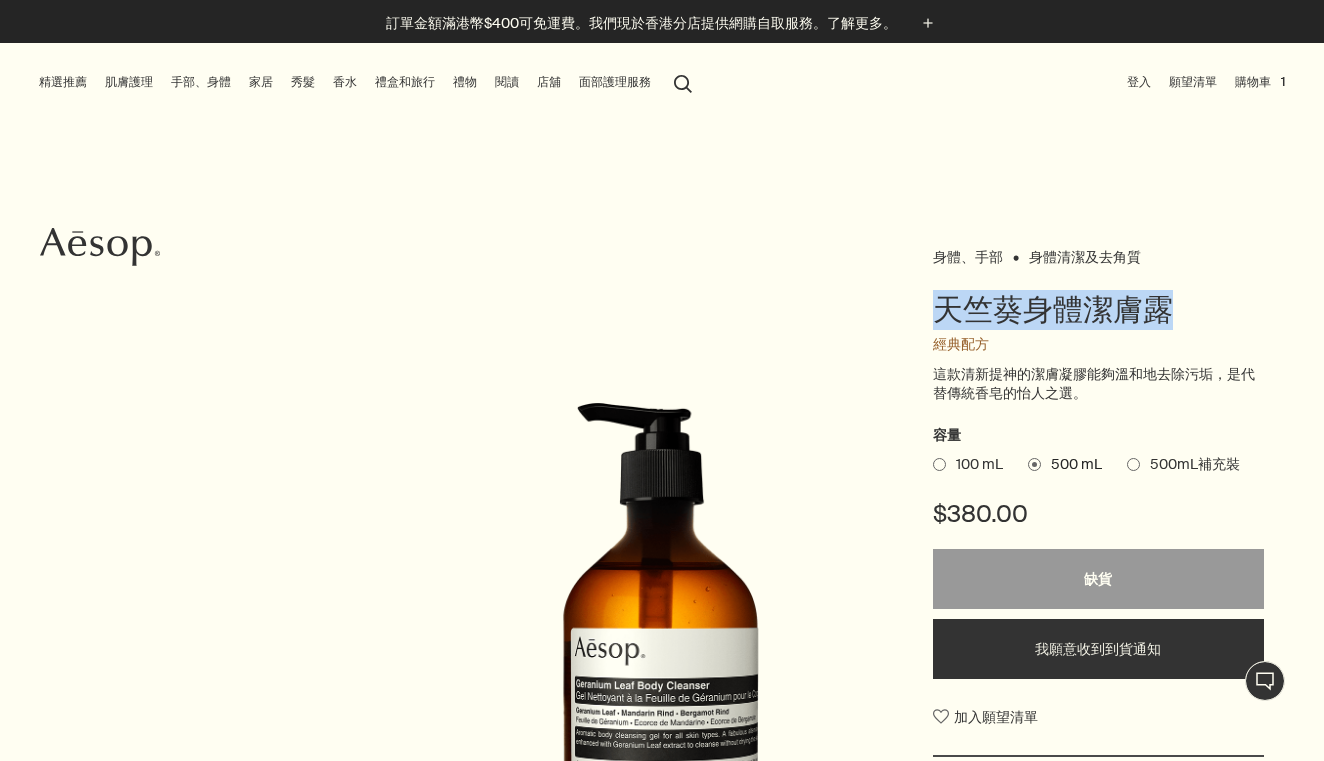 drag, startPoint x: 936, startPoint y: 318, endPoint x: 1185, endPoint y: 321, distance: 249.01807 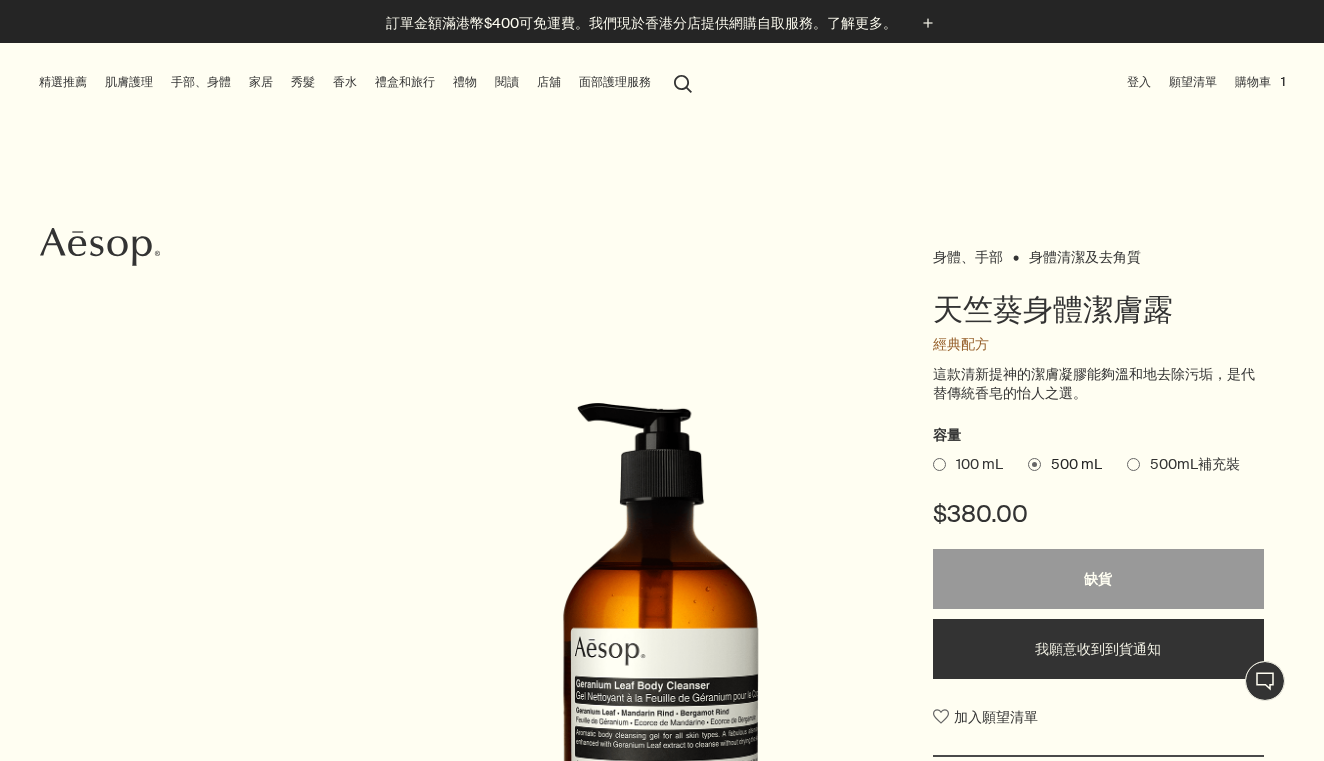 click on "訂單金額滿港幣$400可免運費。我們現於香港分店提供網購自取服務。了解更多。 plus" at bounding box center [662, 21] 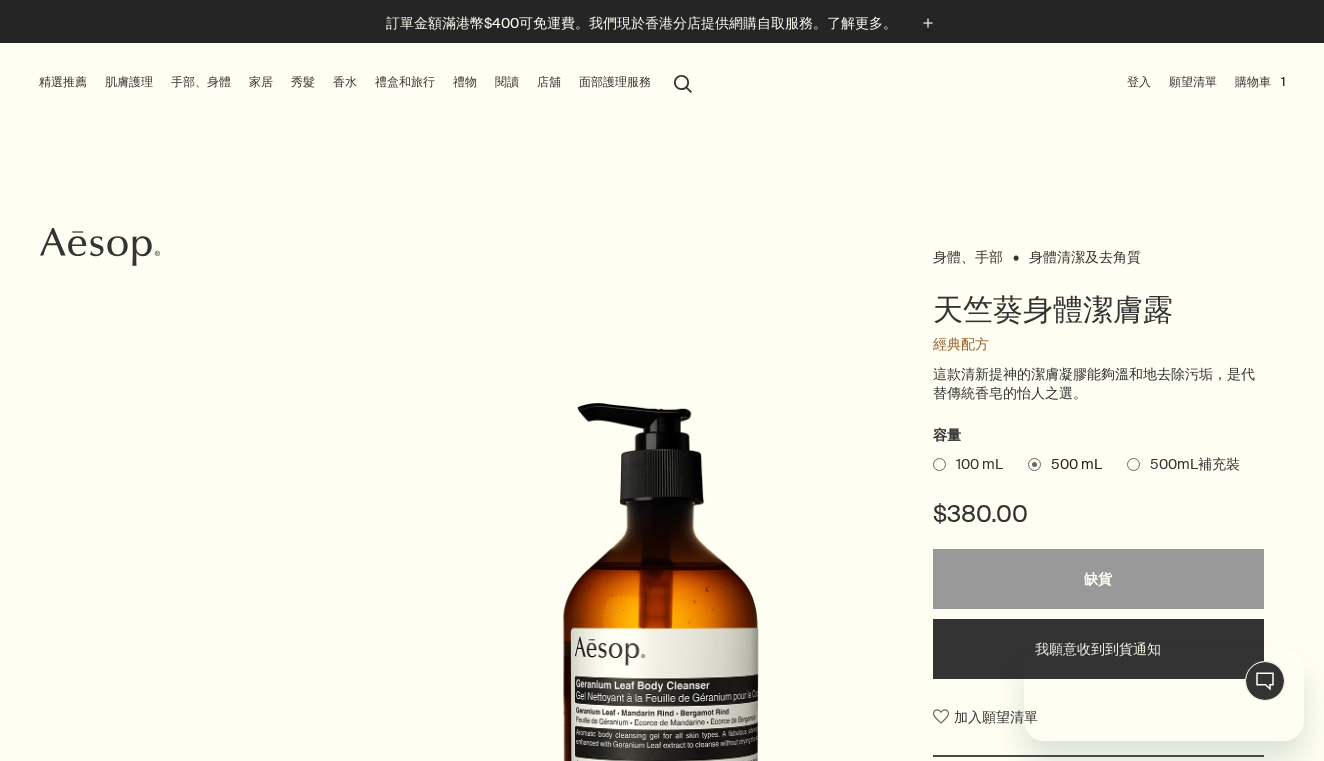scroll, scrollTop: 0, scrollLeft: 0, axis: both 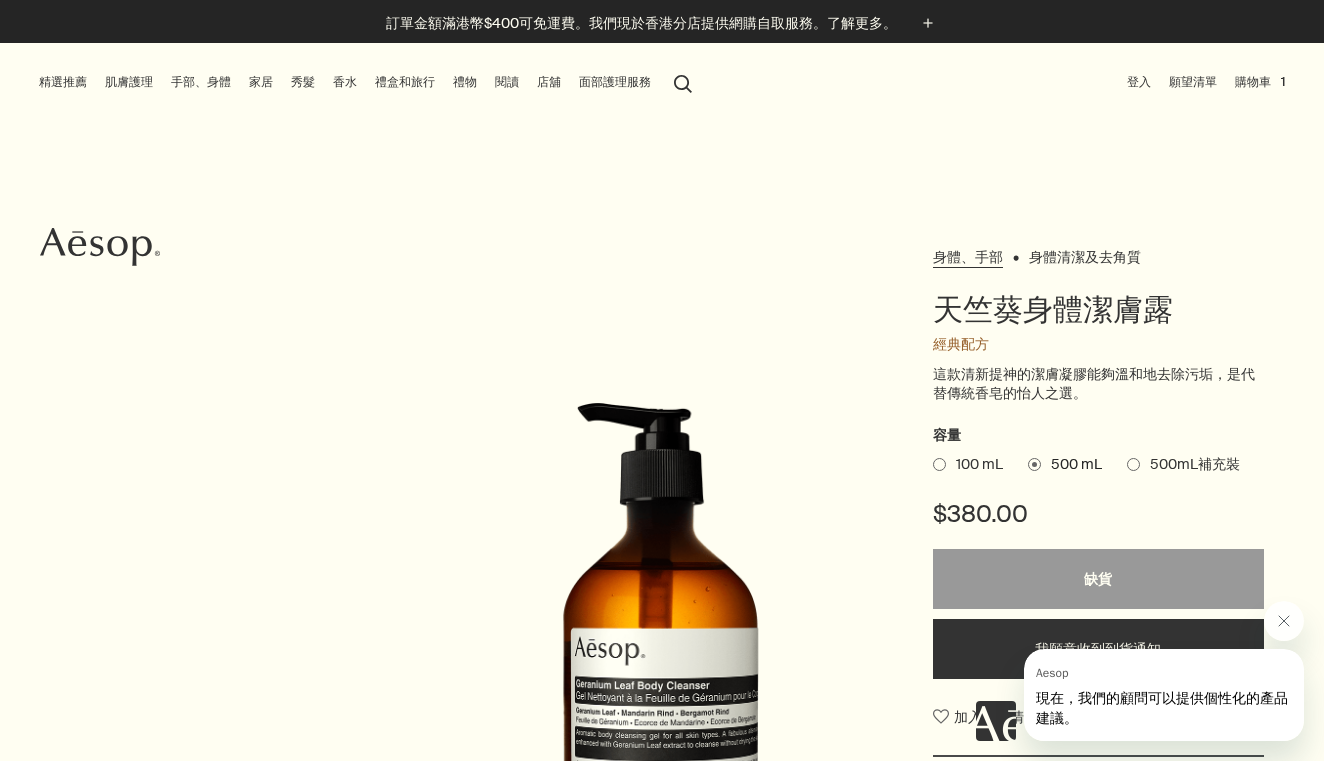 click on "身體、手部" at bounding box center (968, 253) 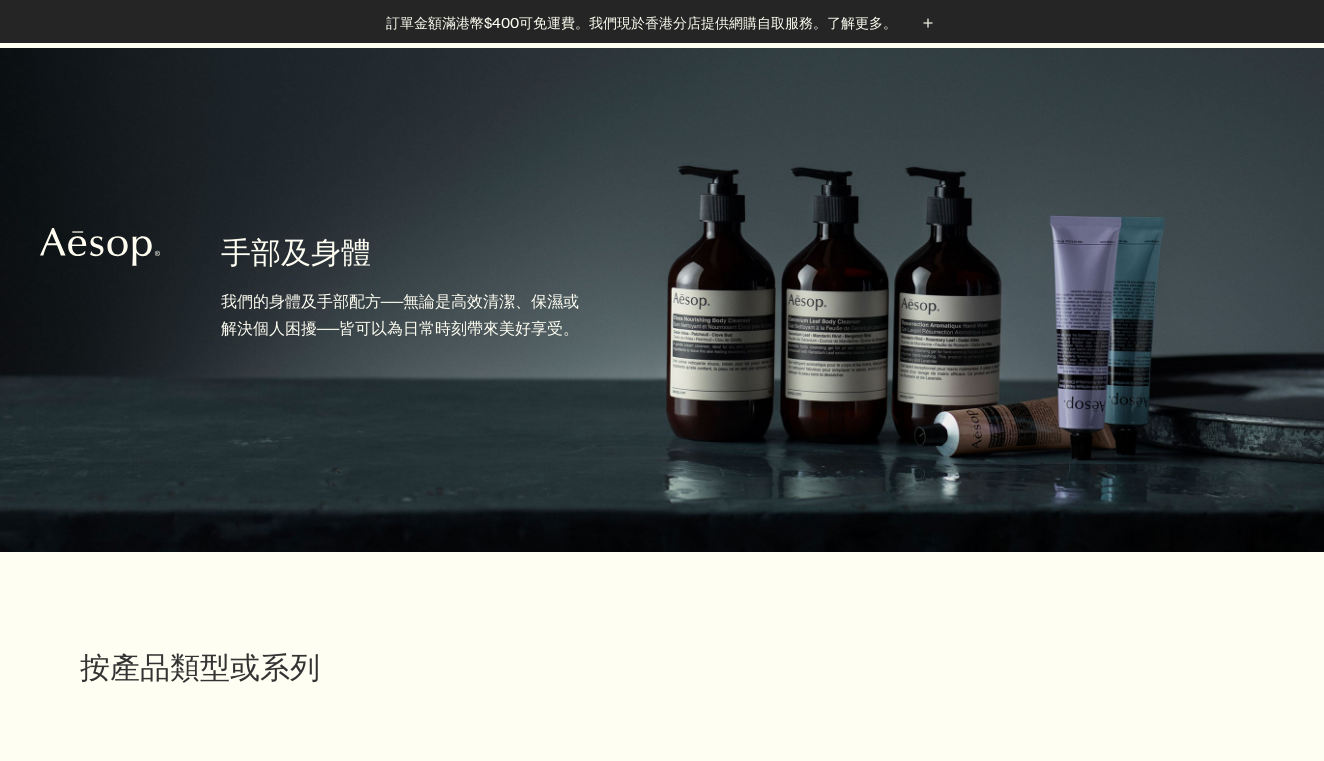 scroll, scrollTop: 780, scrollLeft: 0, axis: vertical 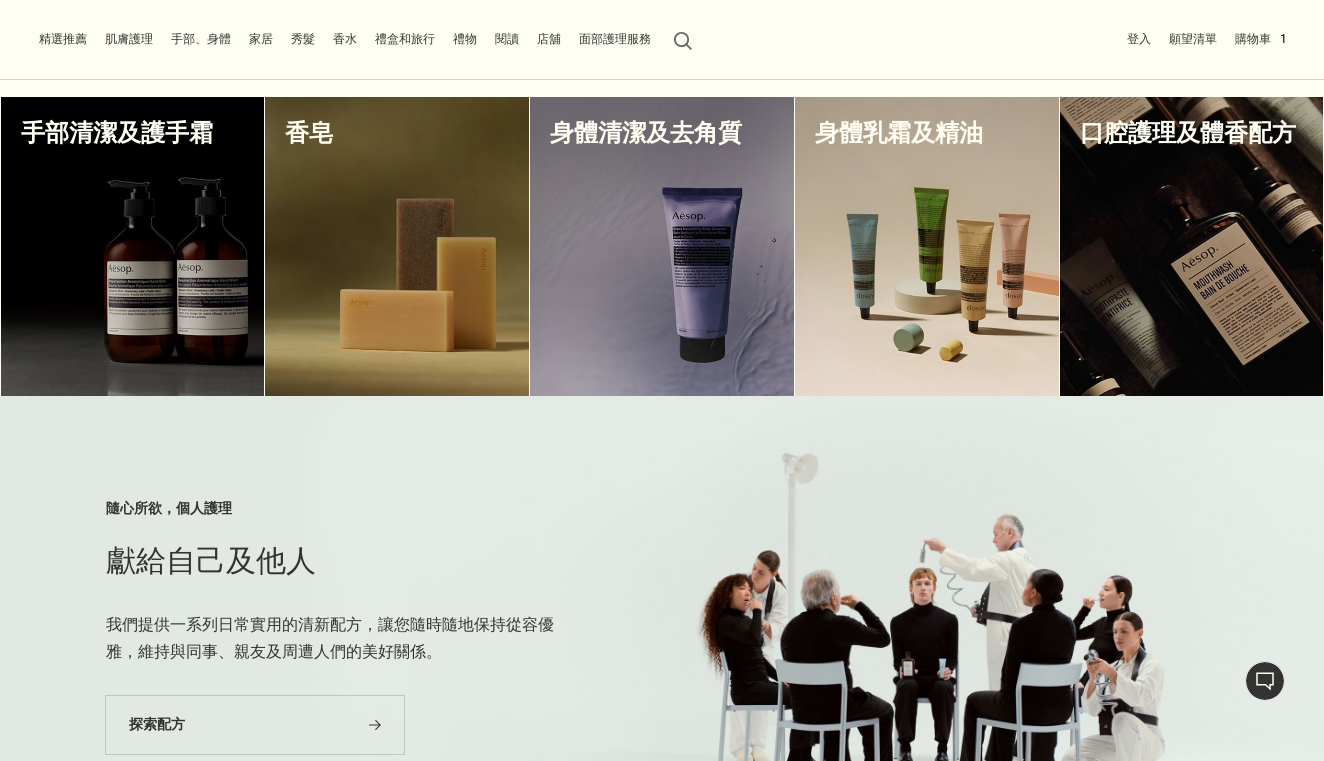 click at bounding box center [927, 246] 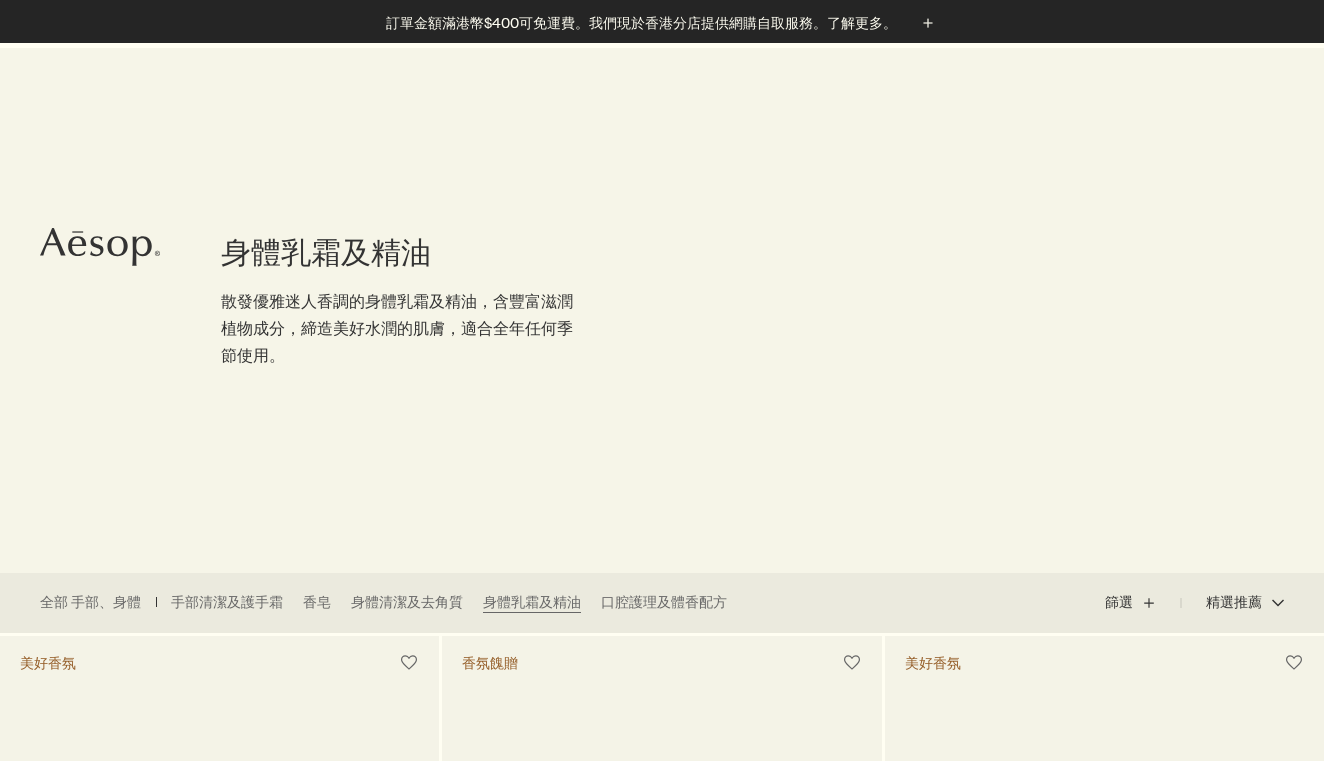 scroll, scrollTop: 428, scrollLeft: 0, axis: vertical 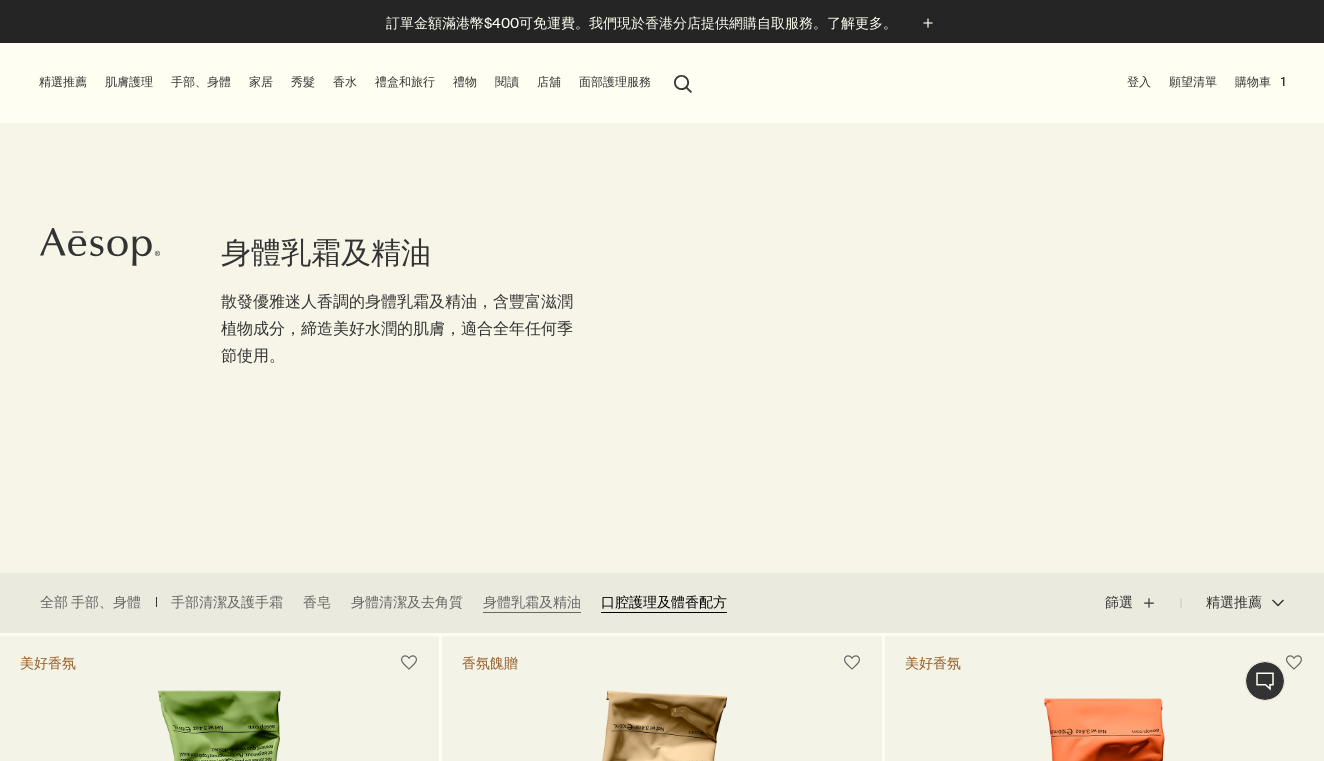 click on "口腔護理及體香配方" at bounding box center [664, 603] 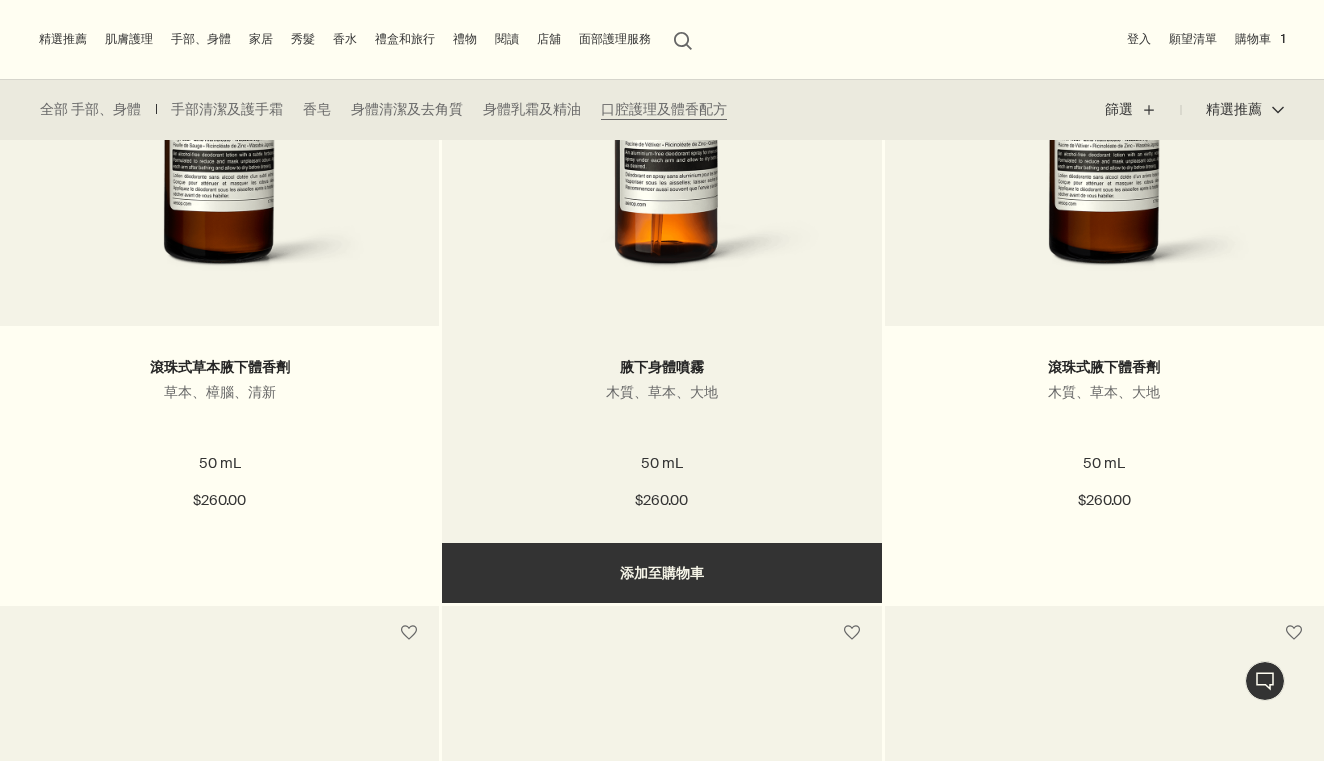 scroll, scrollTop: 759, scrollLeft: 0, axis: vertical 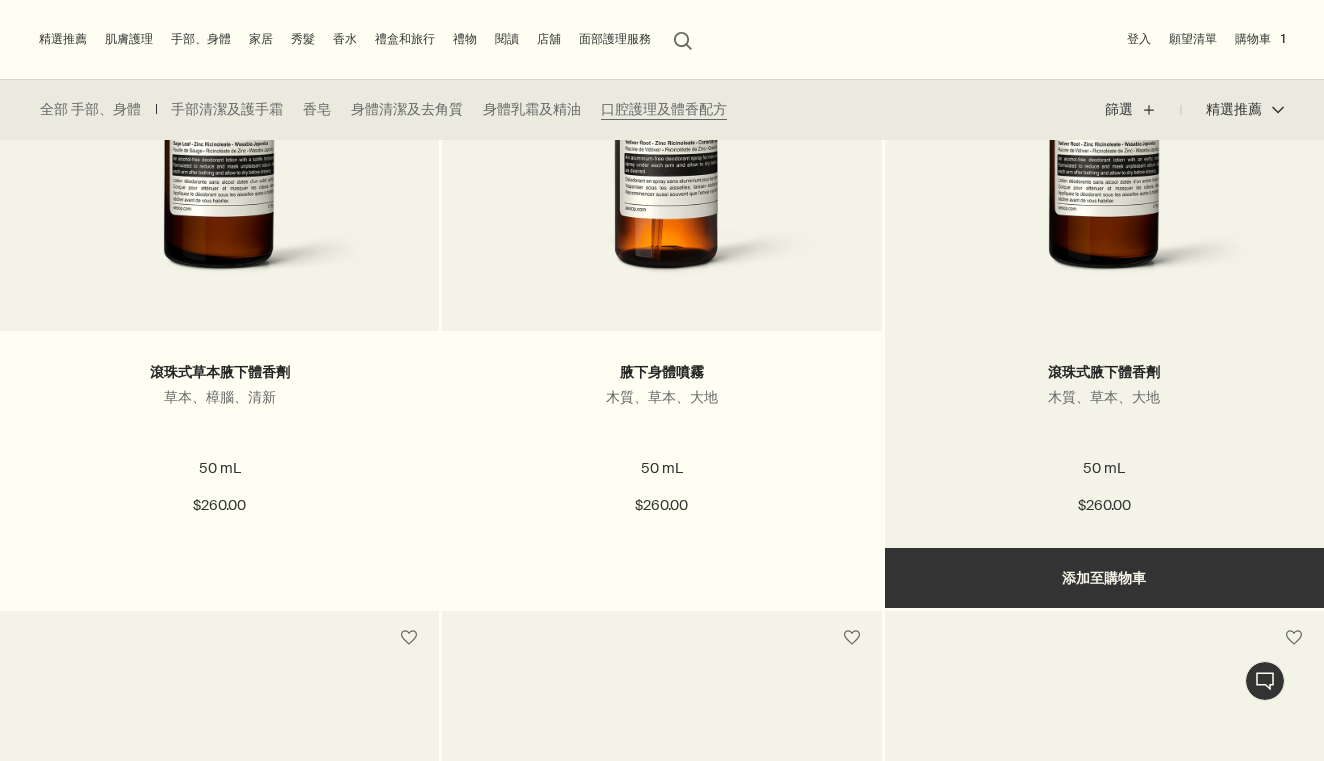 click at bounding box center [1105, 116] 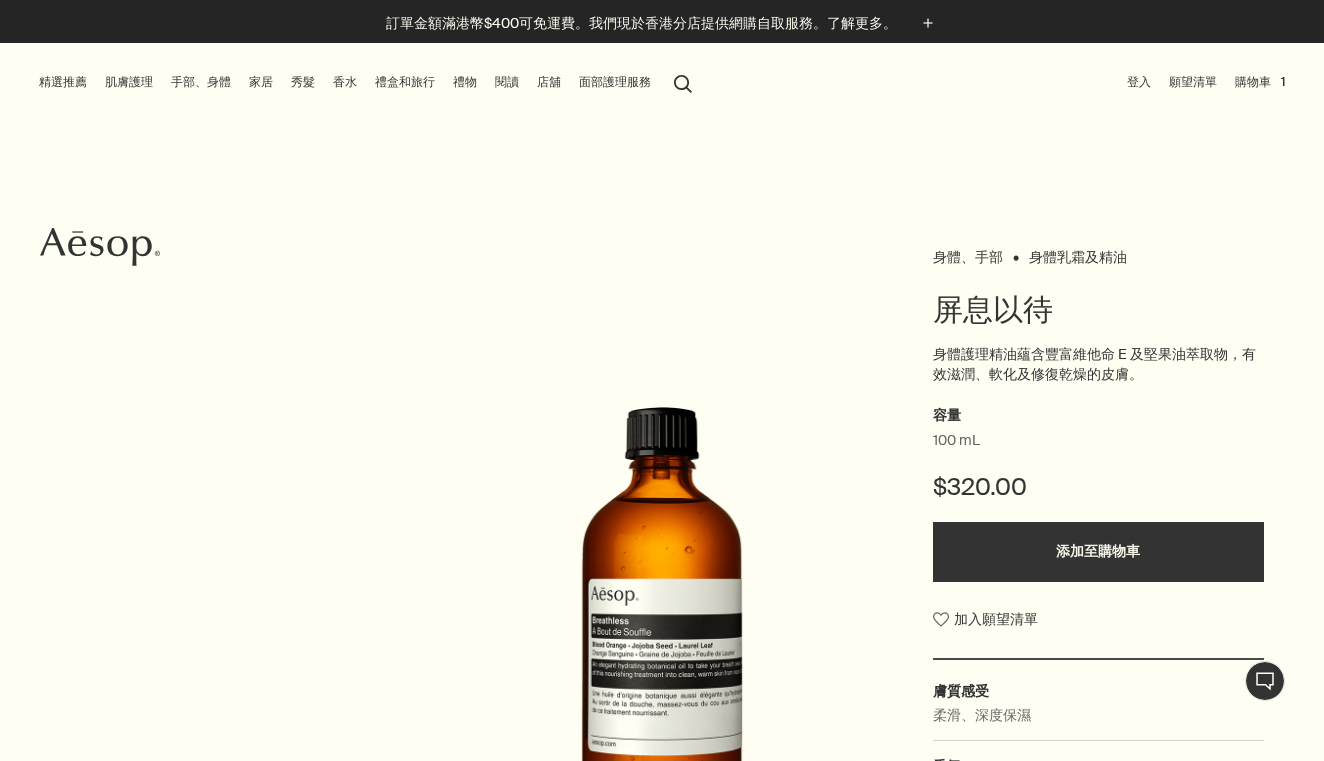 scroll, scrollTop: 0, scrollLeft: 0, axis: both 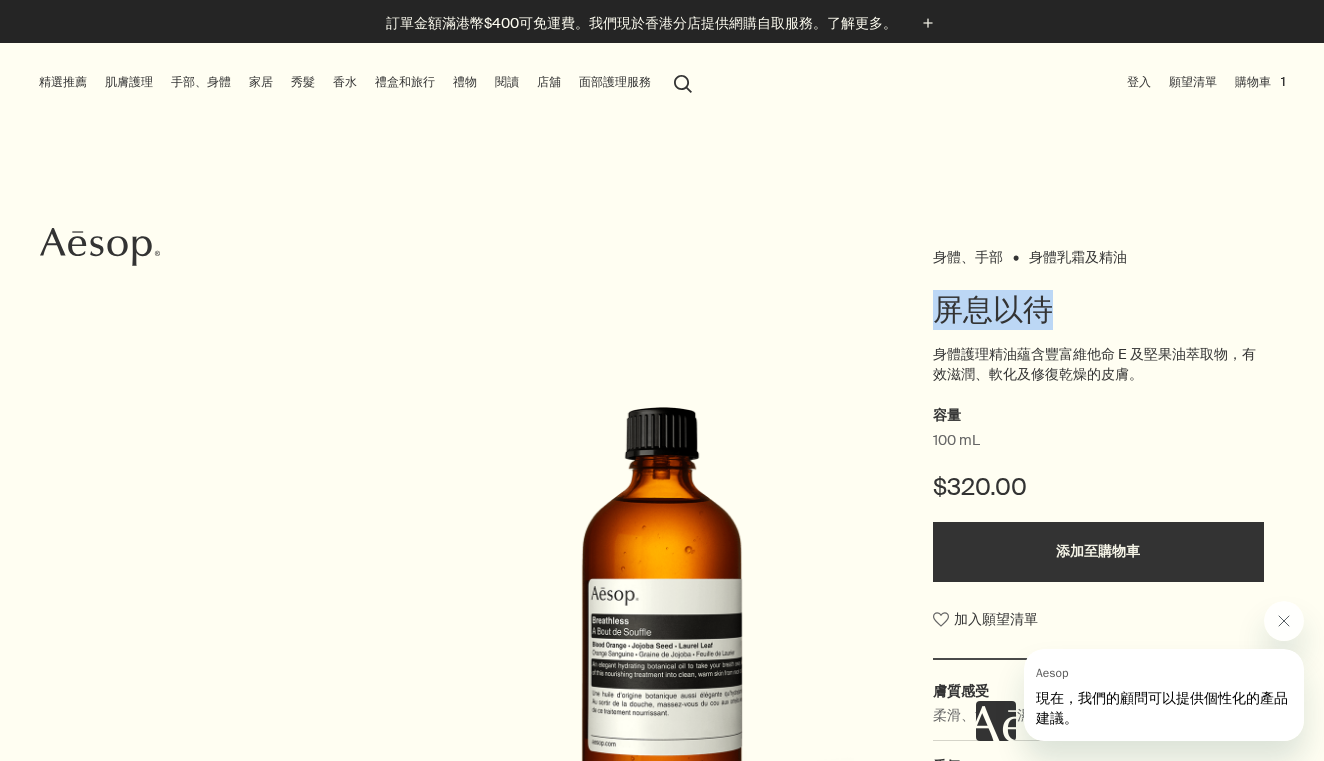 drag, startPoint x: 932, startPoint y: 310, endPoint x: 1064, endPoint y: 309, distance: 132.00378 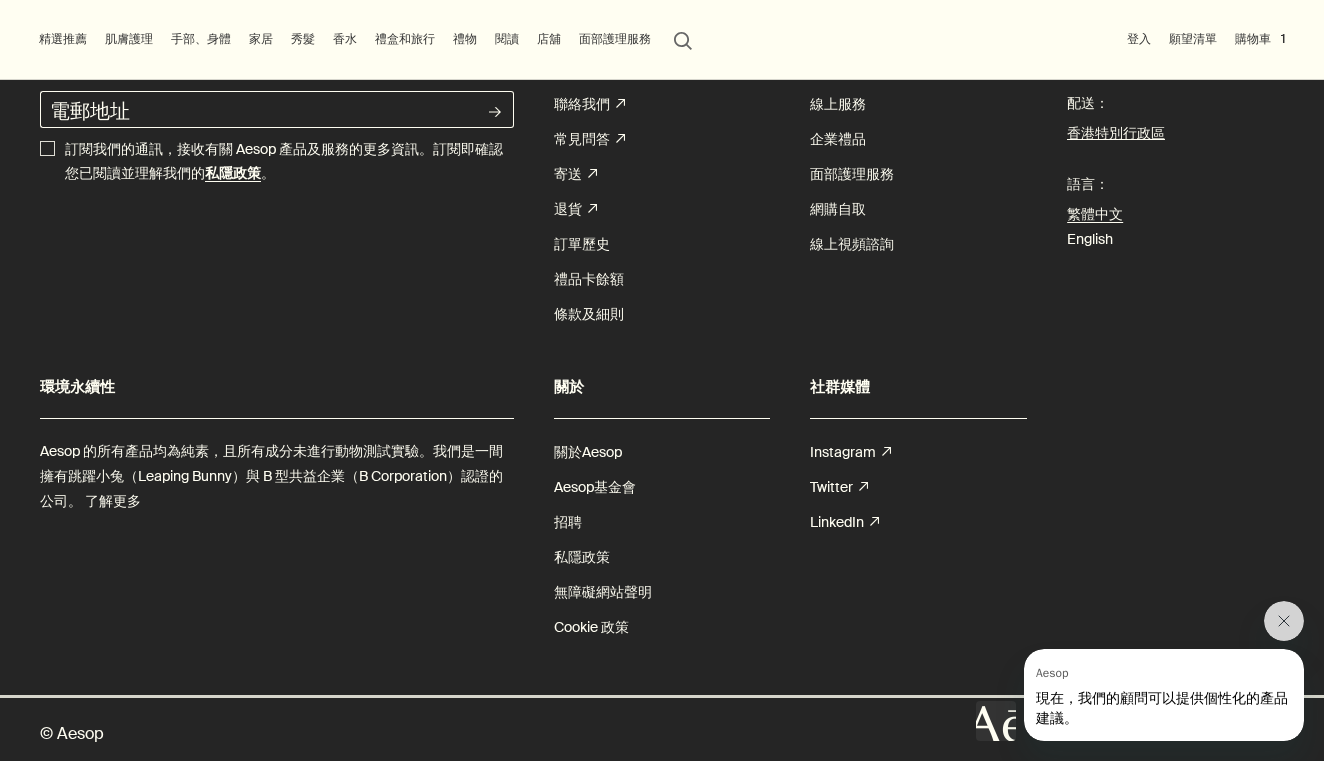 scroll, scrollTop: 2996, scrollLeft: 0, axis: vertical 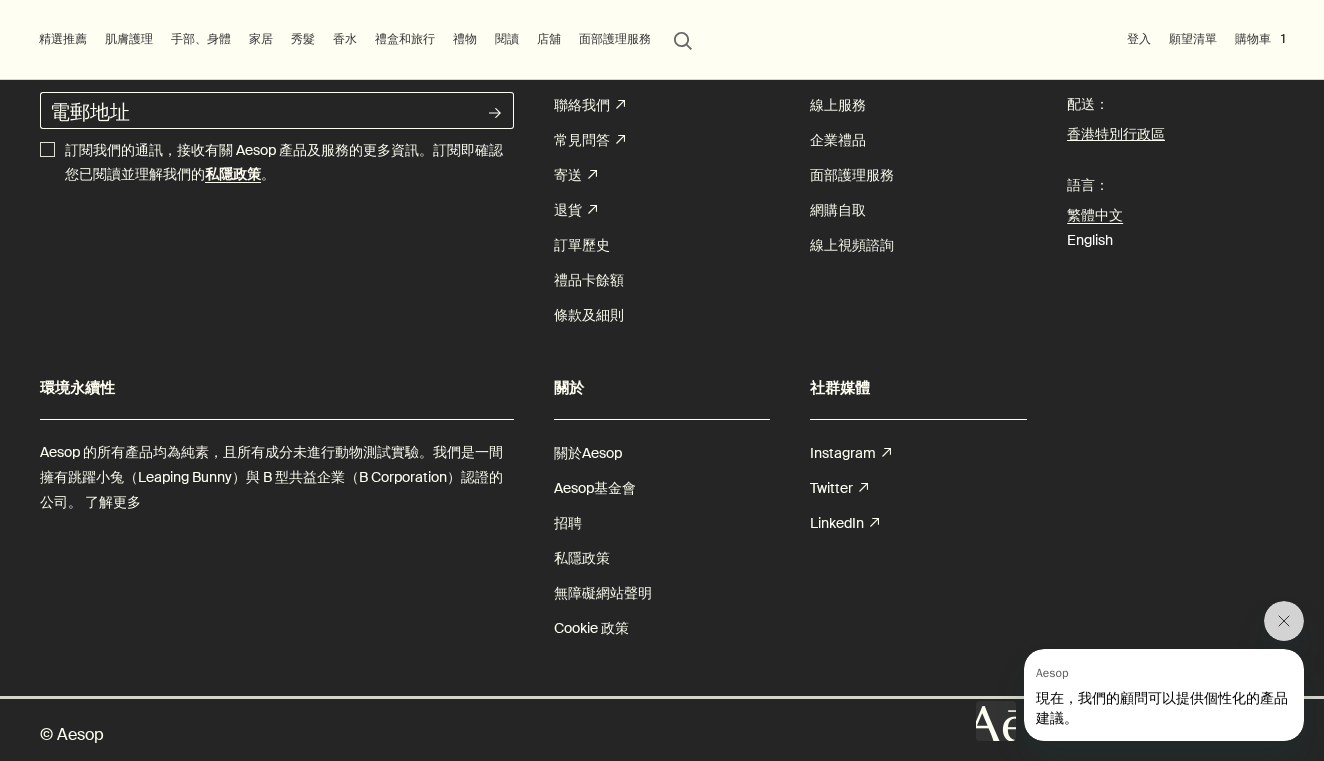 click on "English" at bounding box center [1090, 240] 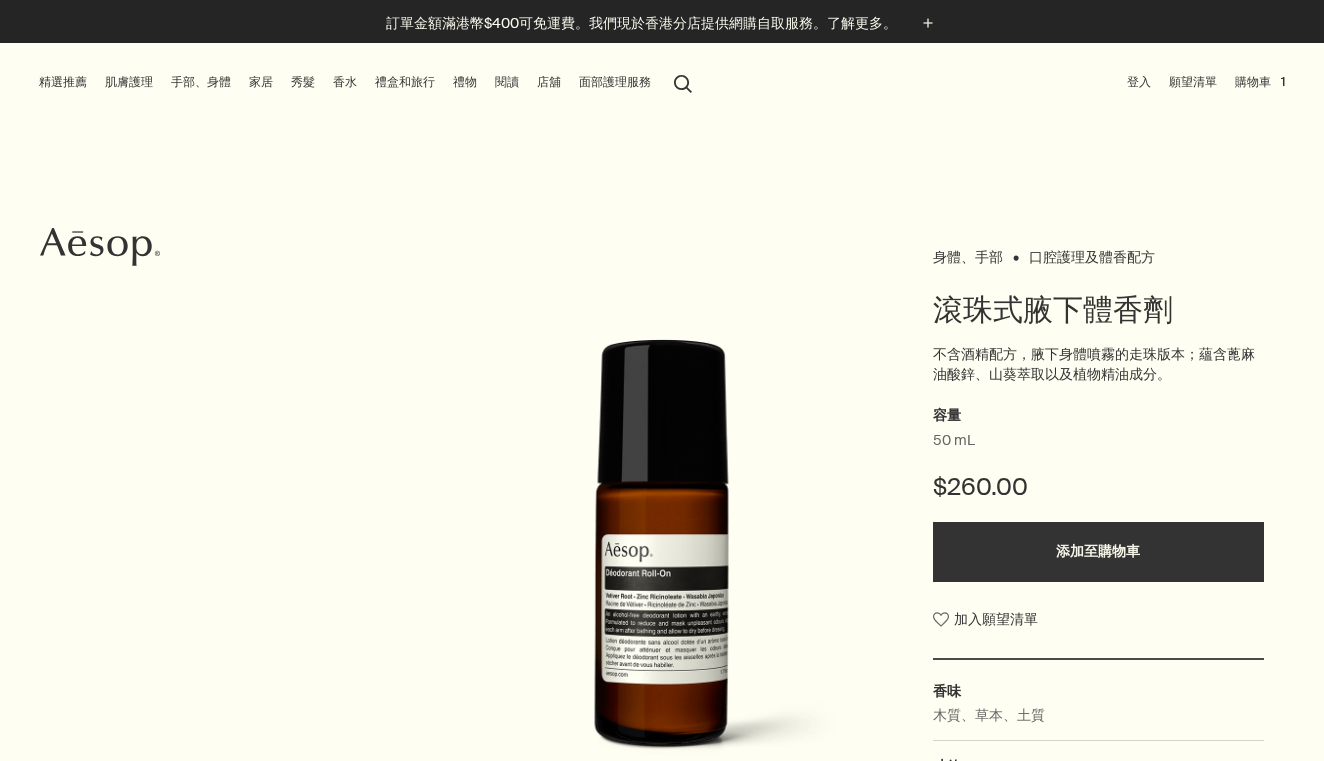 scroll, scrollTop: 0, scrollLeft: 0, axis: both 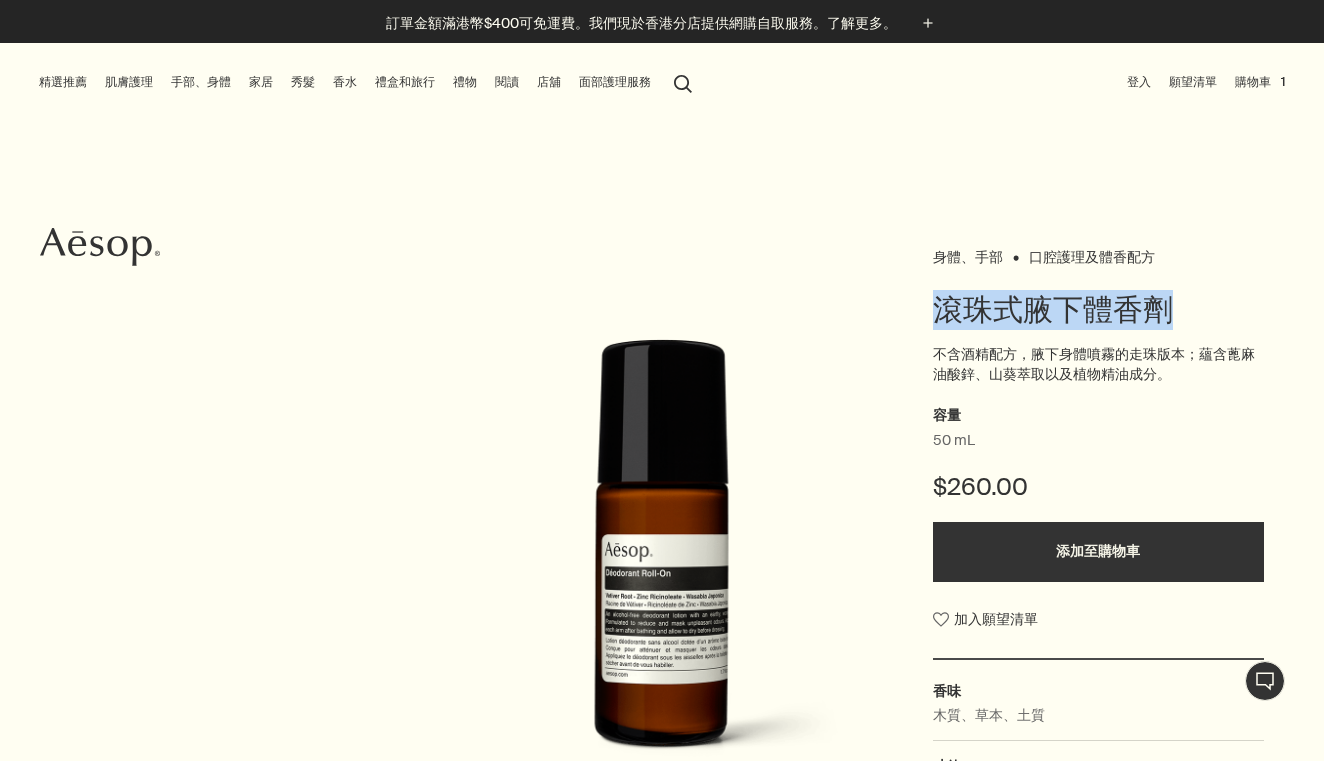 drag, startPoint x: 940, startPoint y: 299, endPoint x: 1239, endPoint y: 295, distance: 299.02676 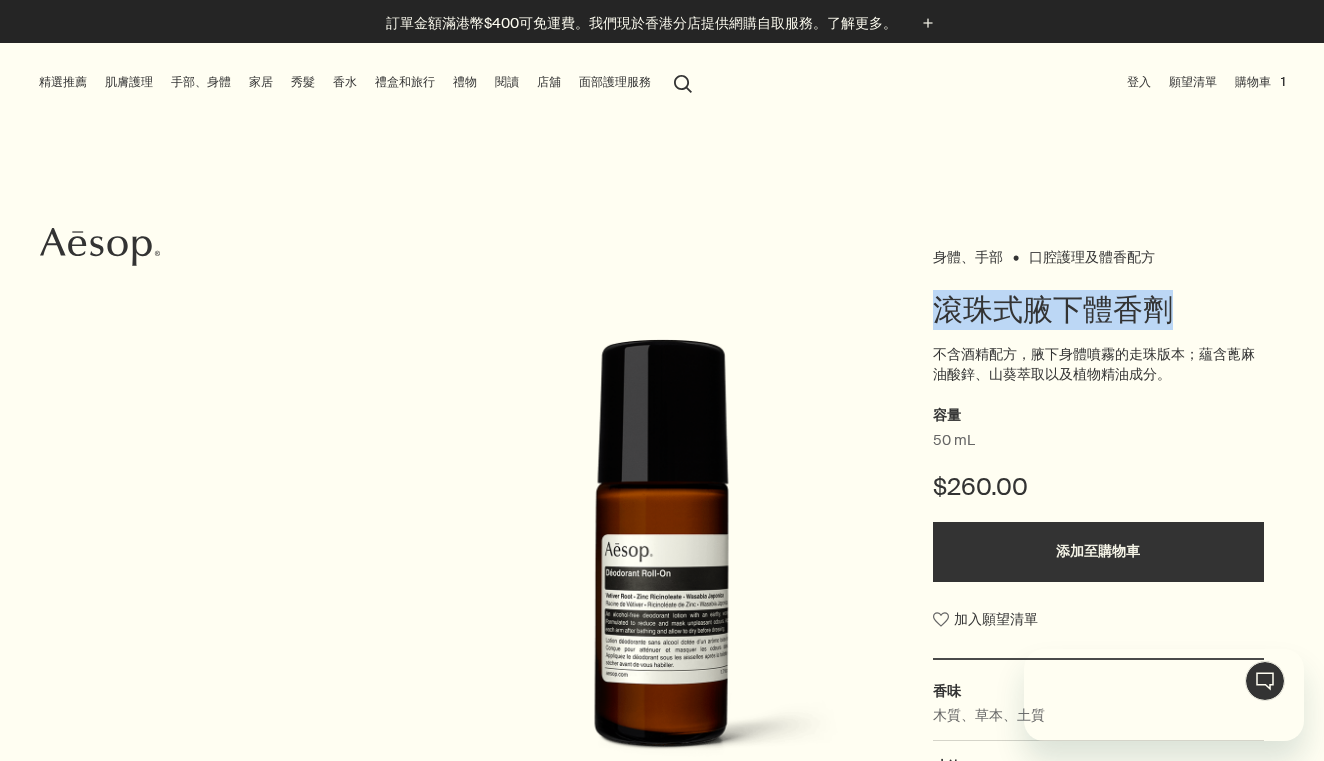 scroll, scrollTop: 0, scrollLeft: 0, axis: both 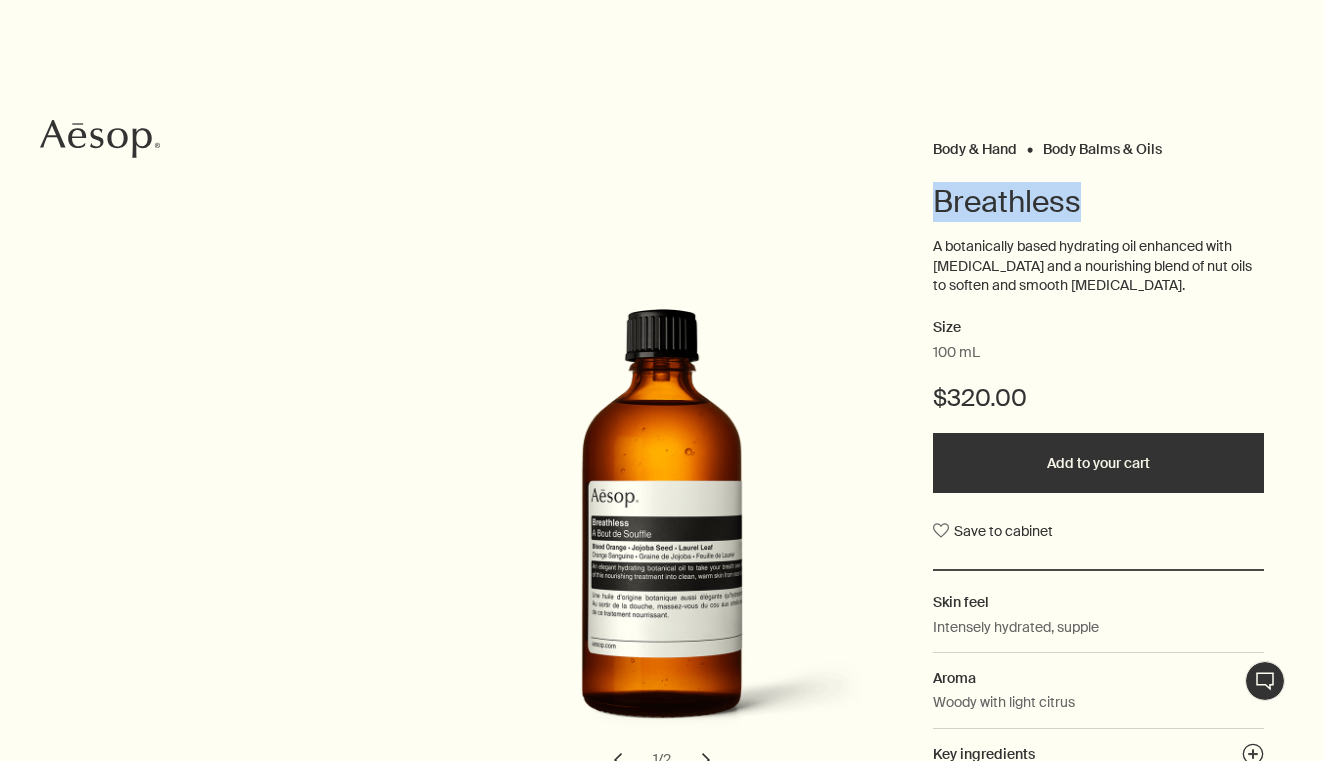 drag, startPoint x: 929, startPoint y: 202, endPoint x: 1100, endPoint y: 193, distance: 171.23668 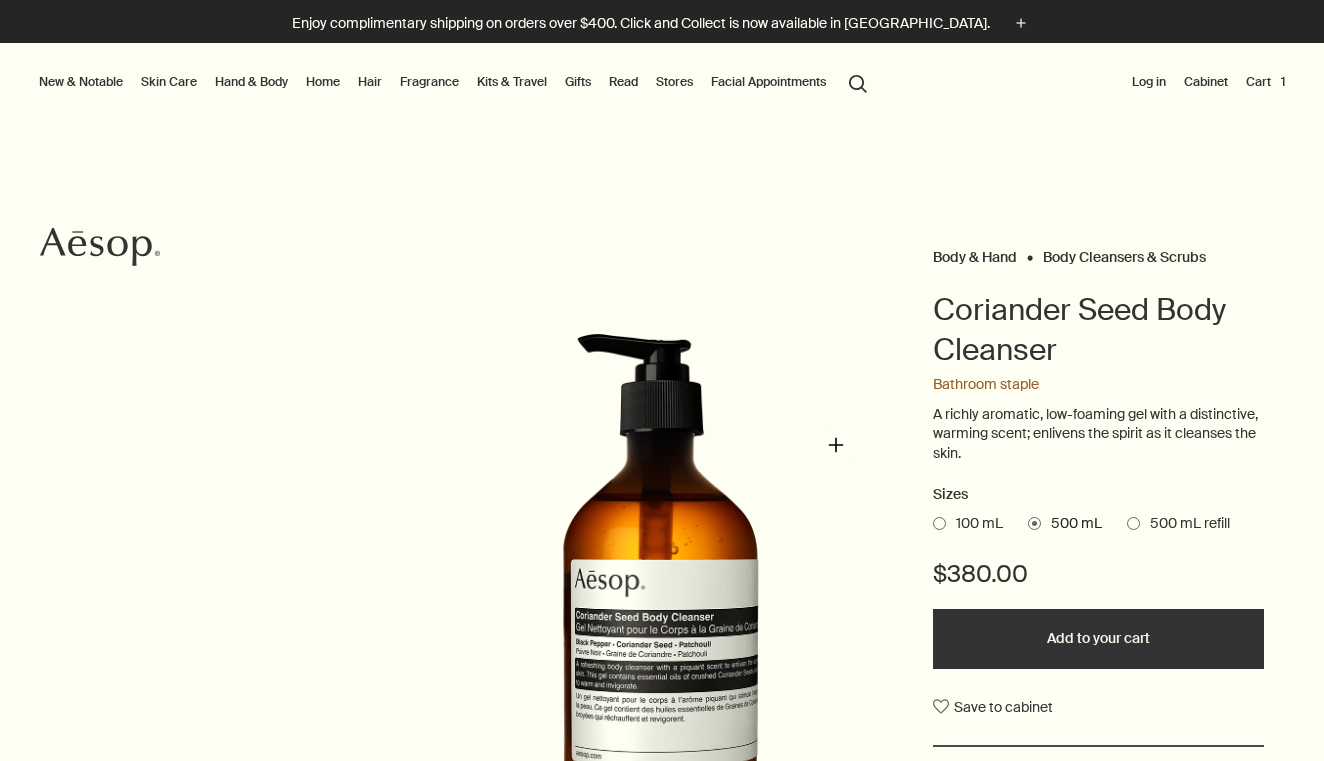 scroll, scrollTop: 0, scrollLeft: 0, axis: both 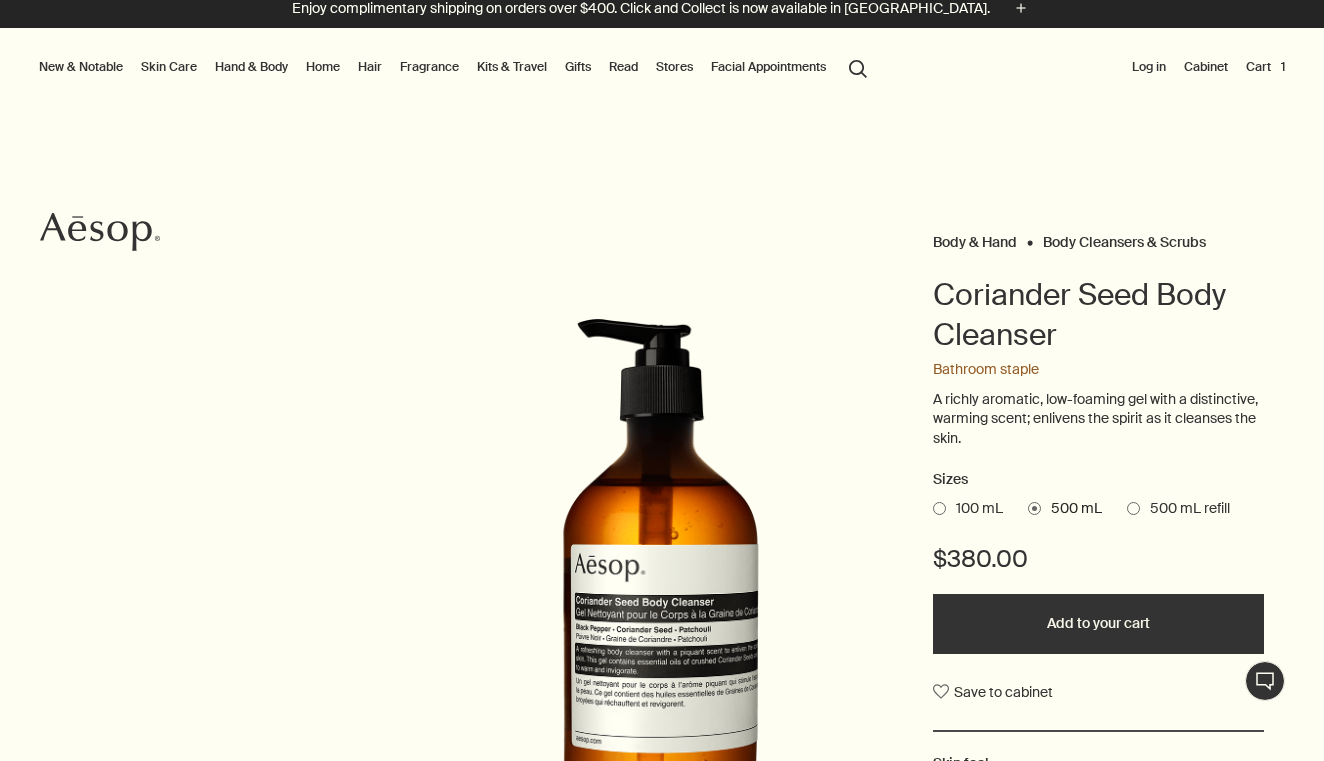 click on "search Search" at bounding box center [858, 67] 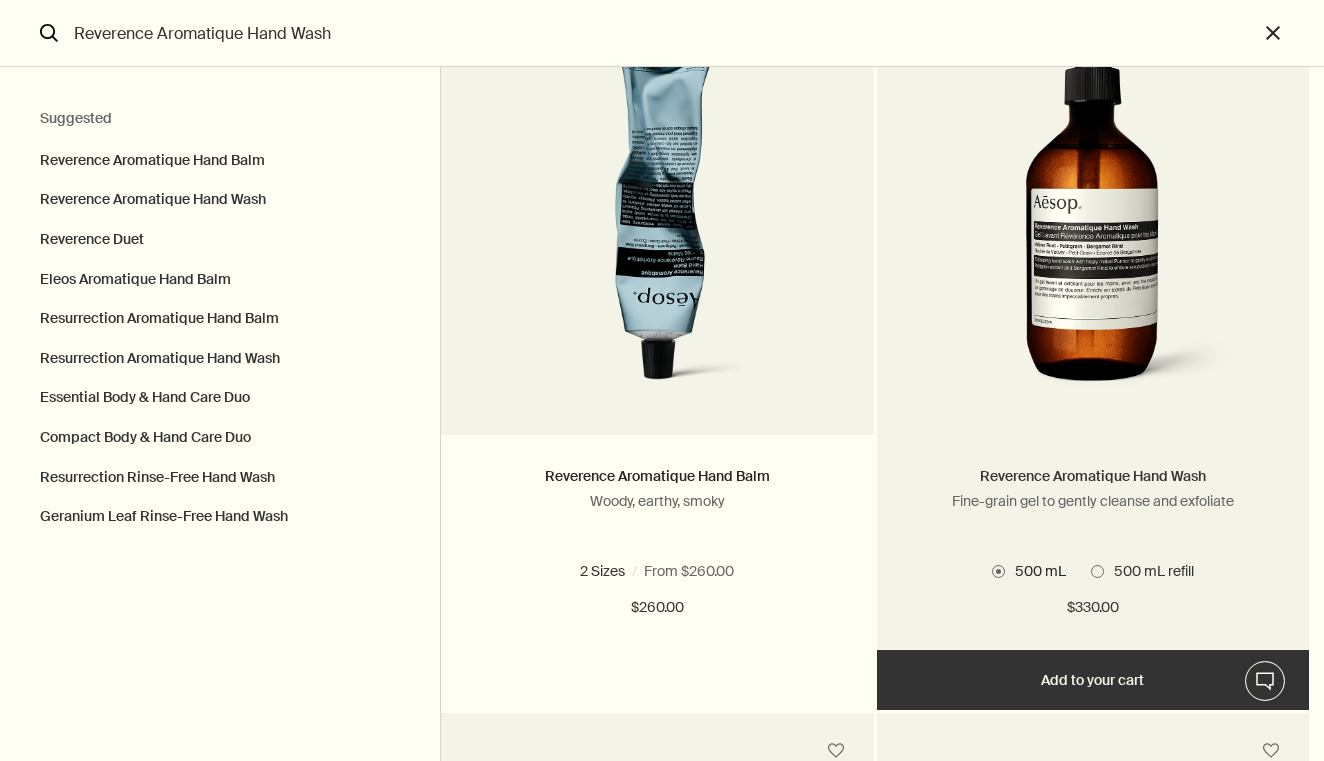 scroll, scrollTop: 181, scrollLeft: 0, axis: vertical 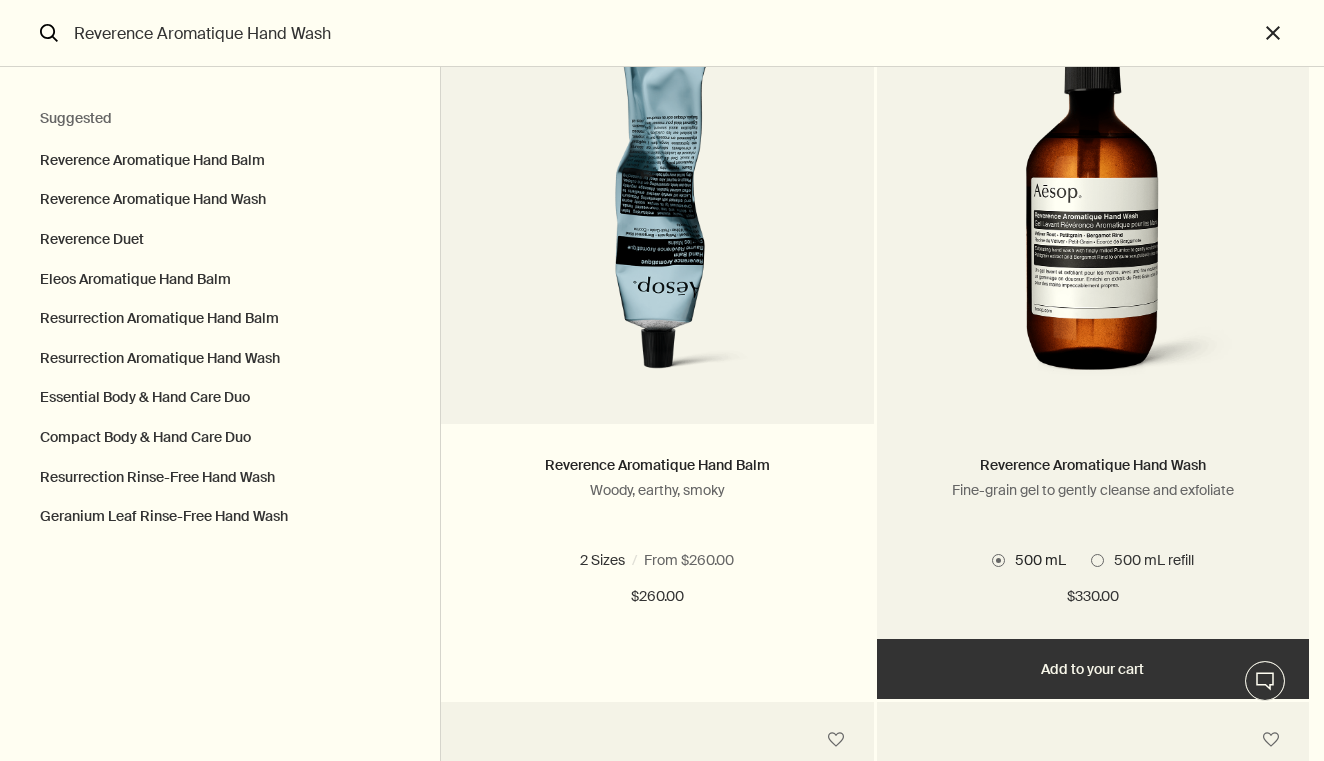 type on "Reverence Aromatique Hand Wash" 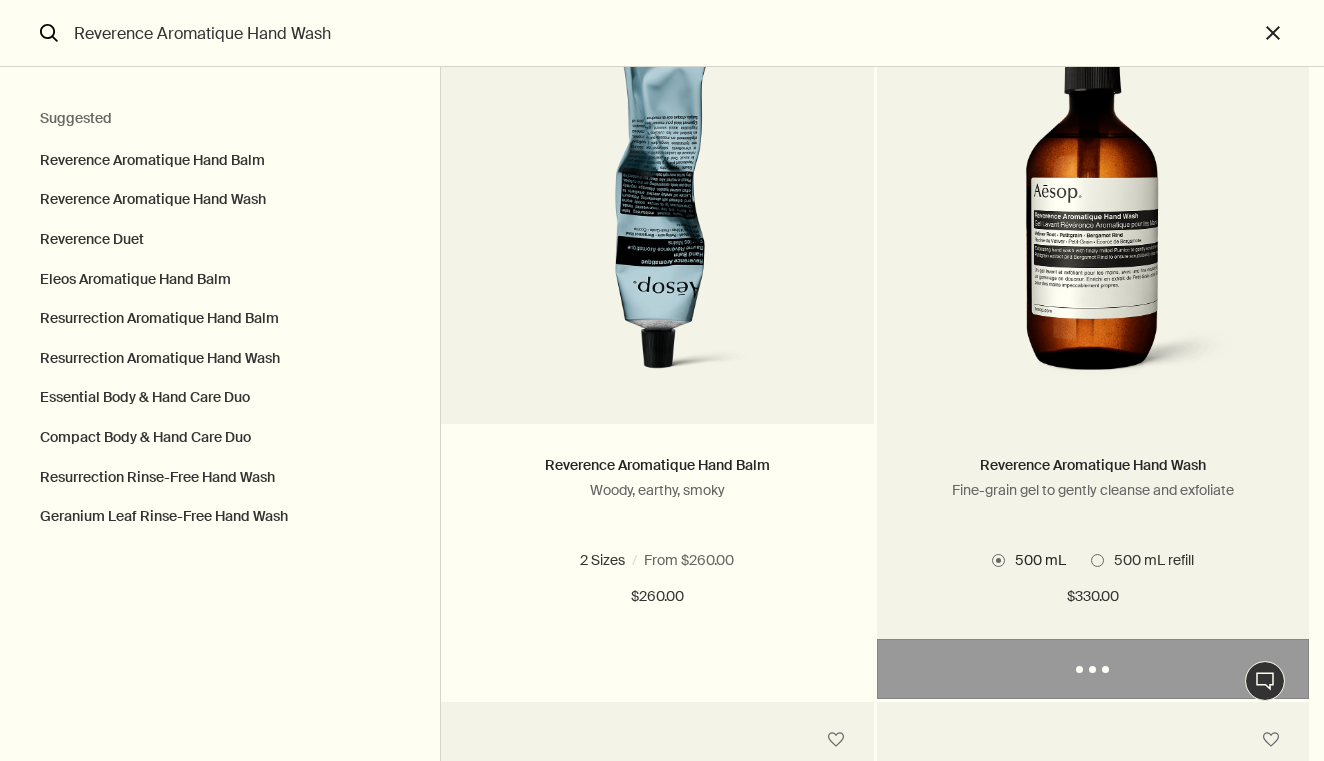 click at bounding box center (1093, 209) 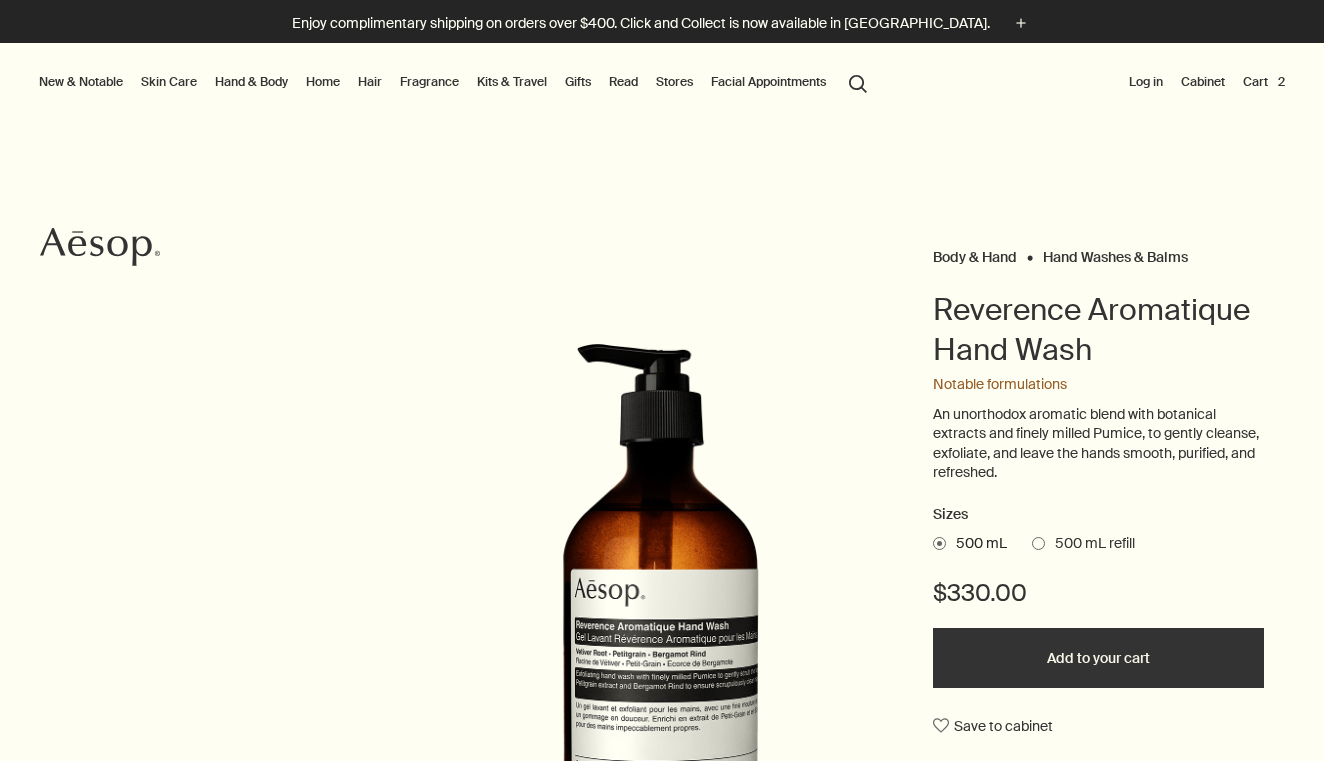 scroll, scrollTop: 0, scrollLeft: 0, axis: both 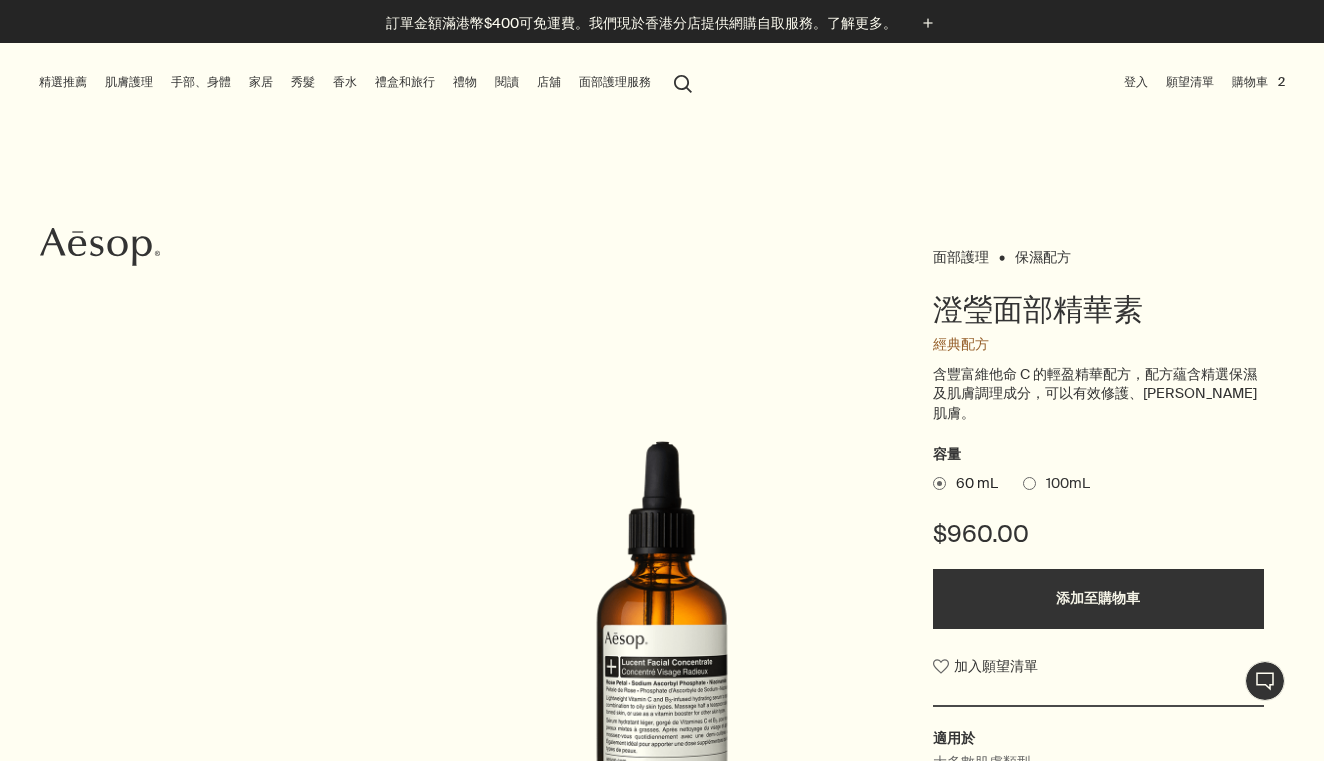 click on "100mL" at bounding box center [1063, 484] 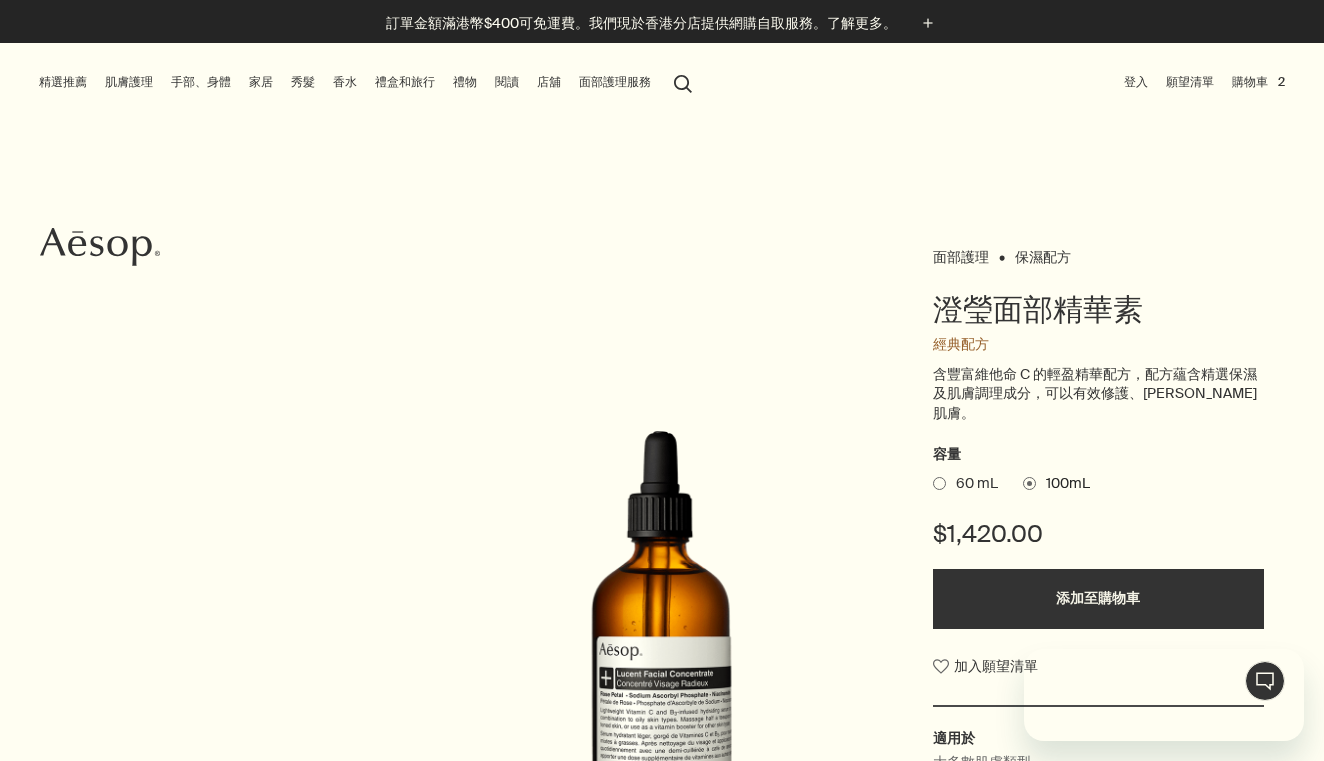 scroll, scrollTop: 0, scrollLeft: 0, axis: both 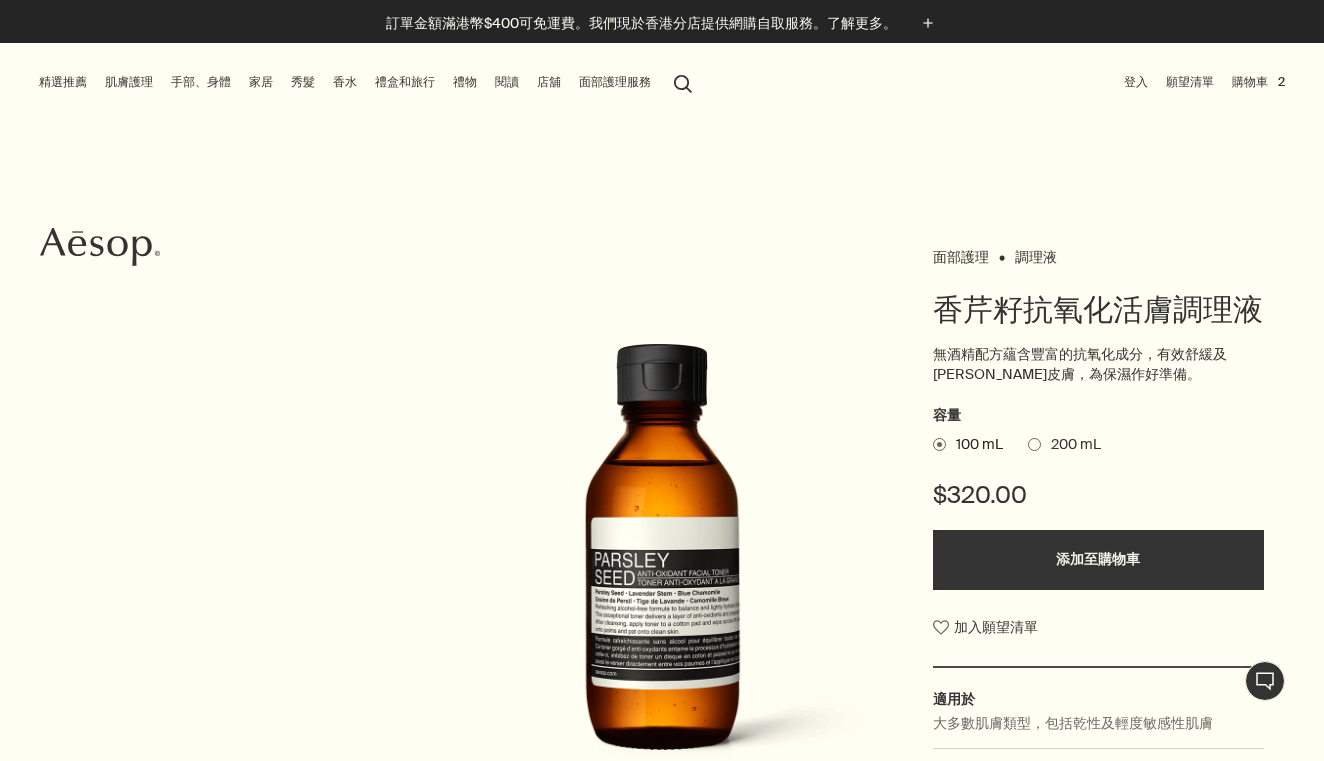 click on "100 mL 200 mL" at bounding box center (1098, 445) 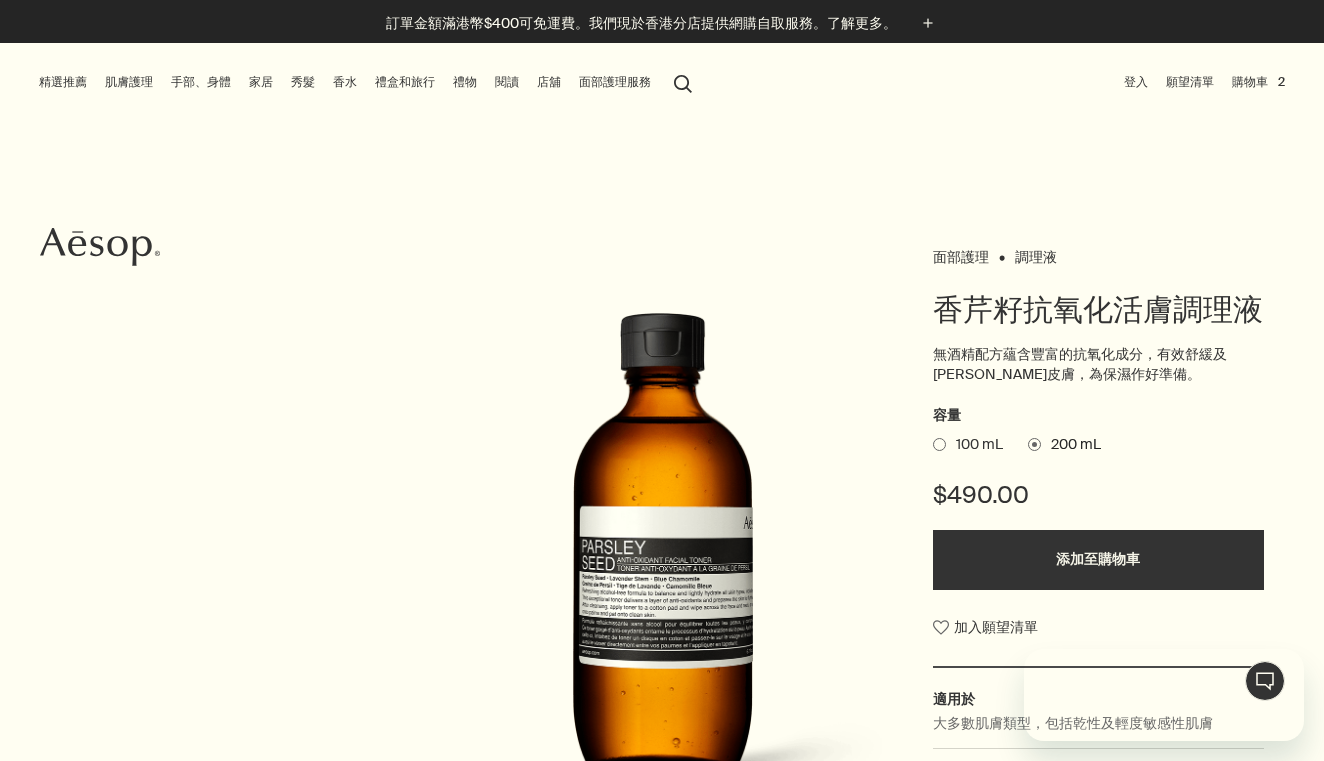 scroll, scrollTop: 0, scrollLeft: 0, axis: both 